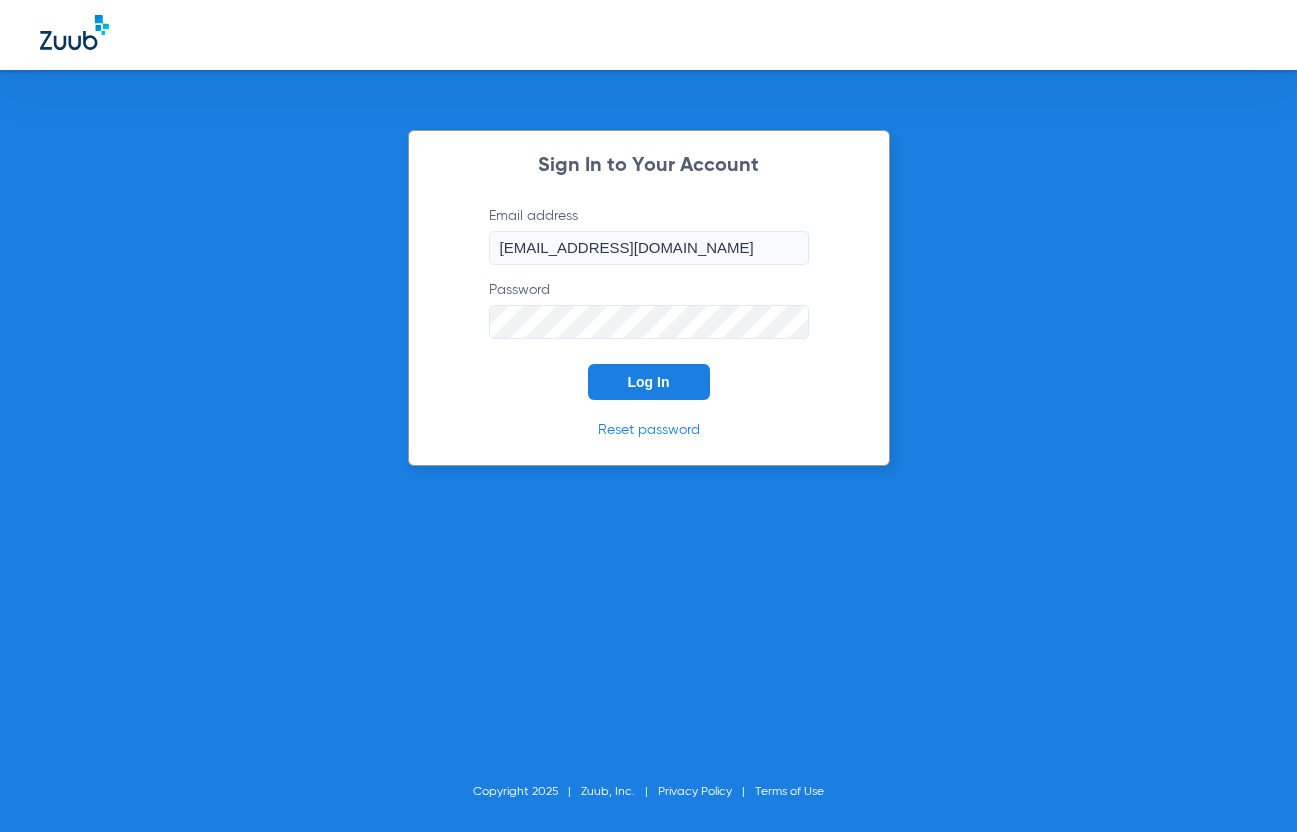 scroll, scrollTop: 0, scrollLeft: 0, axis: both 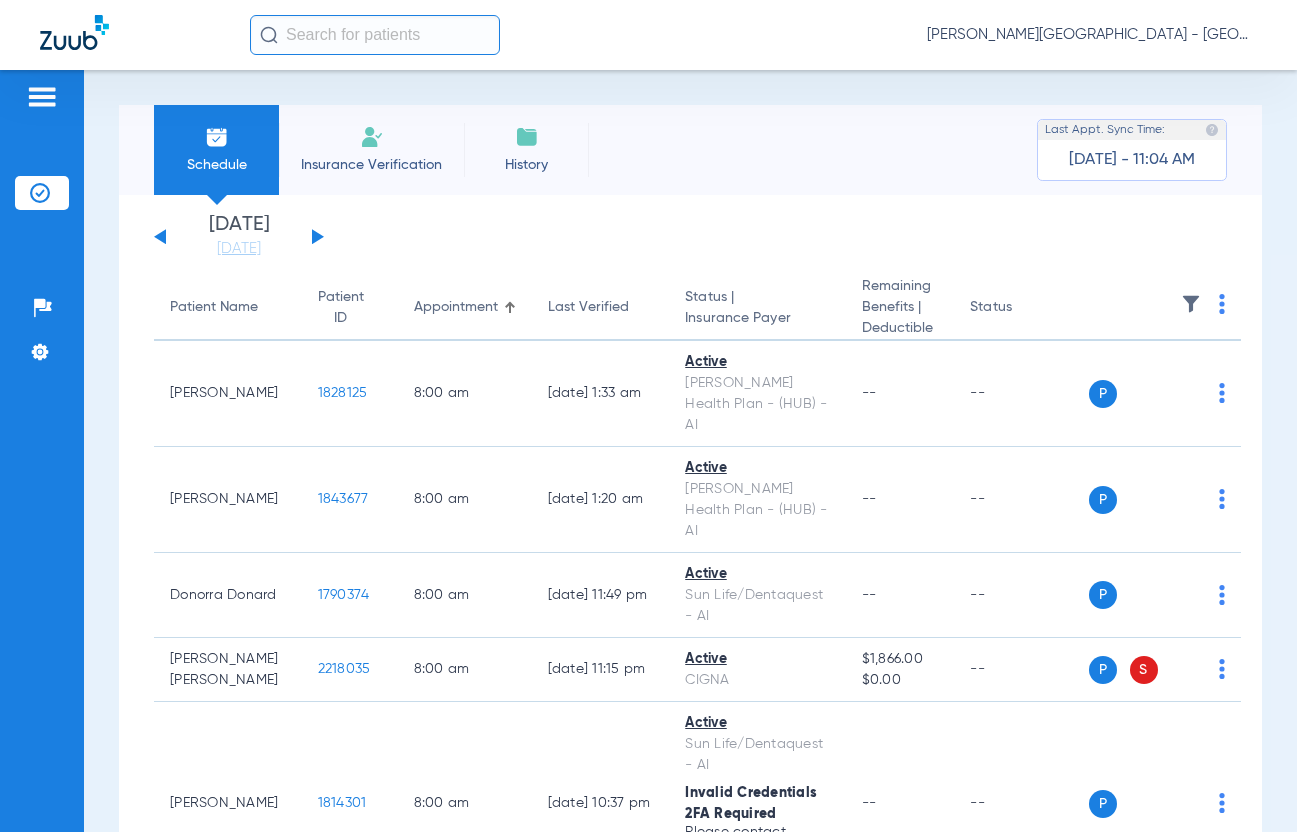 click 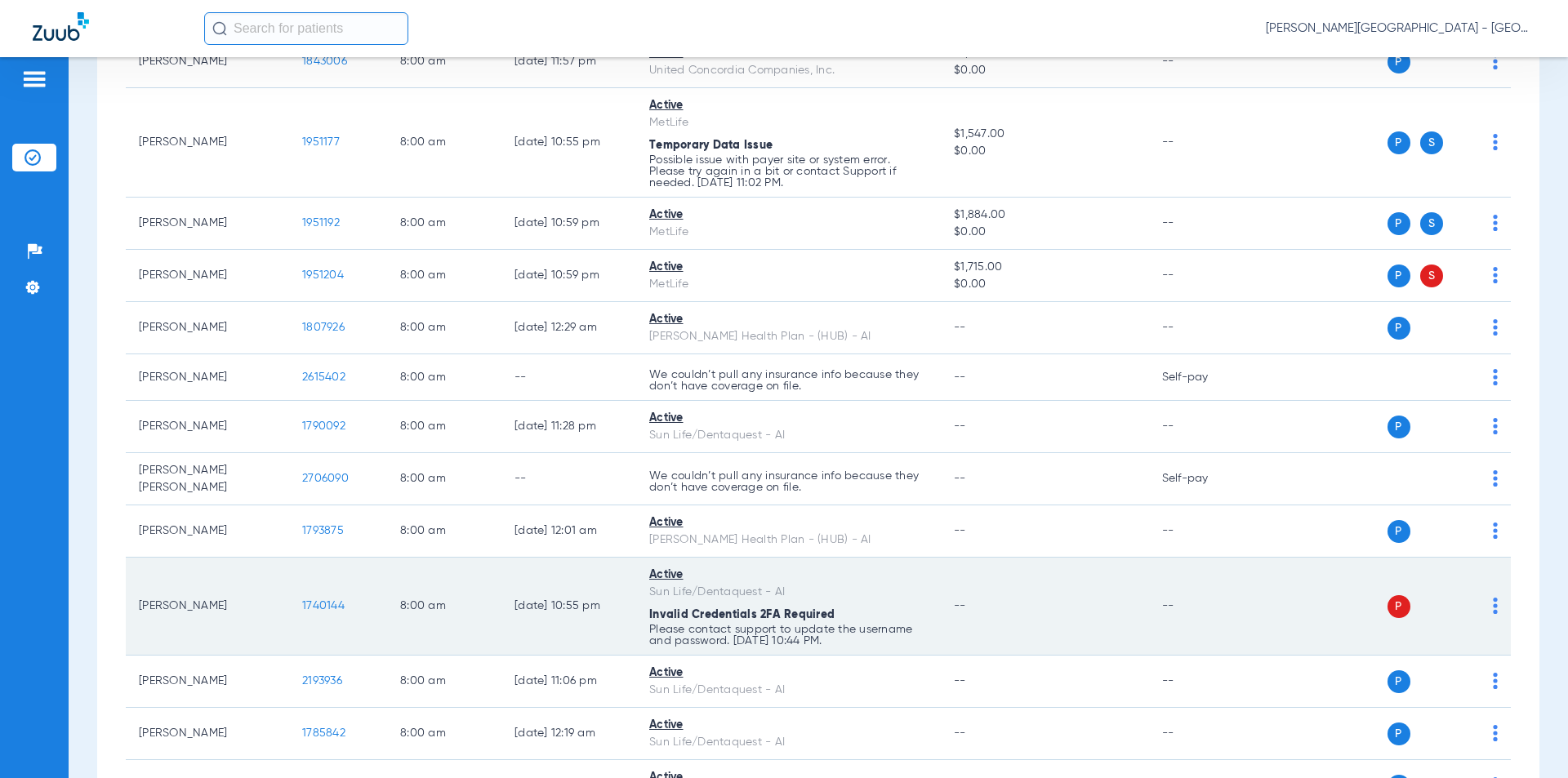 scroll, scrollTop: 571, scrollLeft: 0, axis: vertical 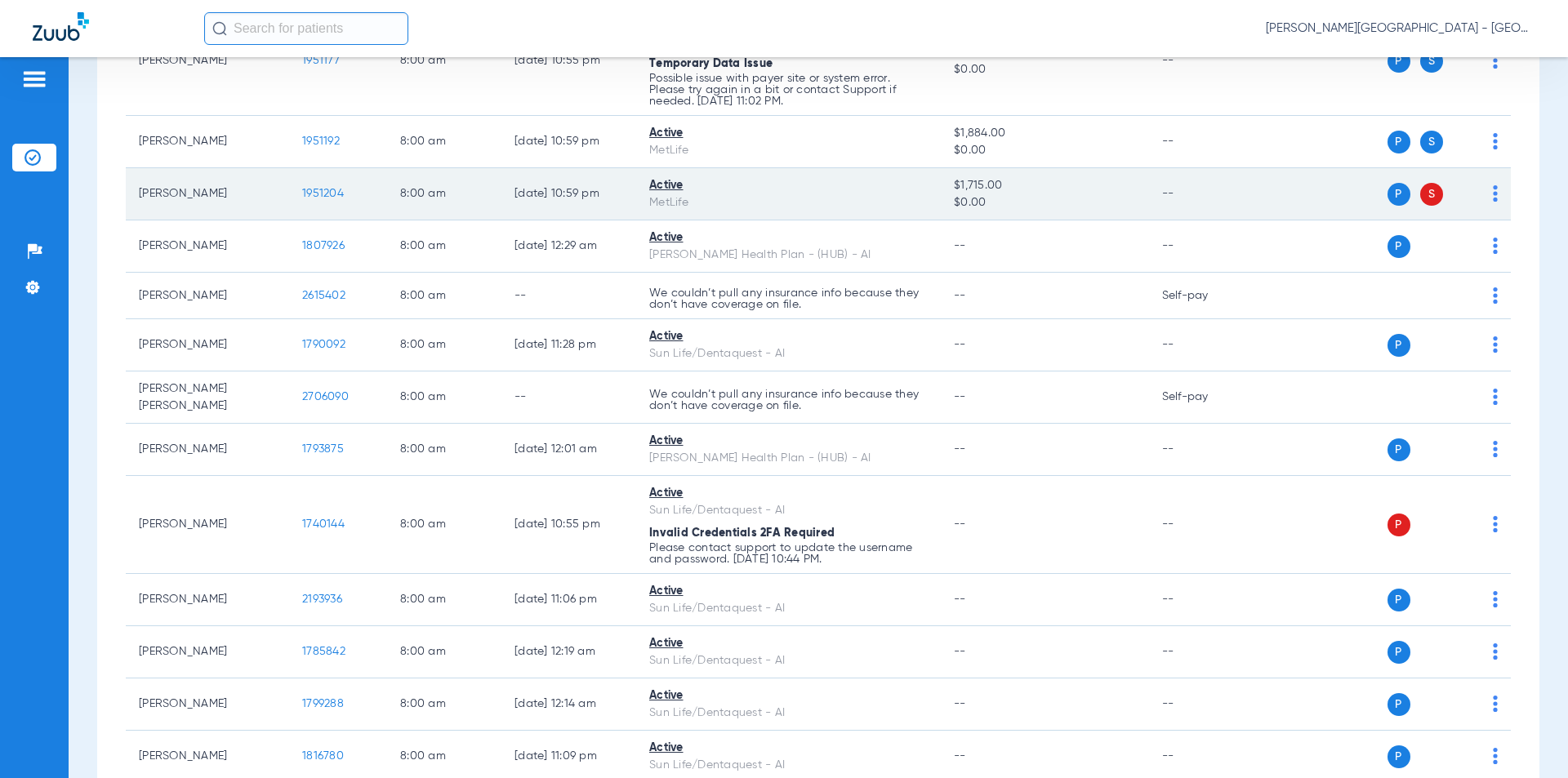 click on "1951204" 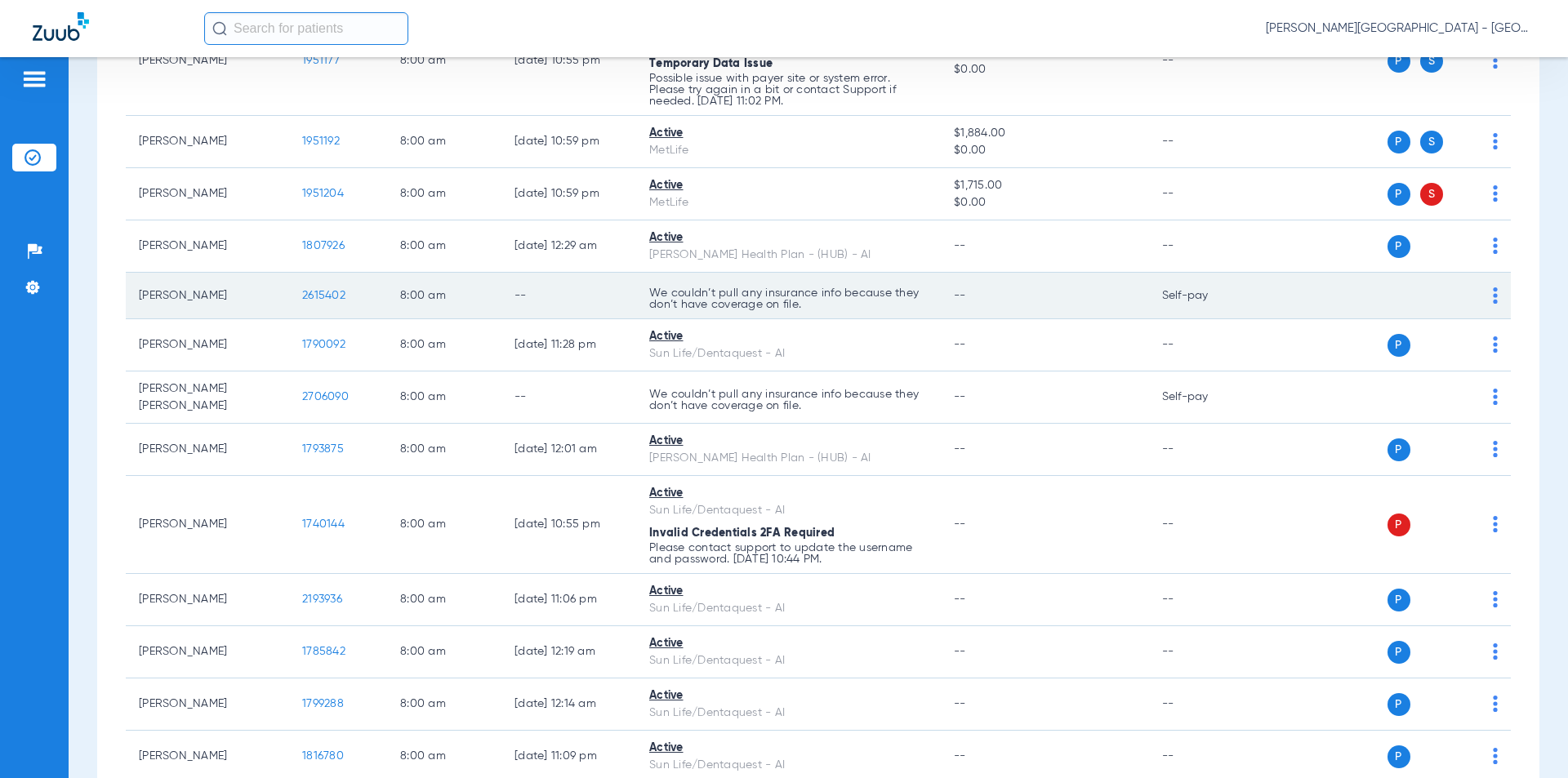 drag, startPoint x: 349, startPoint y: 296, endPoint x: 327, endPoint y: 294, distance: 22.090722 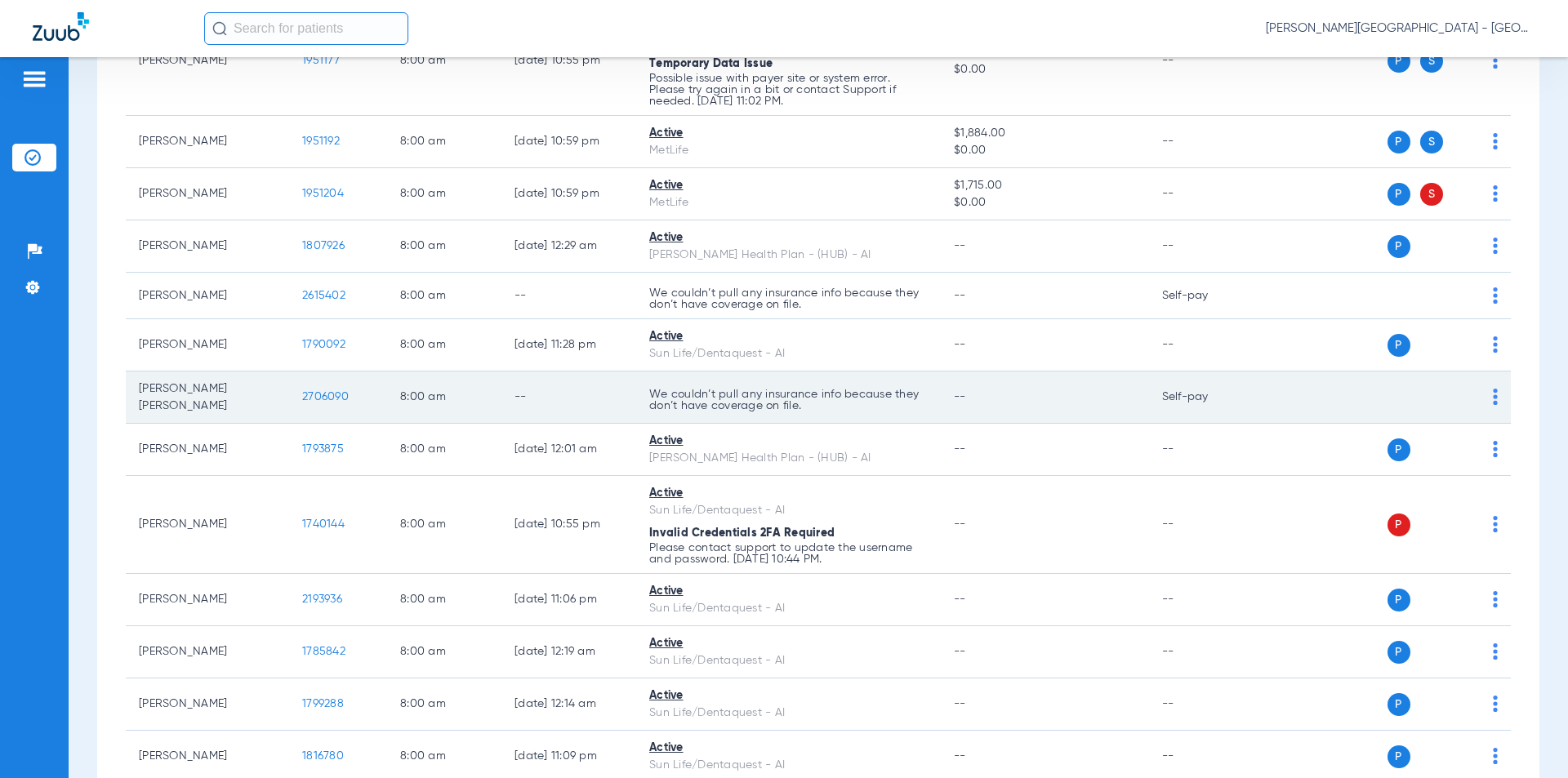 drag, startPoint x: 363, startPoint y: 402, endPoint x: 288, endPoint y: 402, distance: 75 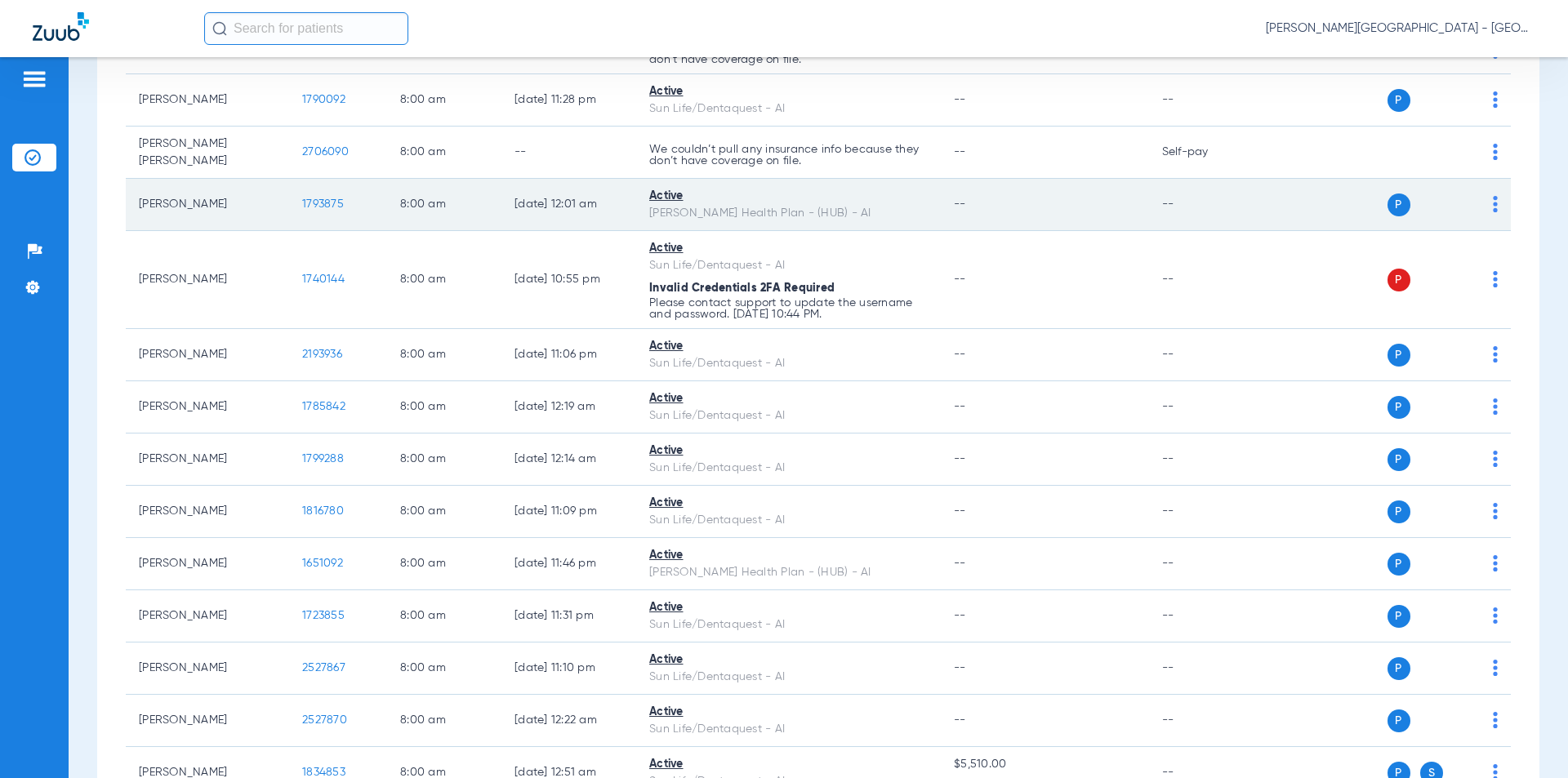 scroll, scrollTop: 898, scrollLeft: 0, axis: vertical 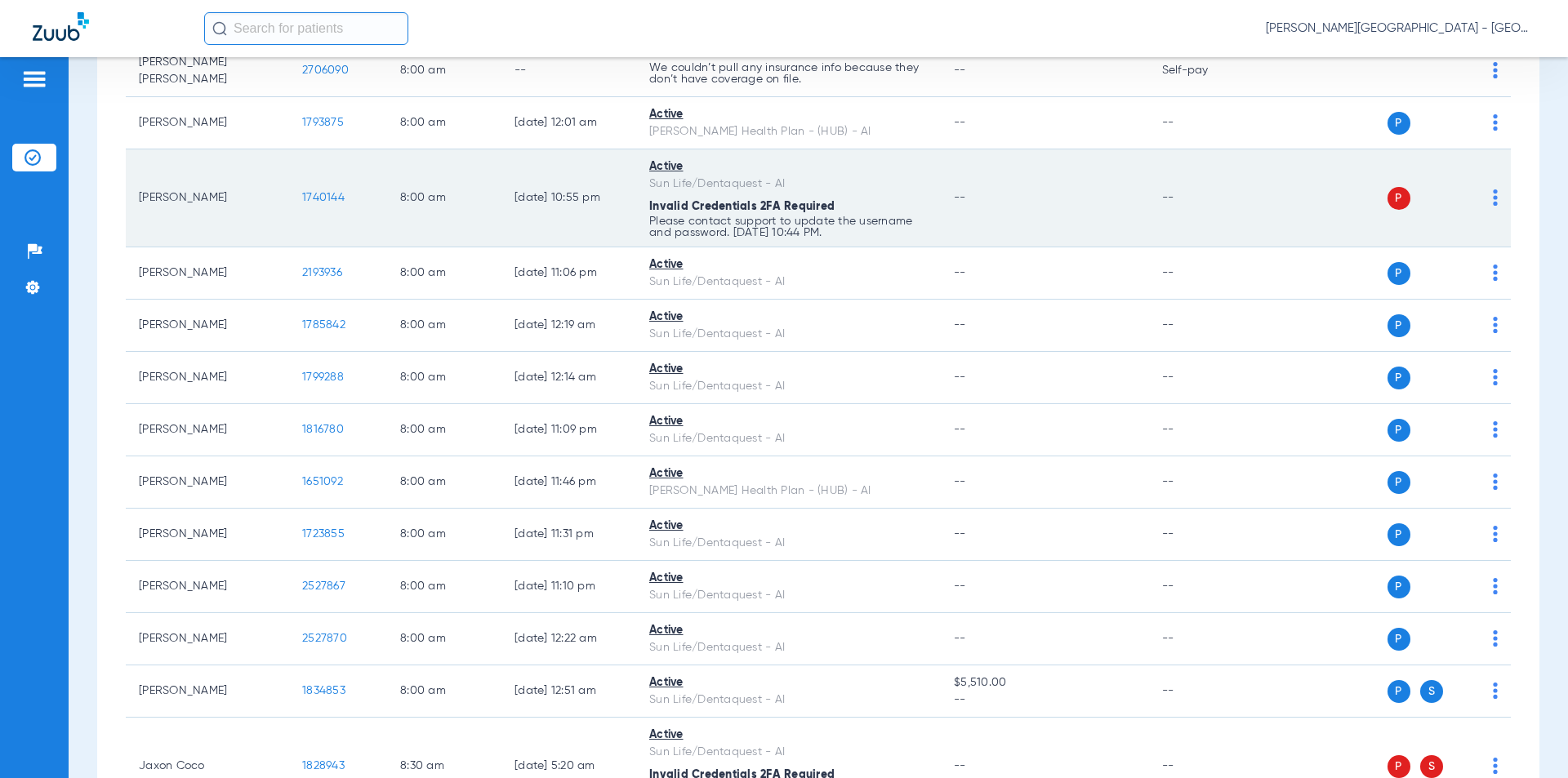drag, startPoint x: 292, startPoint y: 208, endPoint x: 278, endPoint y: 208, distance: 14 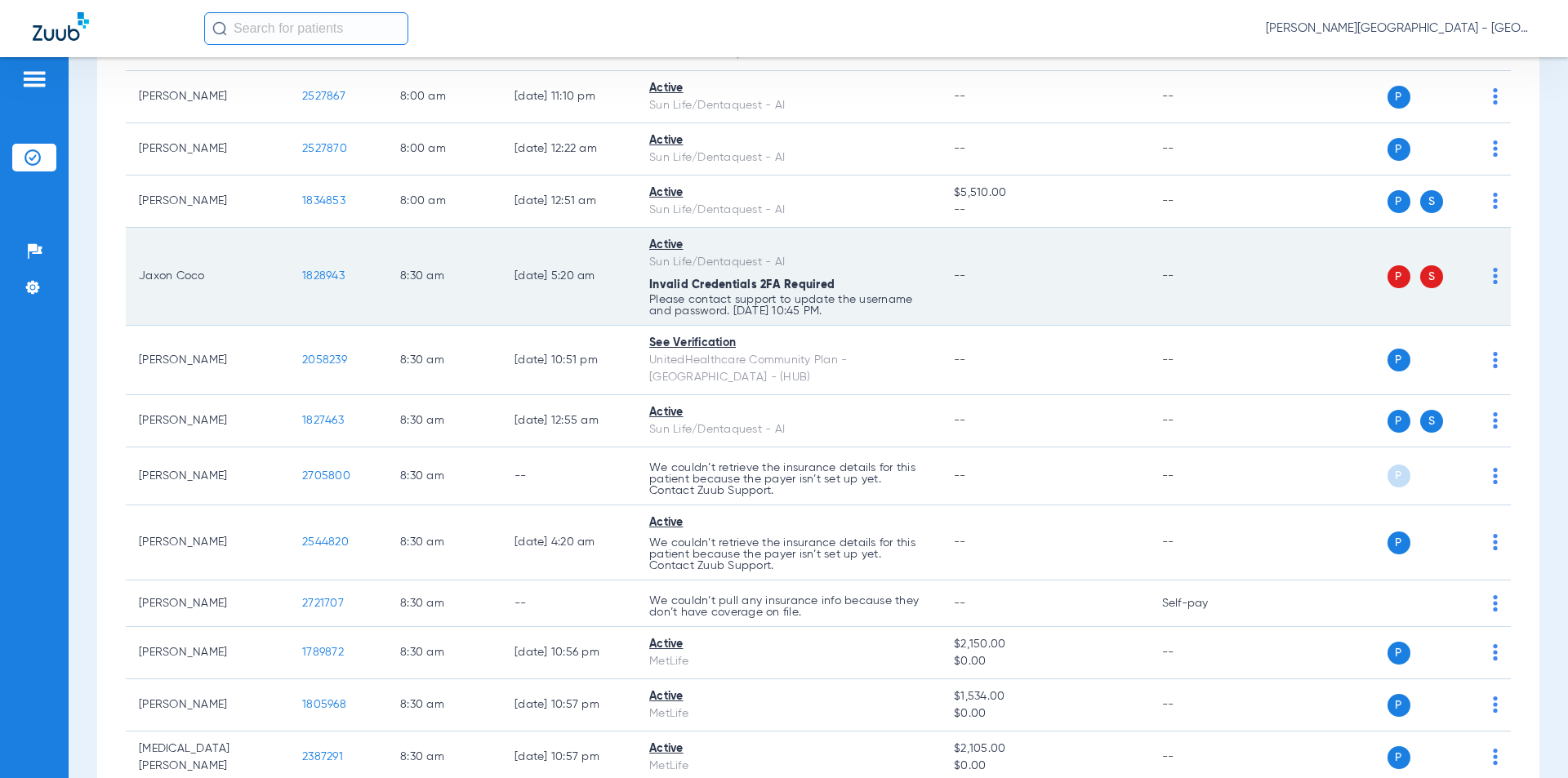 scroll, scrollTop: 1469, scrollLeft: 0, axis: vertical 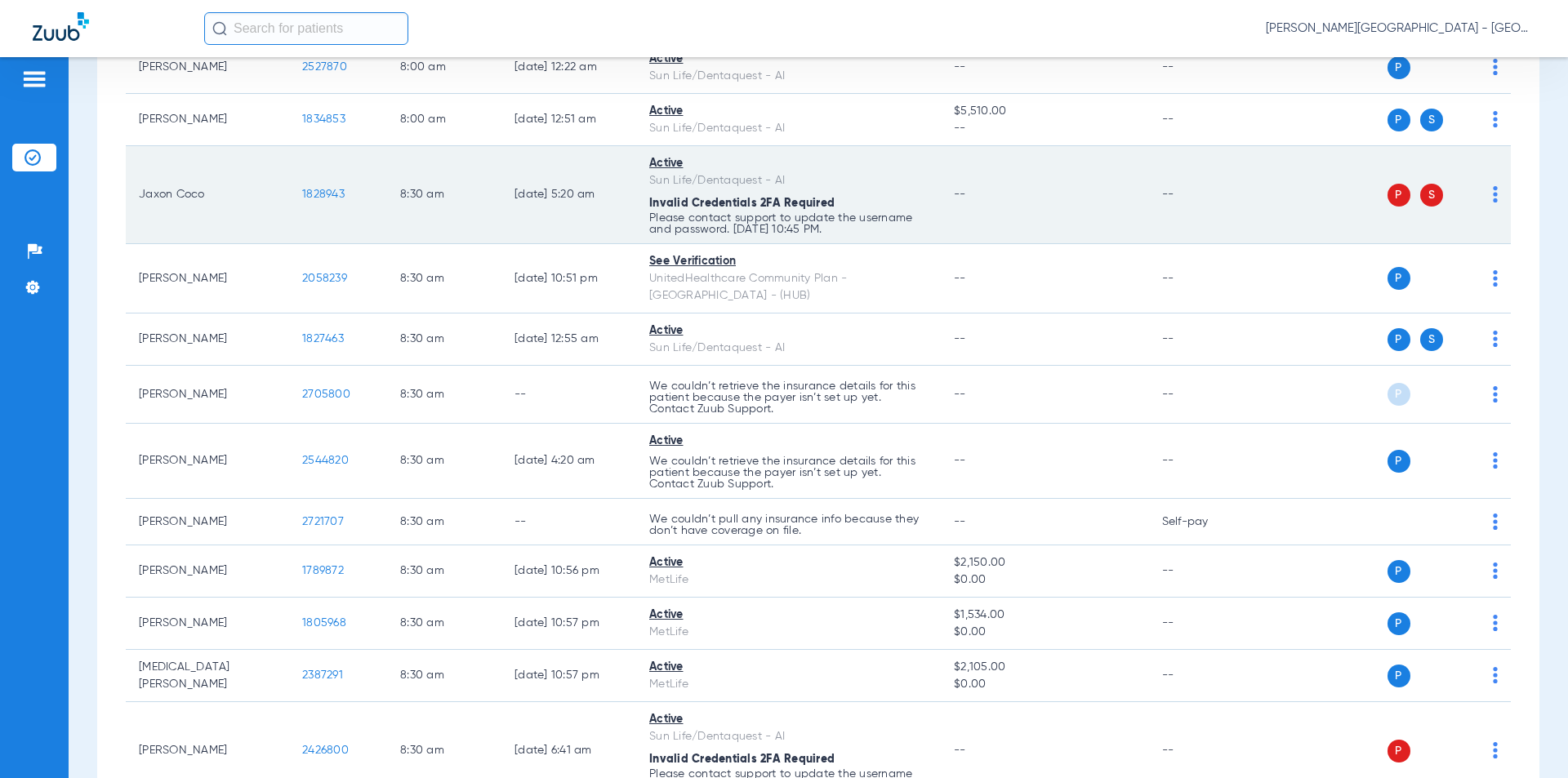 drag, startPoint x: 312, startPoint y: 199, endPoint x: 296, endPoint y: 199, distance: 16 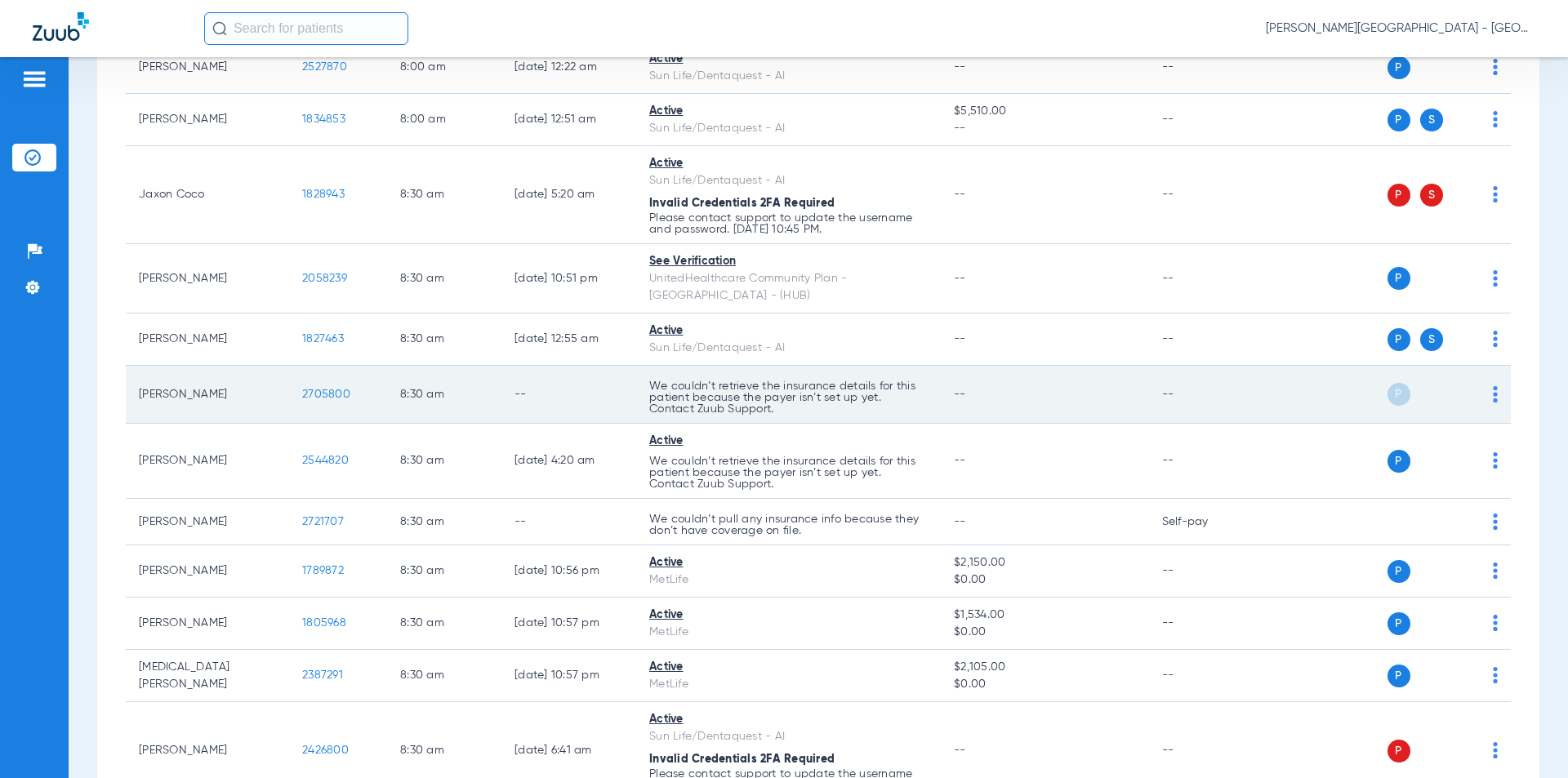 drag, startPoint x: 335, startPoint y: 376, endPoint x: 298, endPoint y: 377, distance: 37.01351 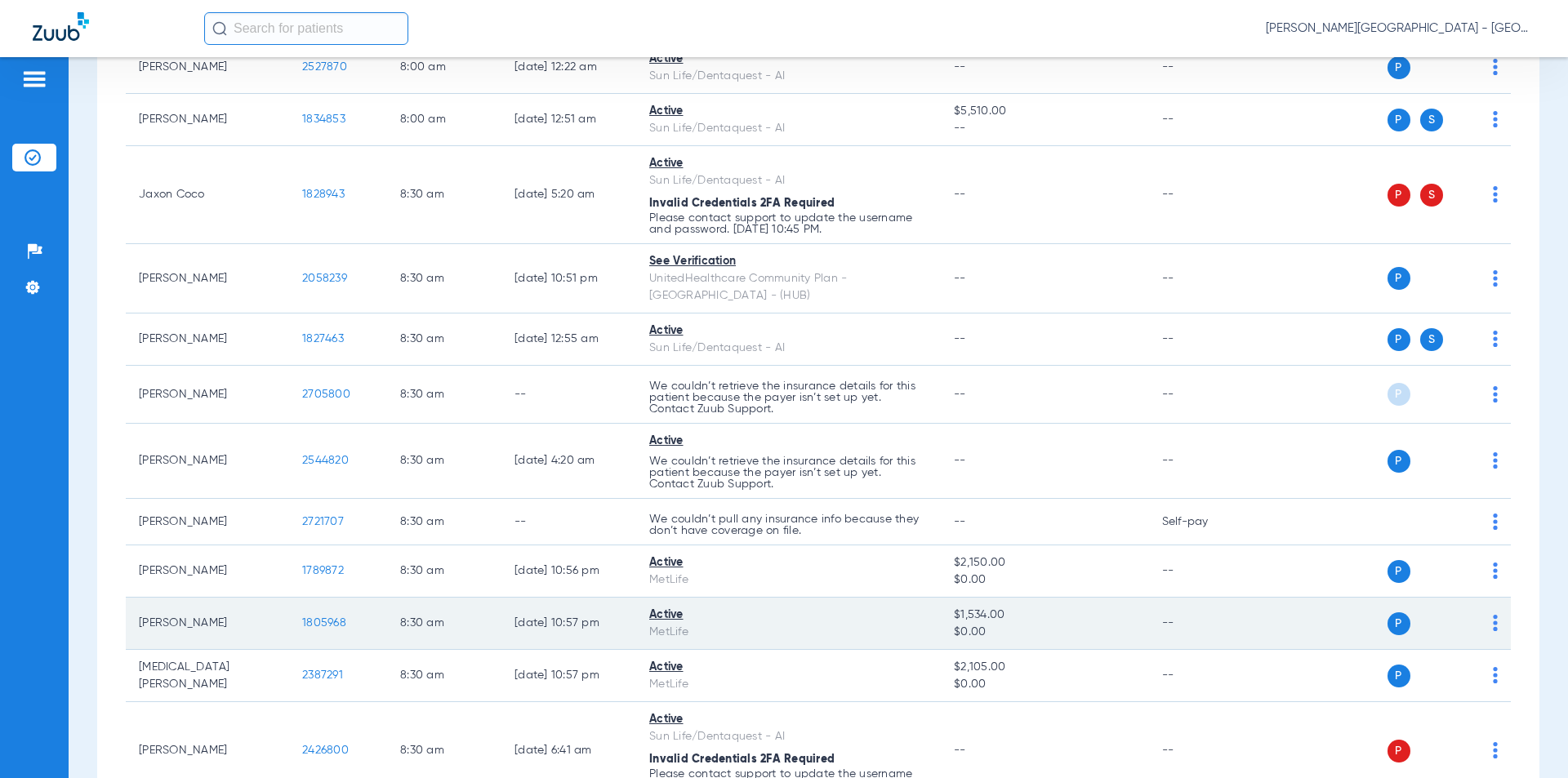 scroll, scrollTop: 1633, scrollLeft: 0, axis: vertical 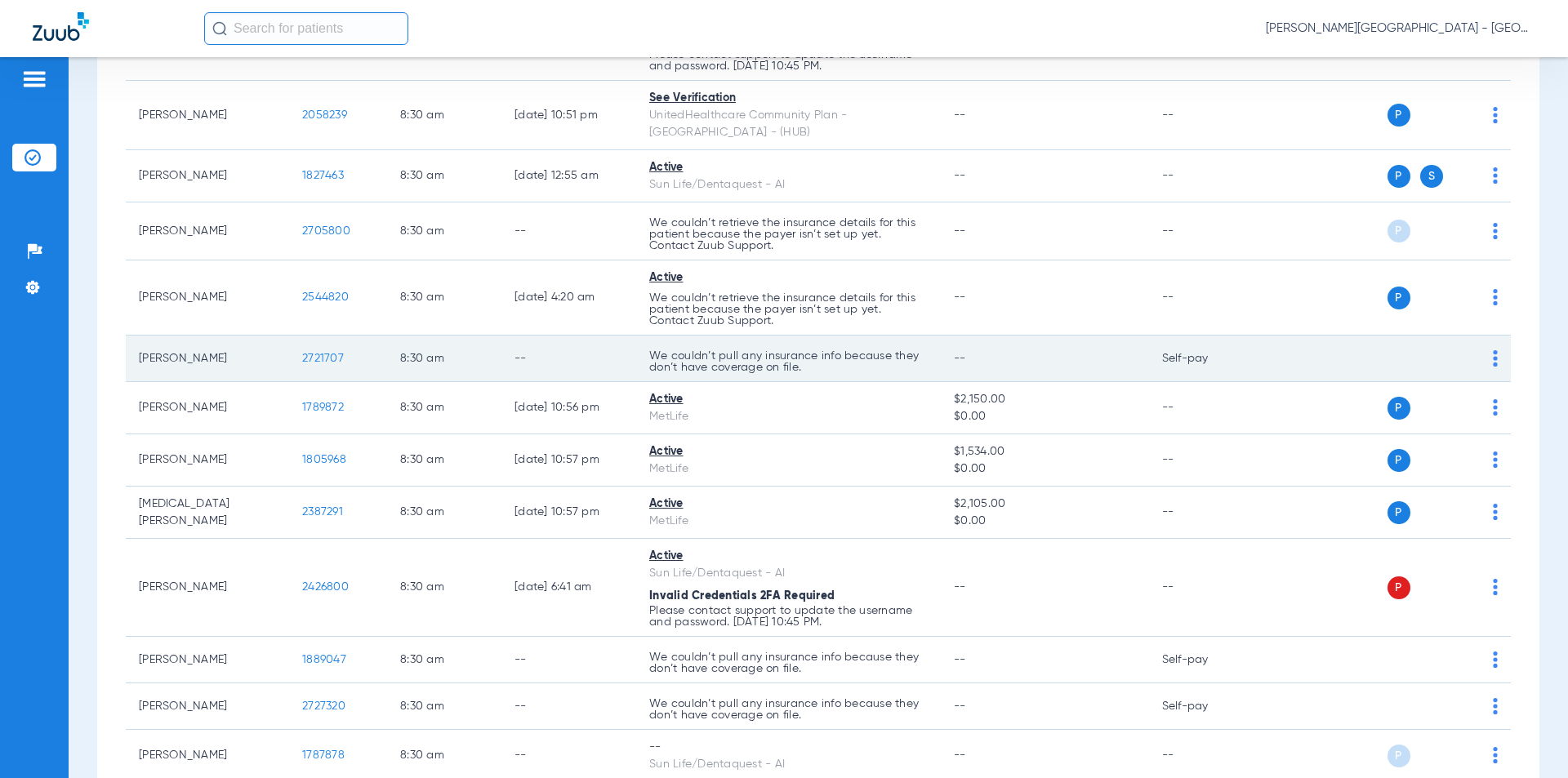drag, startPoint x: 324, startPoint y: 343, endPoint x: 302, endPoint y: 342, distance: 22.022716 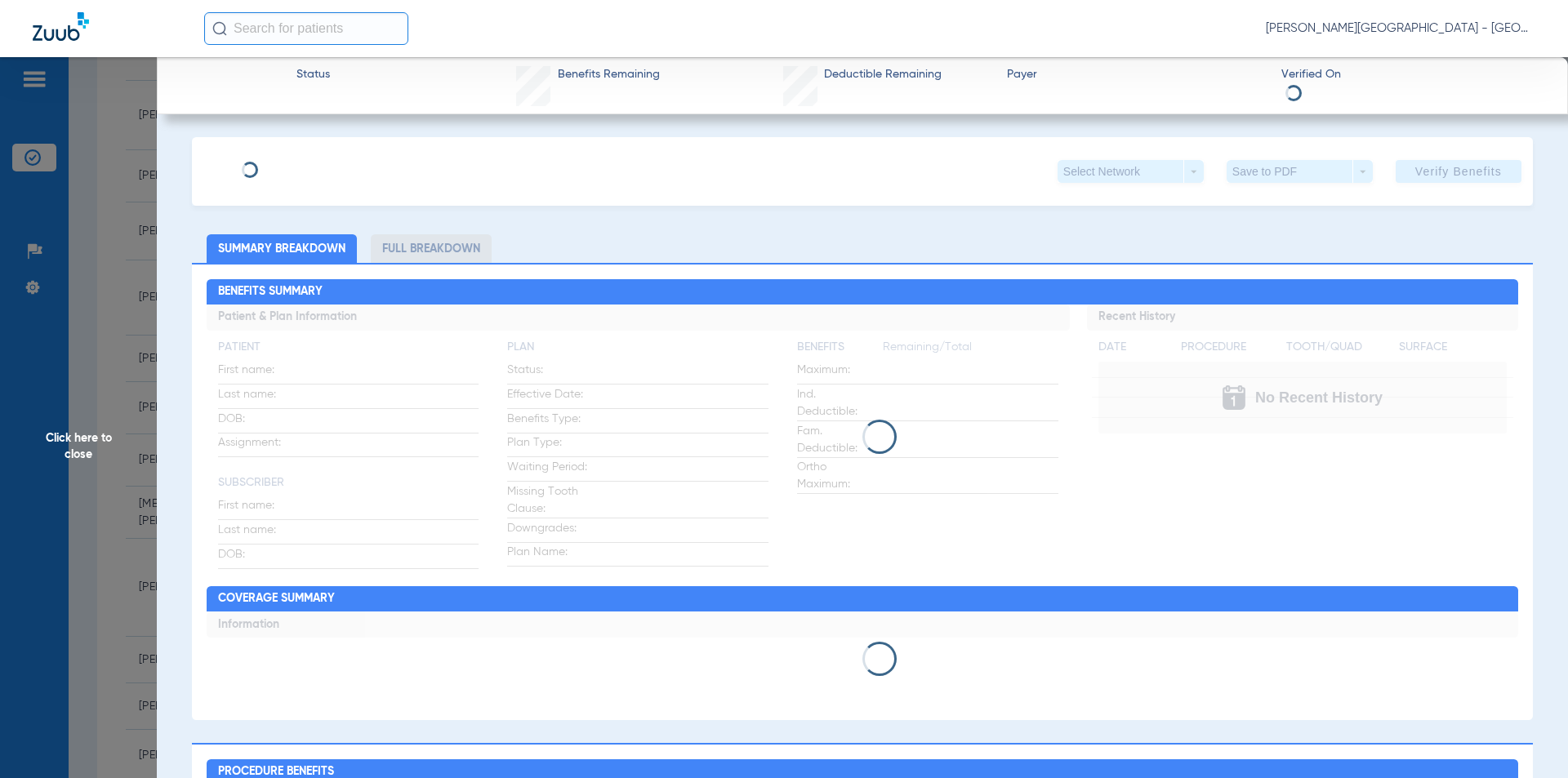 drag, startPoint x: 302, startPoint y: 342, endPoint x: 337, endPoint y: 345, distance: 35.128336 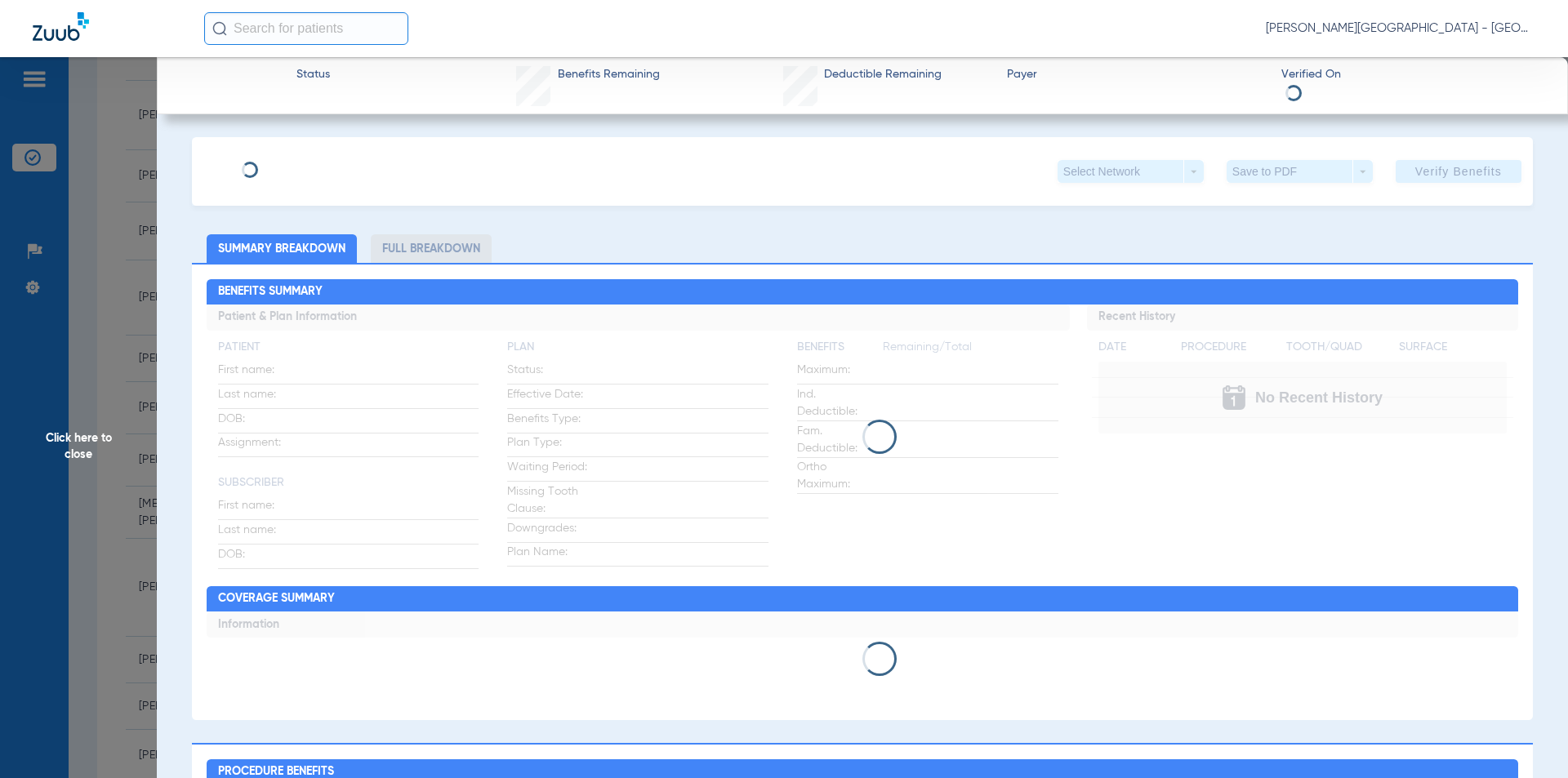 click on "Click here to close" 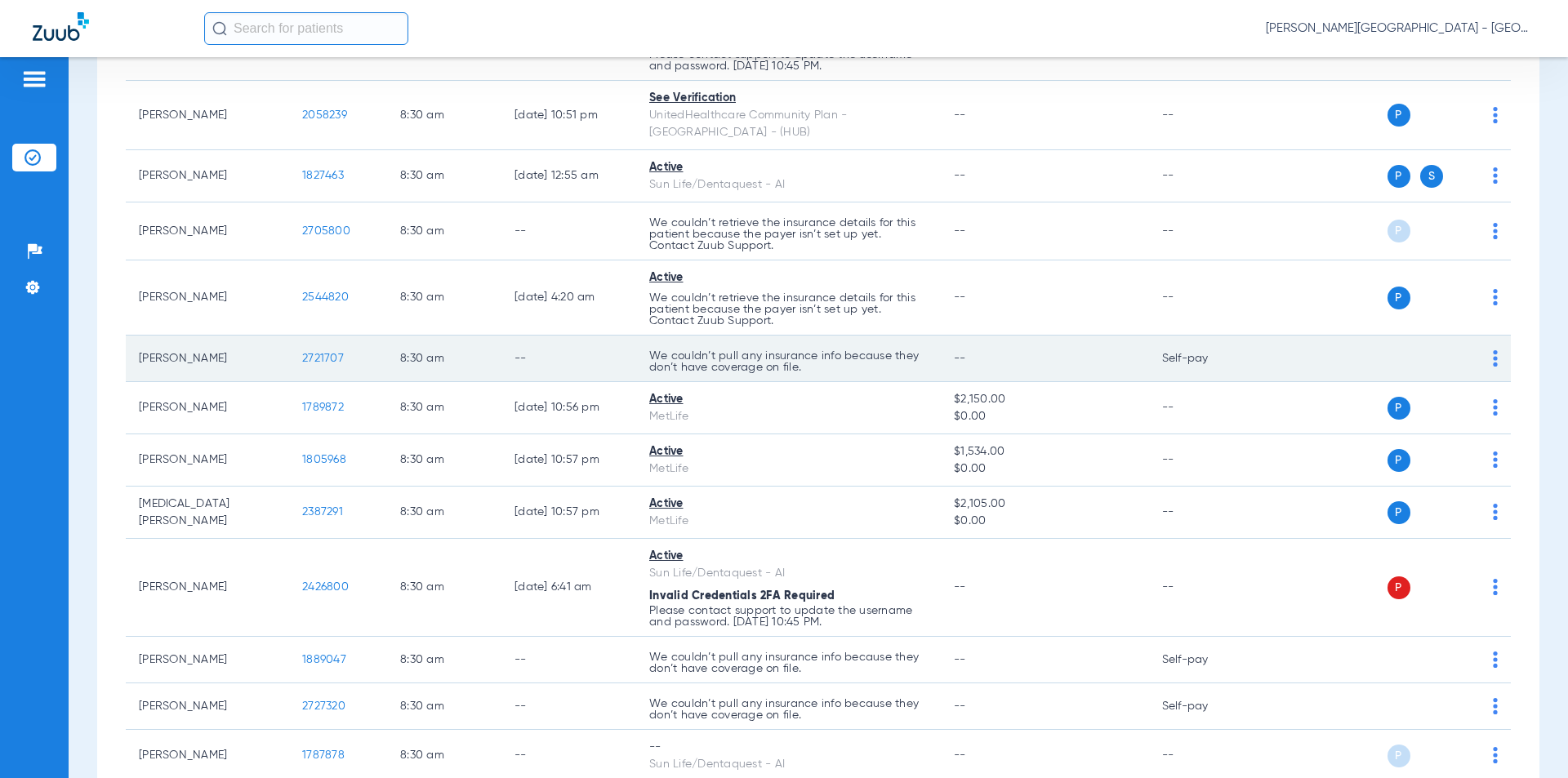 drag, startPoint x: 325, startPoint y: 345, endPoint x: 305, endPoint y: 341, distance: 20.39608 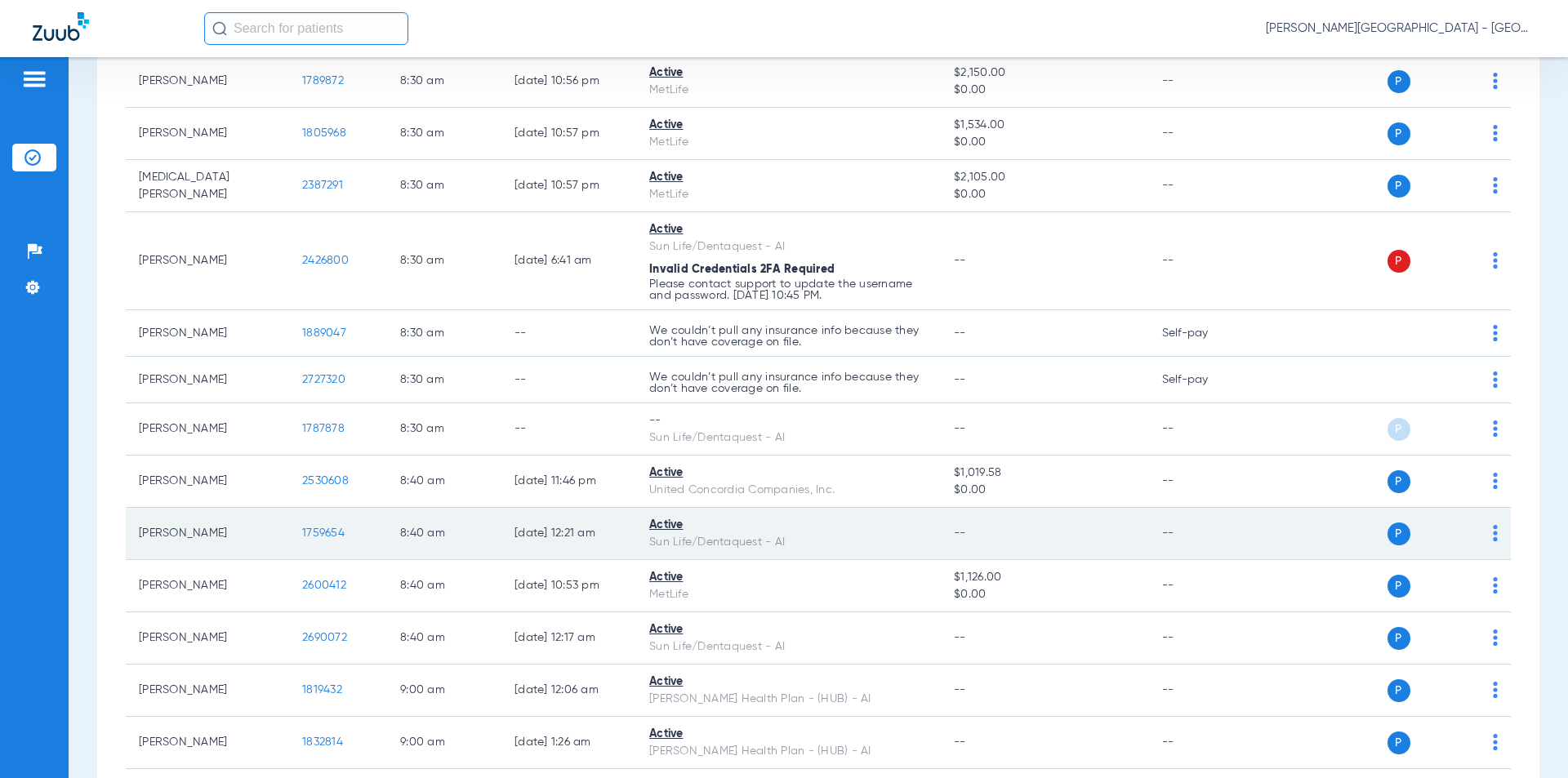 scroll, scrollTop: 2041, scrollLeft: 0, axis: vertical 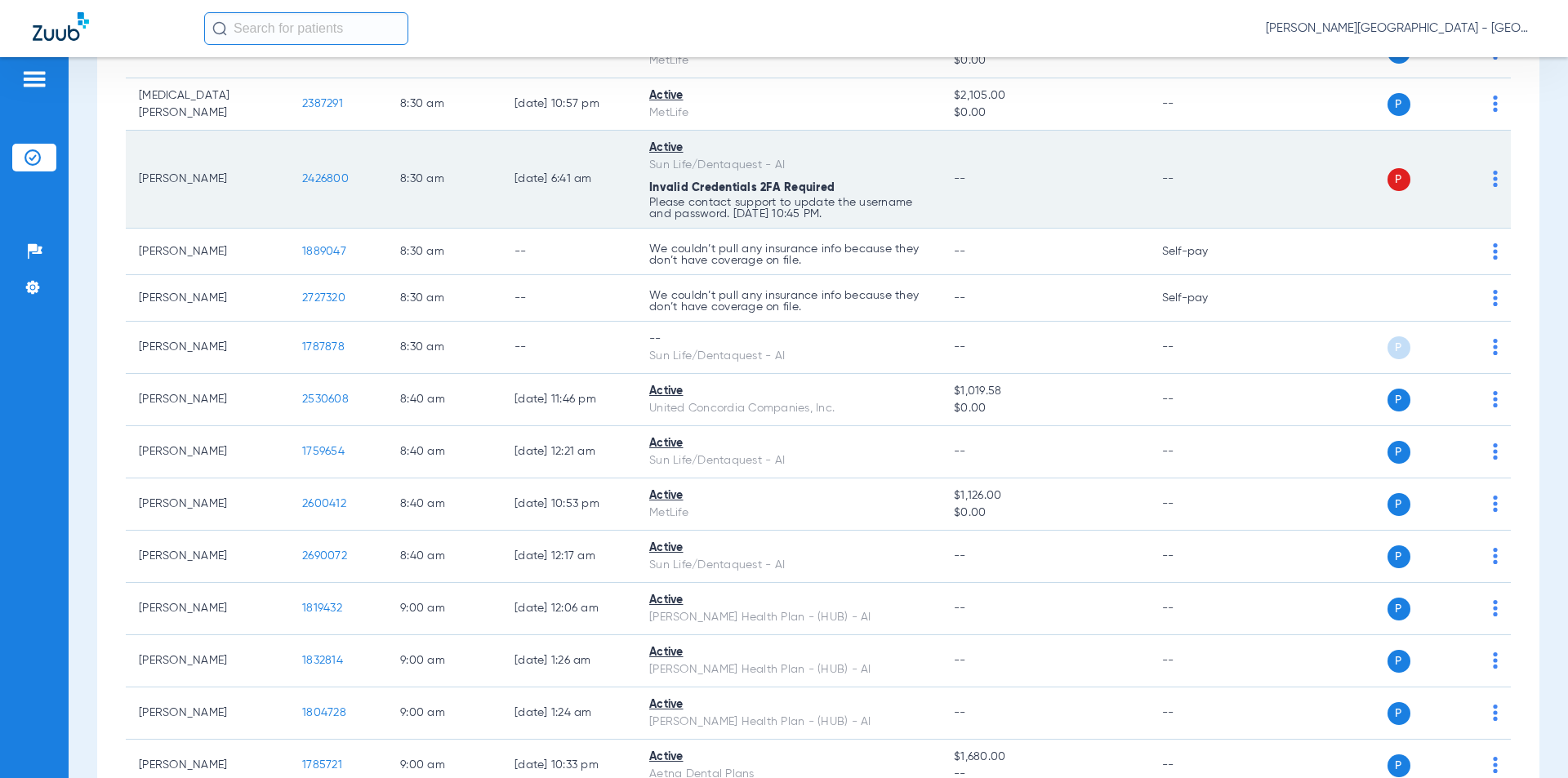 drag, startPoint x: 274, startPoint y: 168, endPoint x: 316, endPoint y: 163, distance: 42.296572 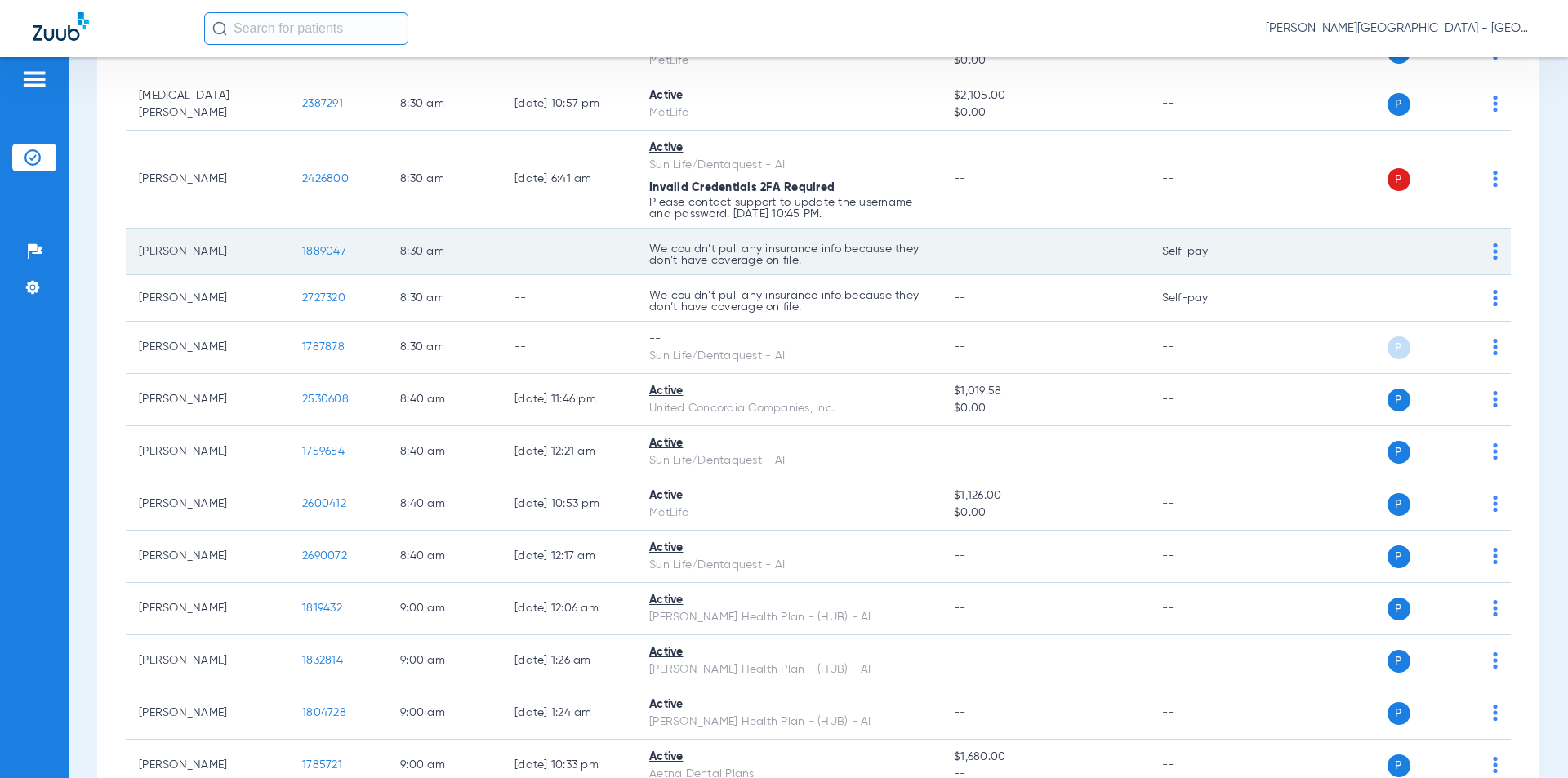 drag, startPoint x: 339, startPoint y: 238, endPoint x: 295, endPoint y: 233, distance: 44.28318 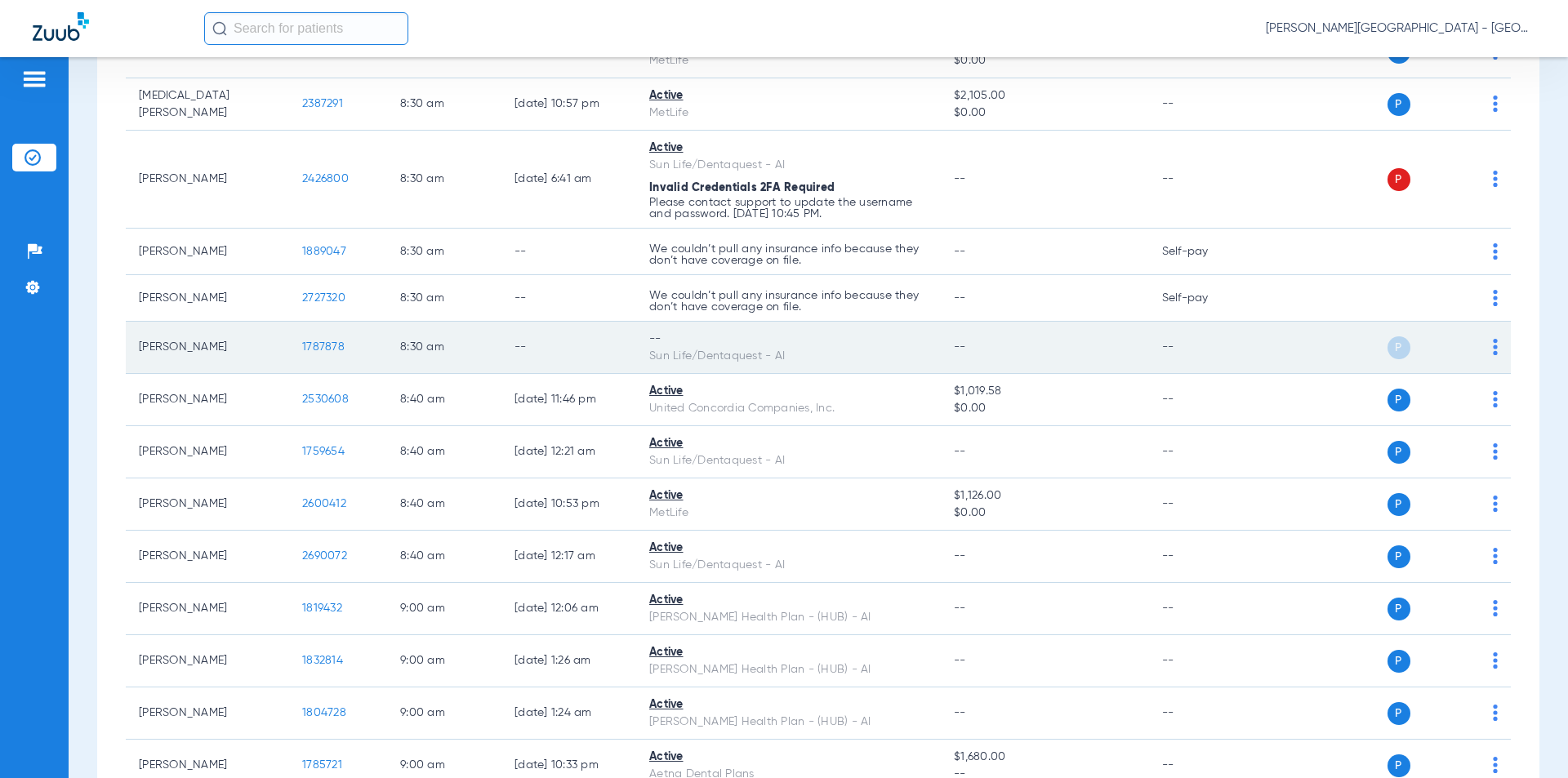 drag, startPoint x: 354, startPoint y: 331, endPoint x: 298, endPoint y: 348, distance: 58.5235 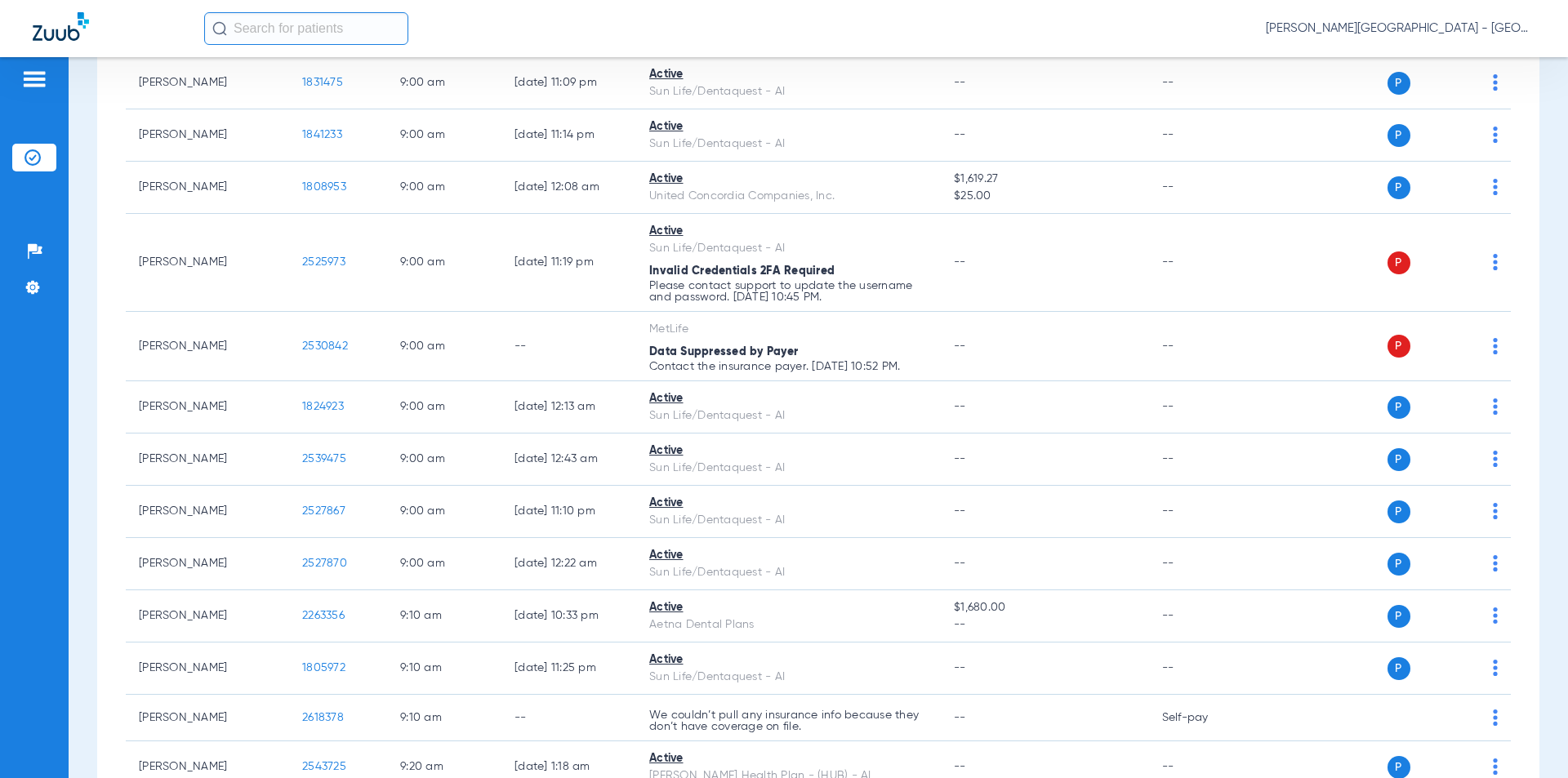 scroll, scrollTop: 2857, scrollLeft: 0, axis: vertical 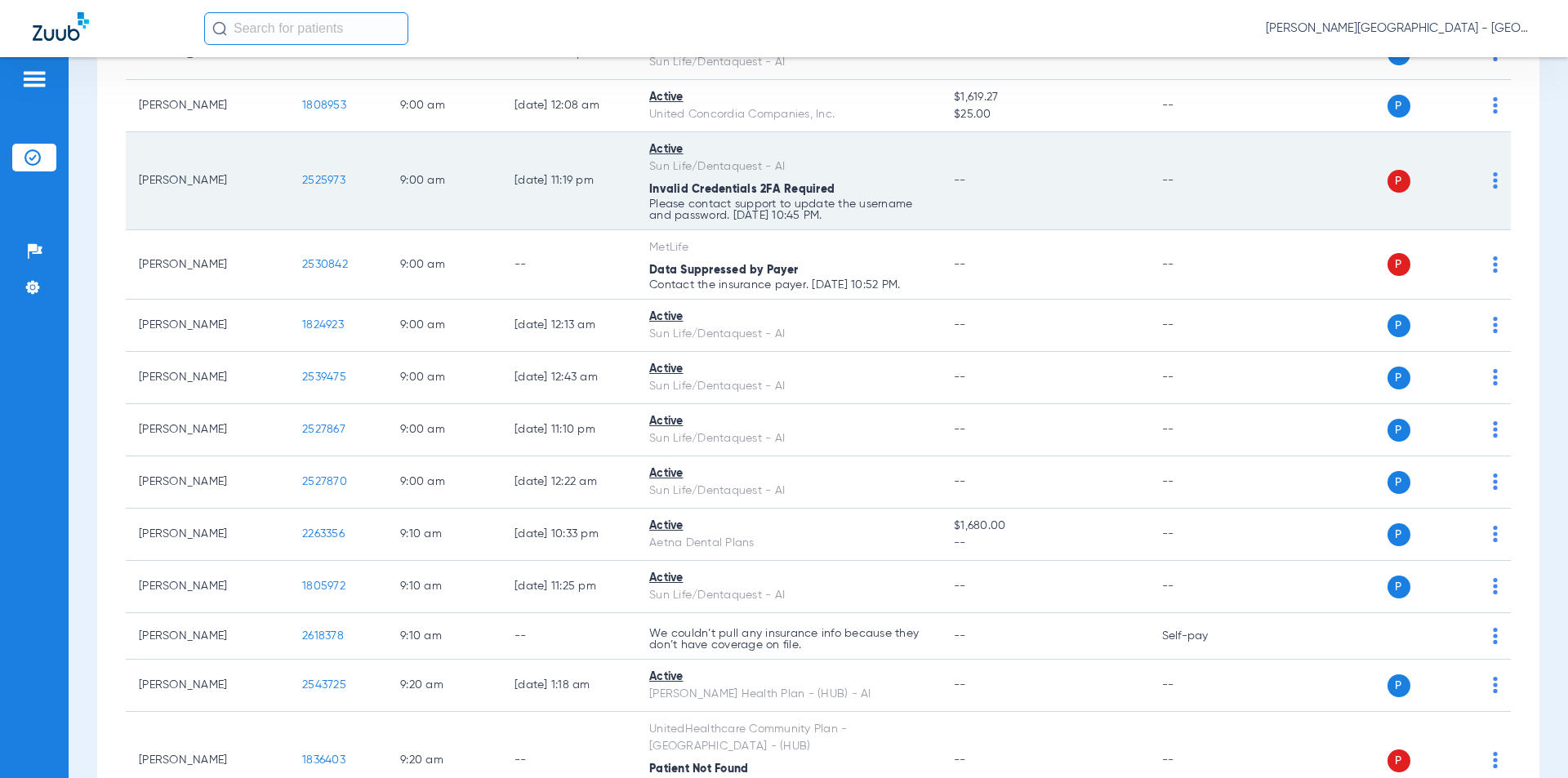 click on "[PERSON_NAME]   2525973   9:00 AM   [DATE] 11:19 PM   Active   Sun Life/Dentaquest - AI  Invalid Credentials 2FA Required Please contact support to update the username and password. [DATE] 10:45 PM. --  --  P S" 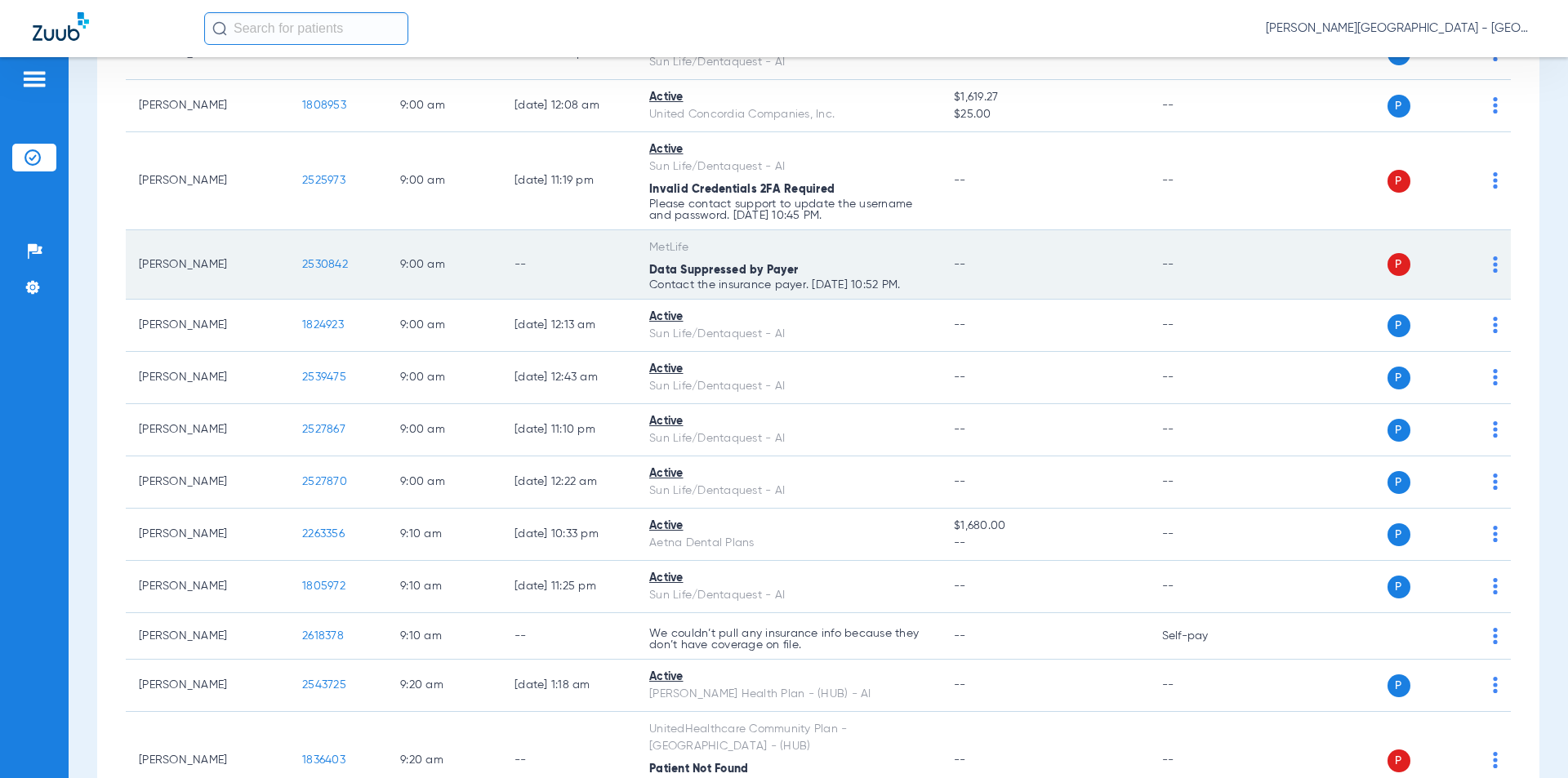 drag, startPoint x: 352, startPoint y: 252, endPoint x: 283, endPoint y: 250, distance: 69.028979 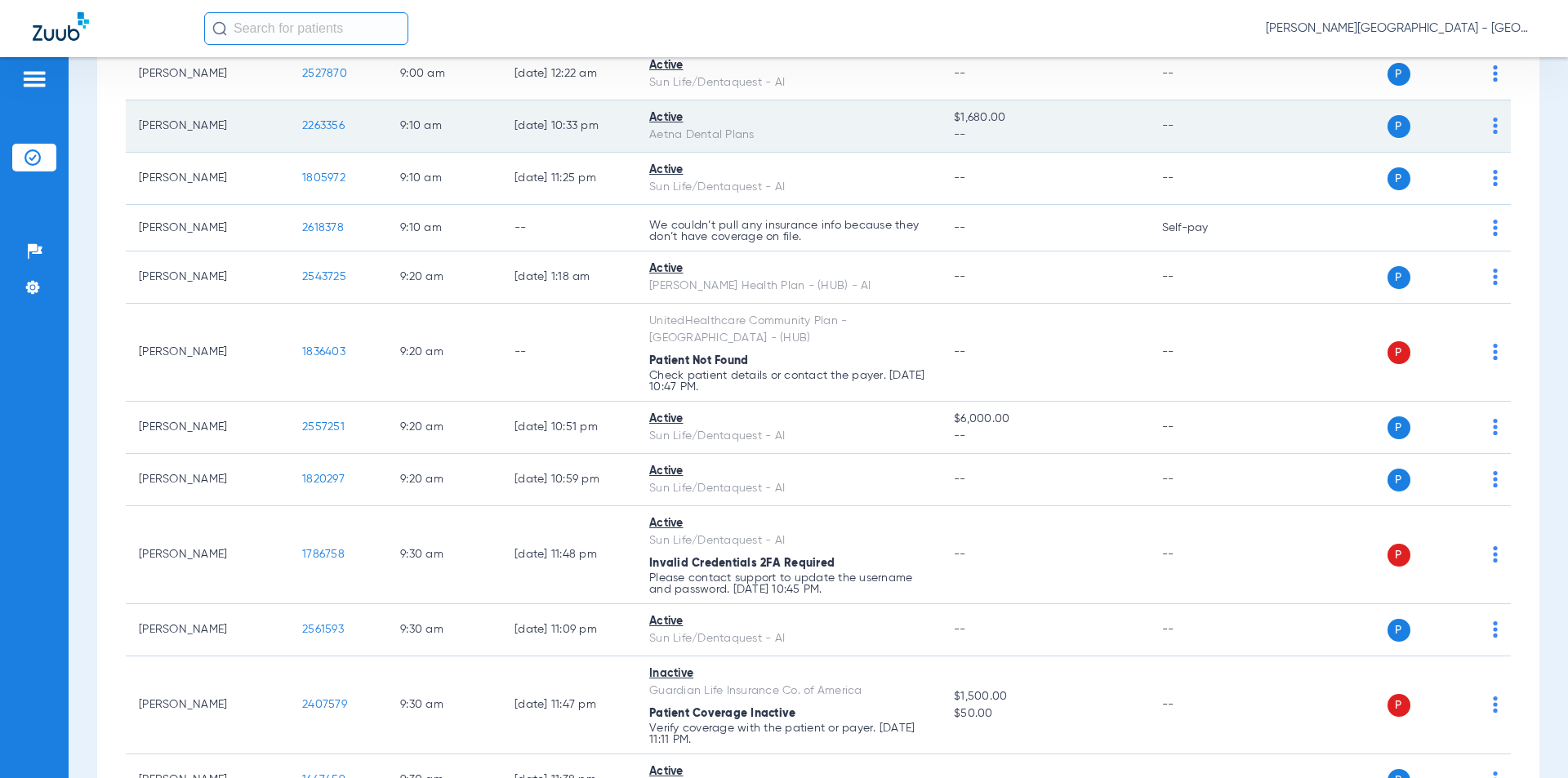 scroll, scrollTop: 3347, scrollLeft: 0, axis: vertical 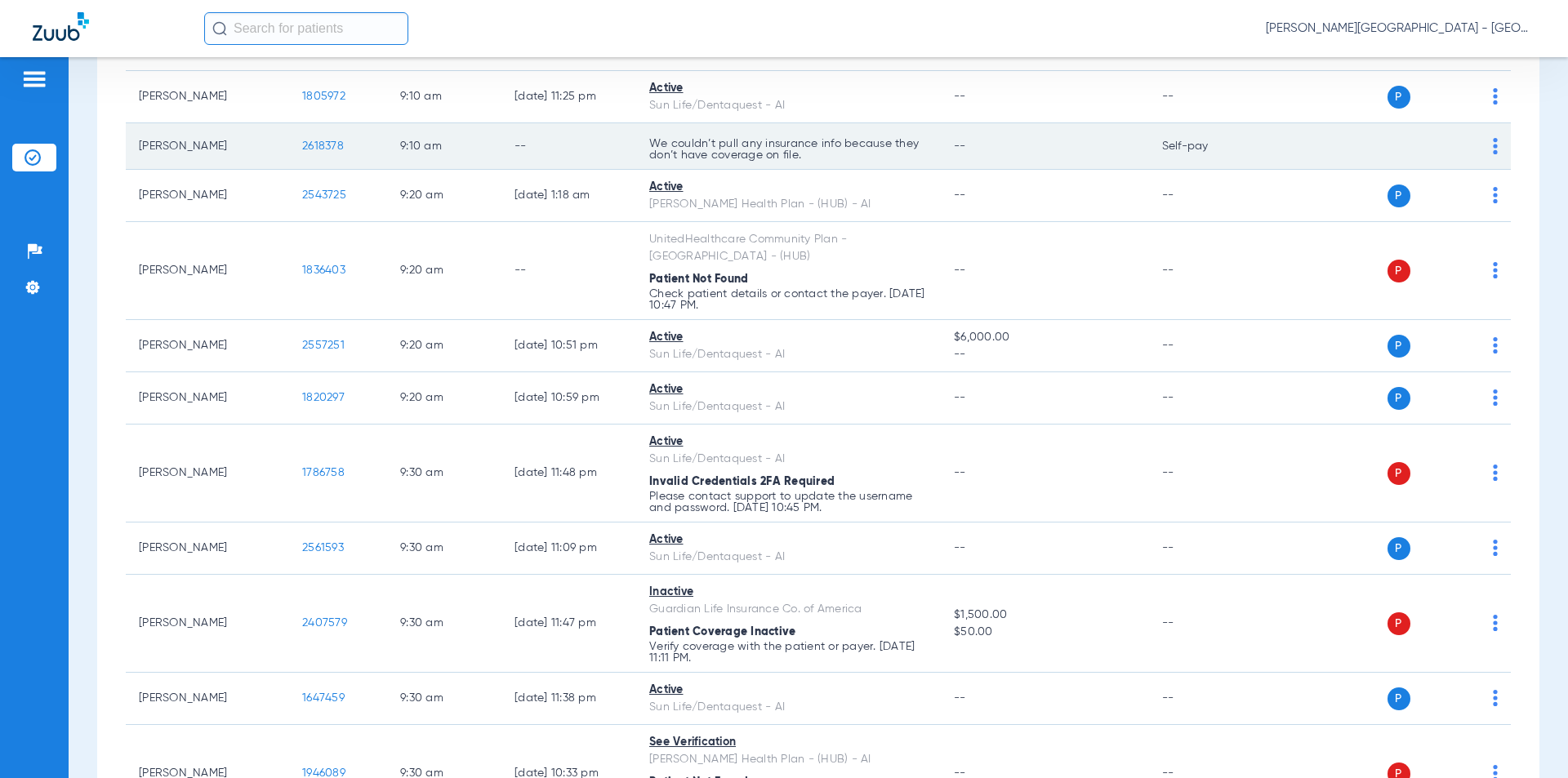click on "[PERSON_NAME]   2618378   9:10 AM   --     We couldn’t pull any insurance info because they don’t have coverage on file. --  Self-pay  P S" 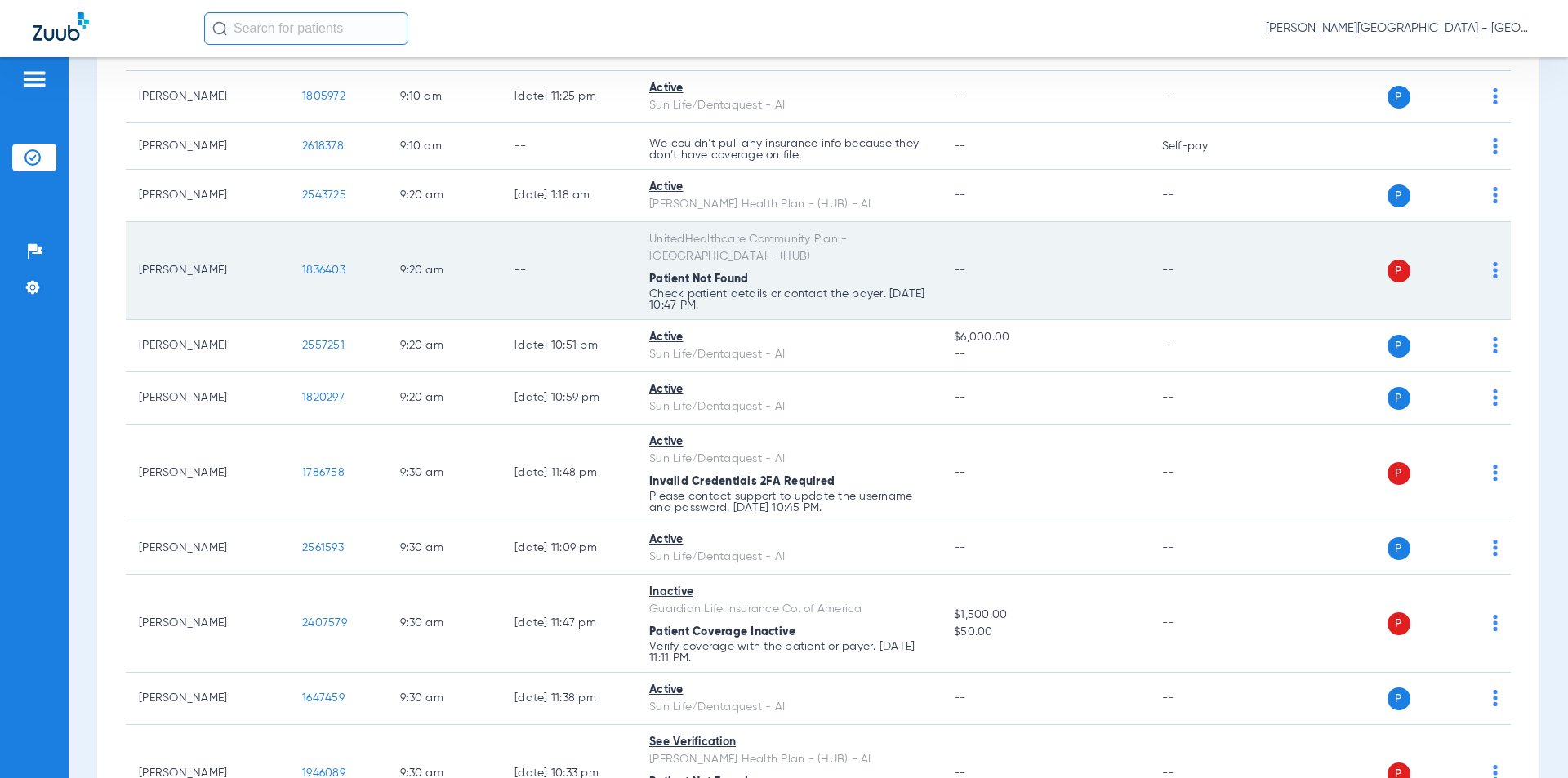 click on "[PERSON_NAME]   1836403   9:20 AM   --   UnitedHealthcare Community Plan - PA - (HUB)  Patient Not Found Check patient details or contact the payer. [DATE] 10:47 PM. --  --  P S" 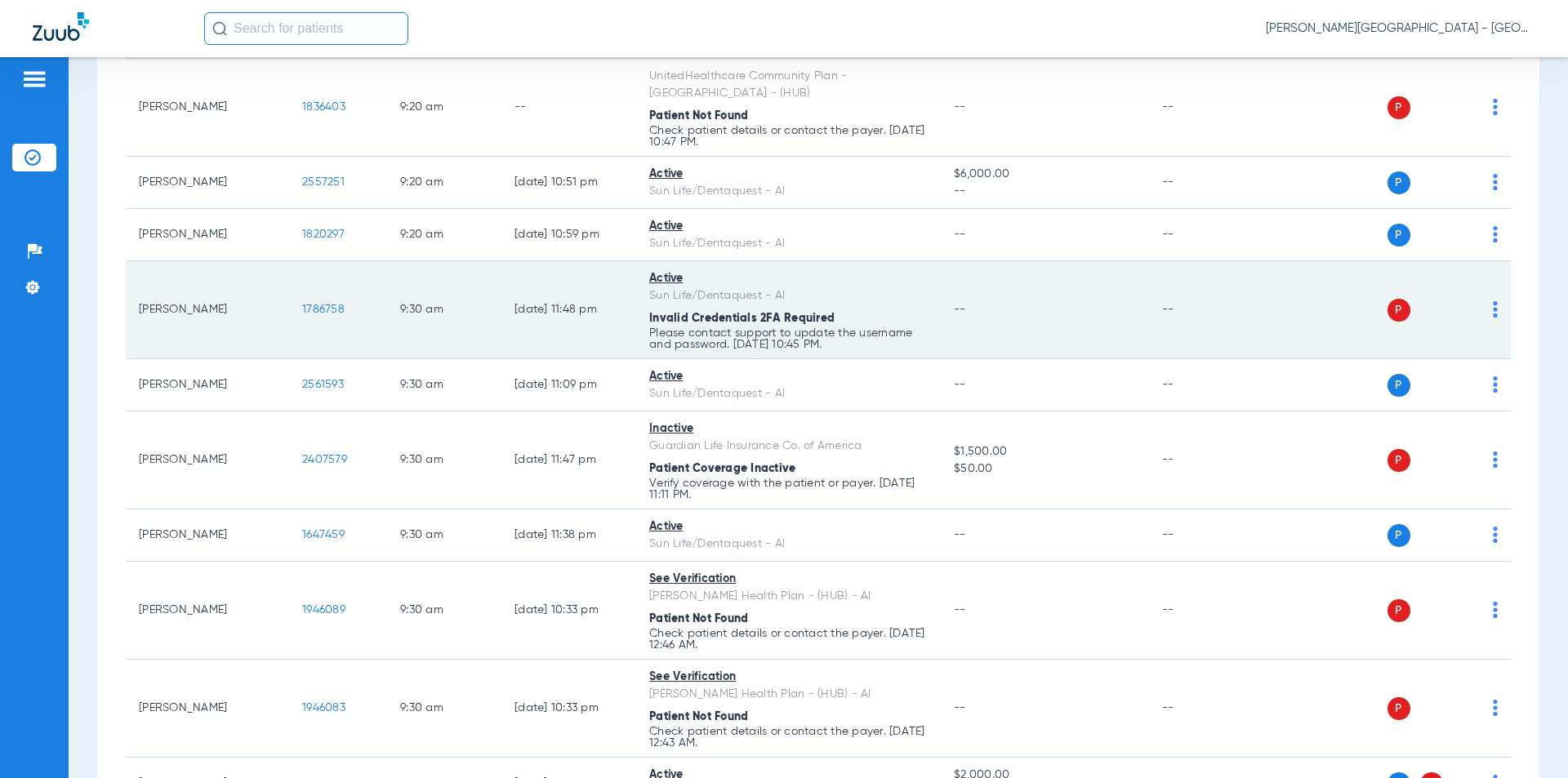 scroll, scrollTop: 3674, scrollLeft: 0, axis: vertical 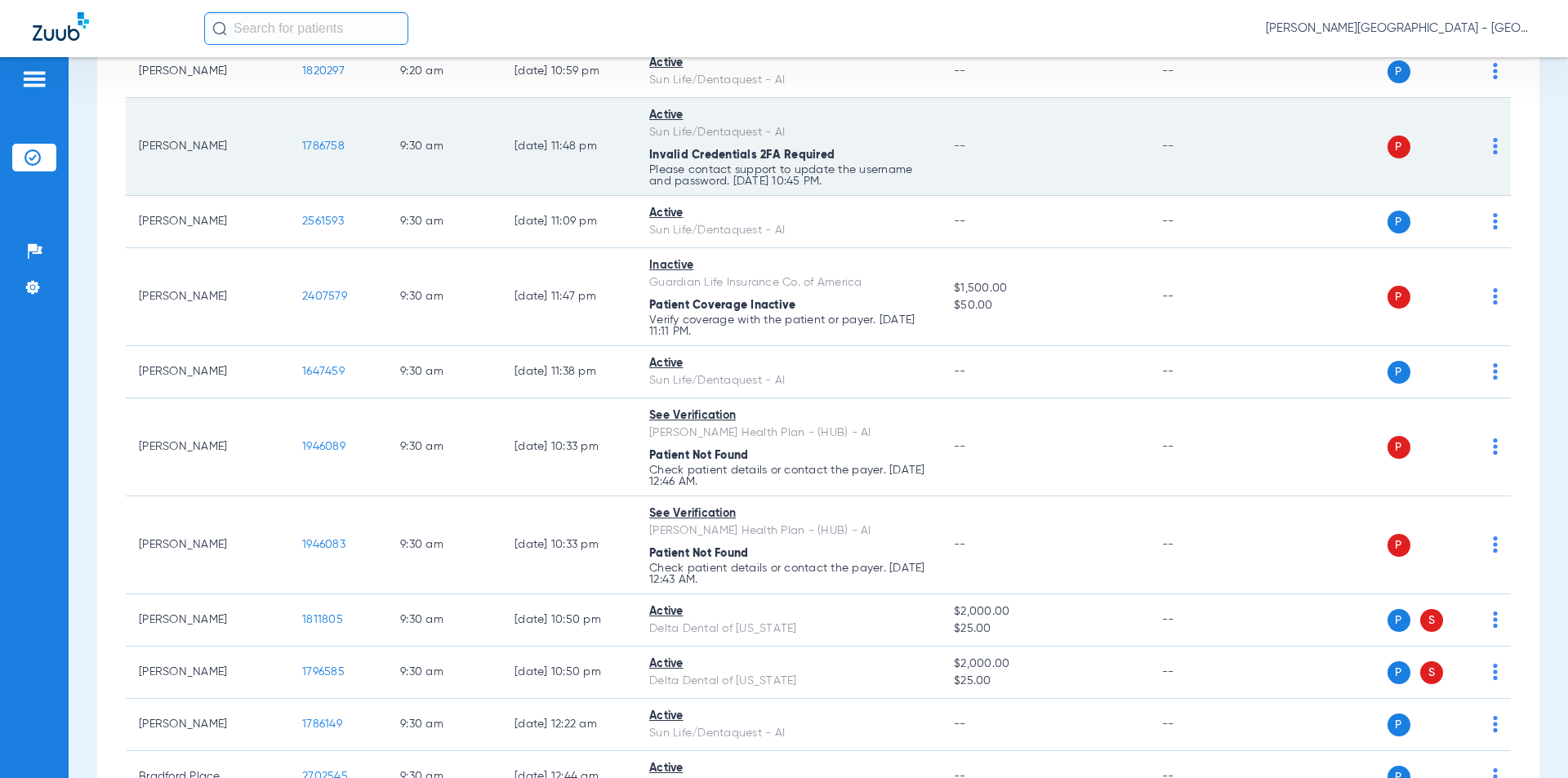 drag, startPoint x: 283, startPoint y: 112, endPoint x: 272, endPoint y: 111, distance: 11.045361 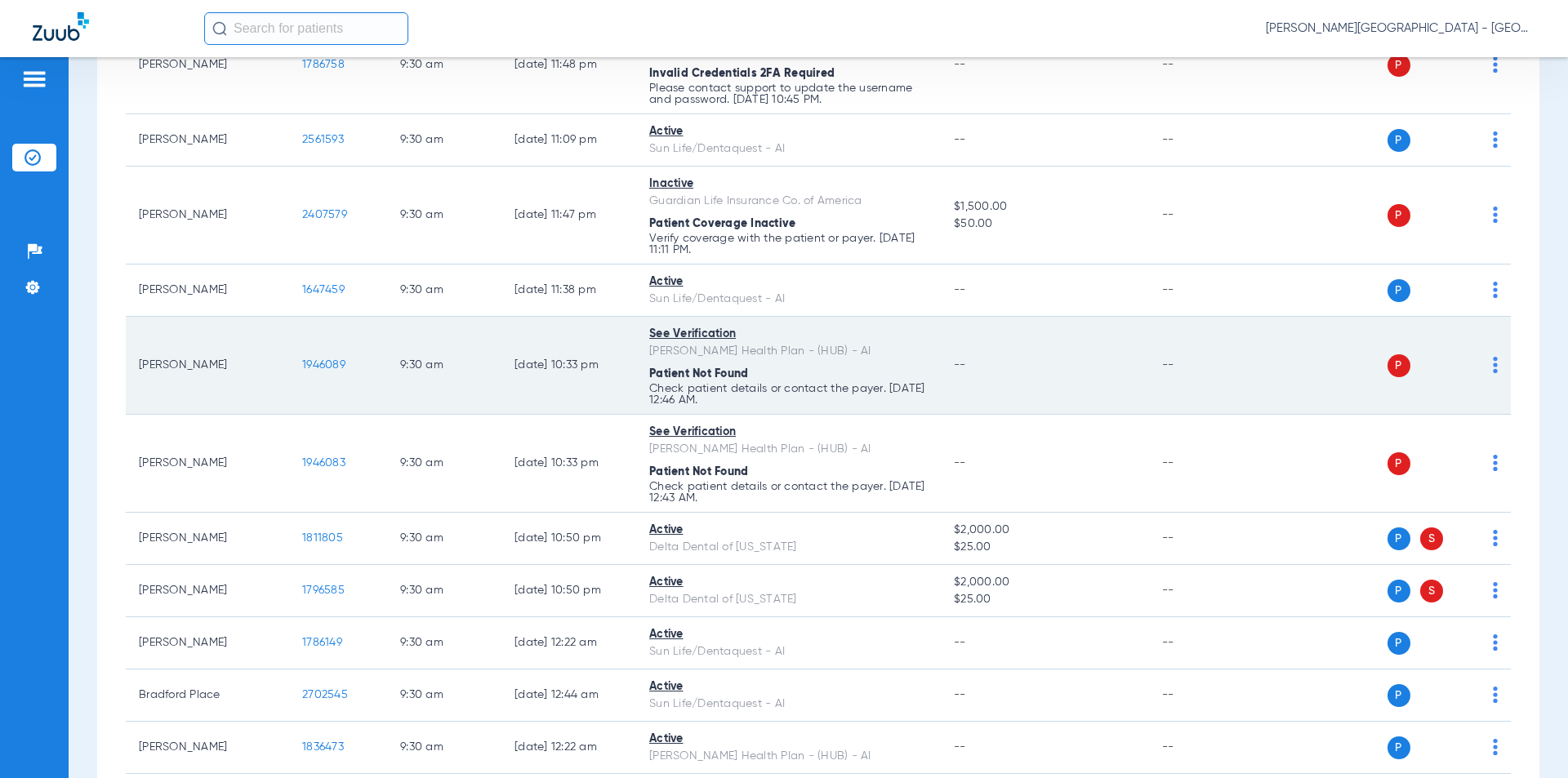 scroll, scrollTop: 3837, scrollLeft: 0, axis: vertical 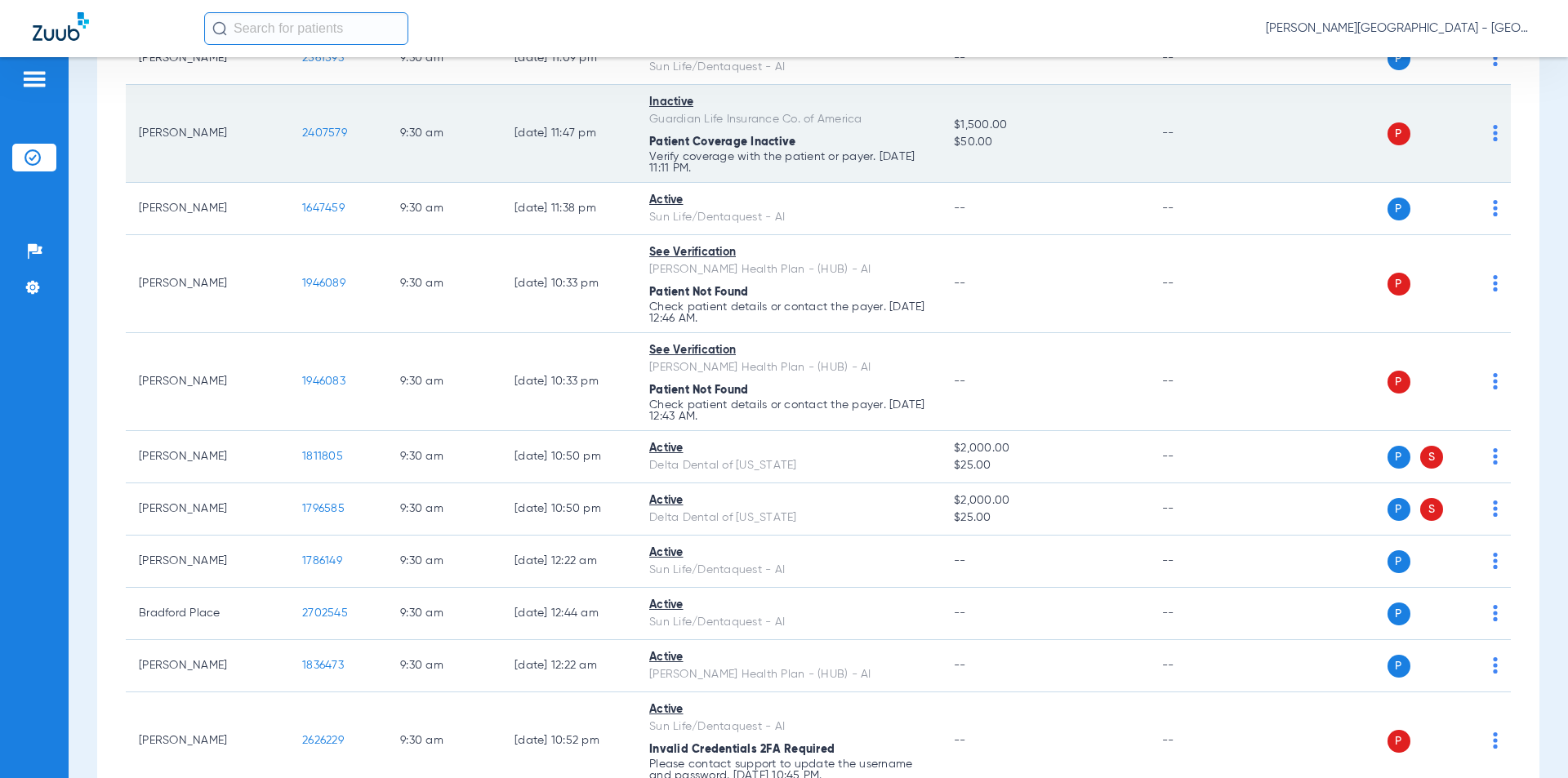 drag, startPoint x: 349, startPoint y: 100, endPoint x: 322, endPoint y: 100, distance: 27 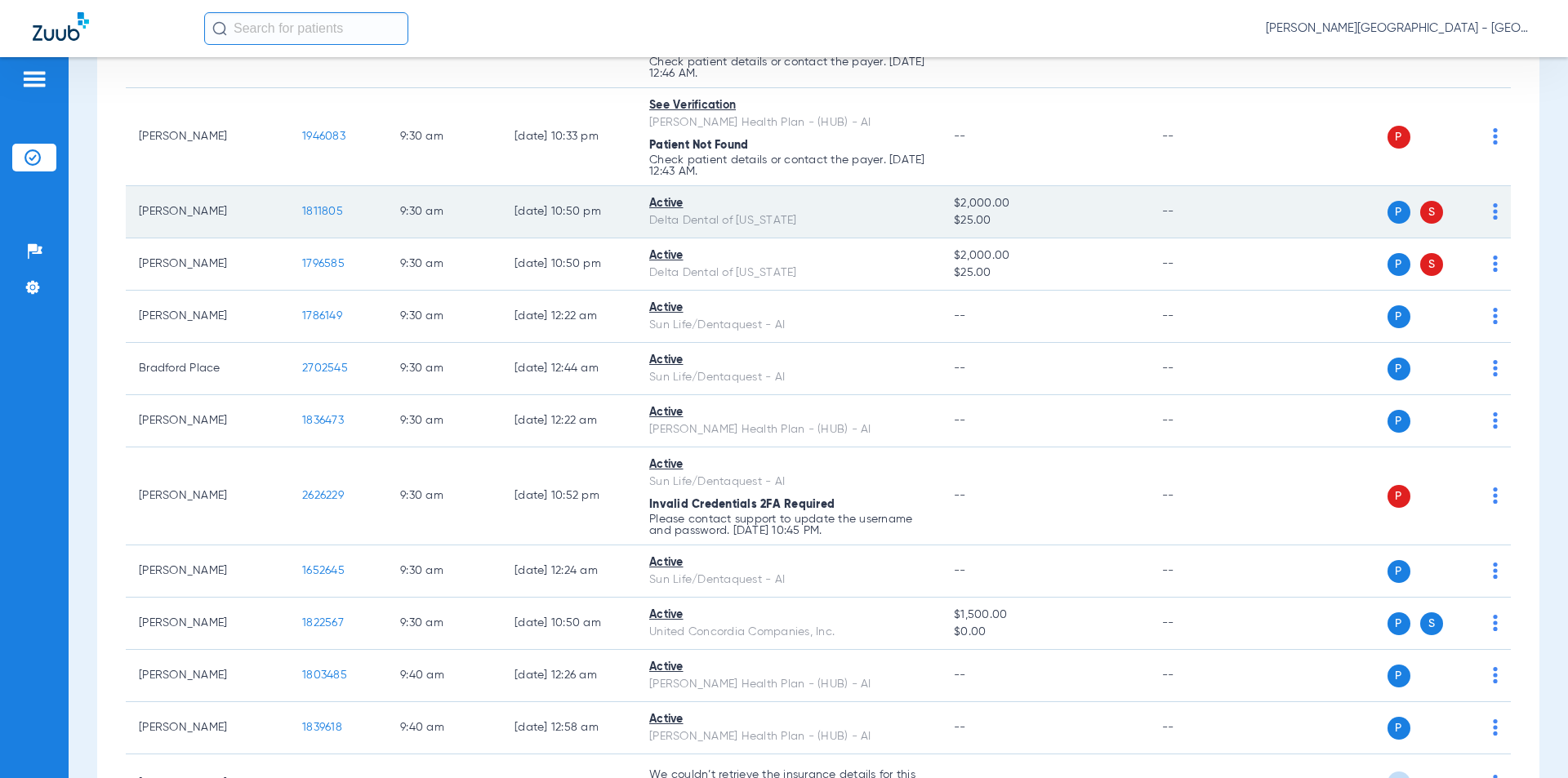 scroll, scrollTop: 4163, scrollLeft: 0, axis: vertical 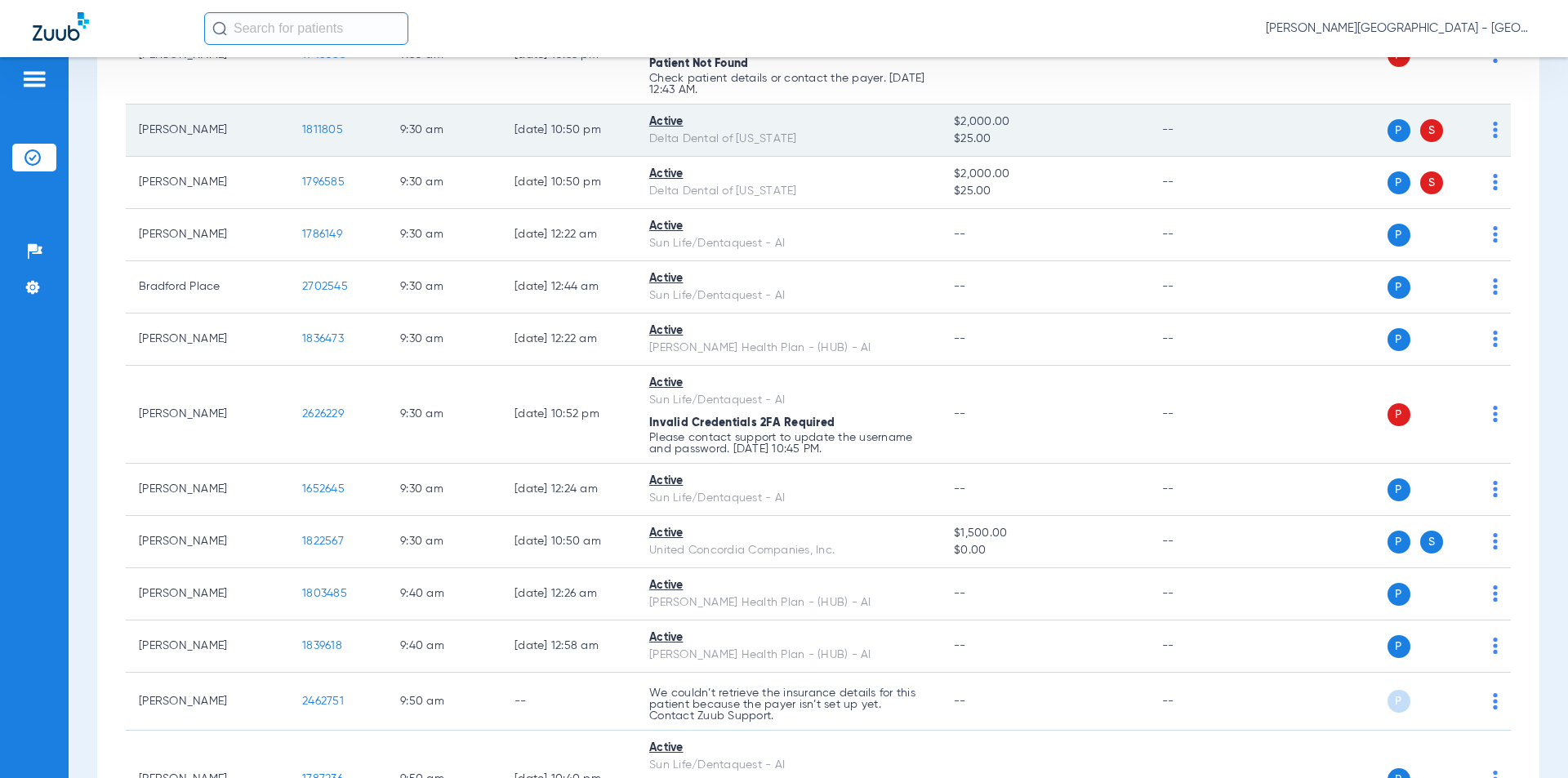 click on "[PERSON_NAME]   1811805   9:30 AM   [DATE] 10:50 PM   Active   Delta Dental of [US_STATE]   $2,000.00   $25.00   --  P S" 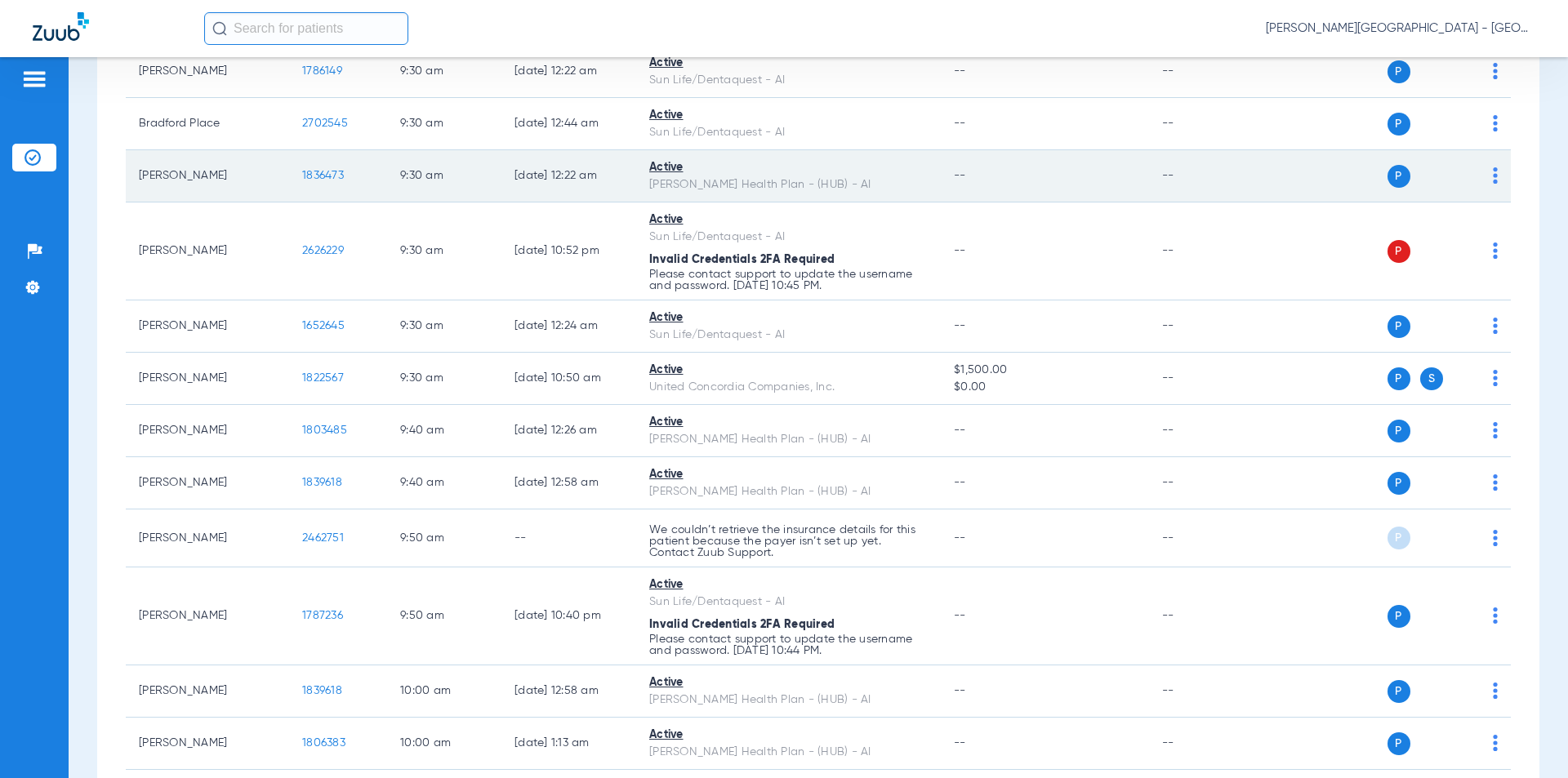 scroll, scrollTop: 4408, scrollLeft: 0, axis: vertical 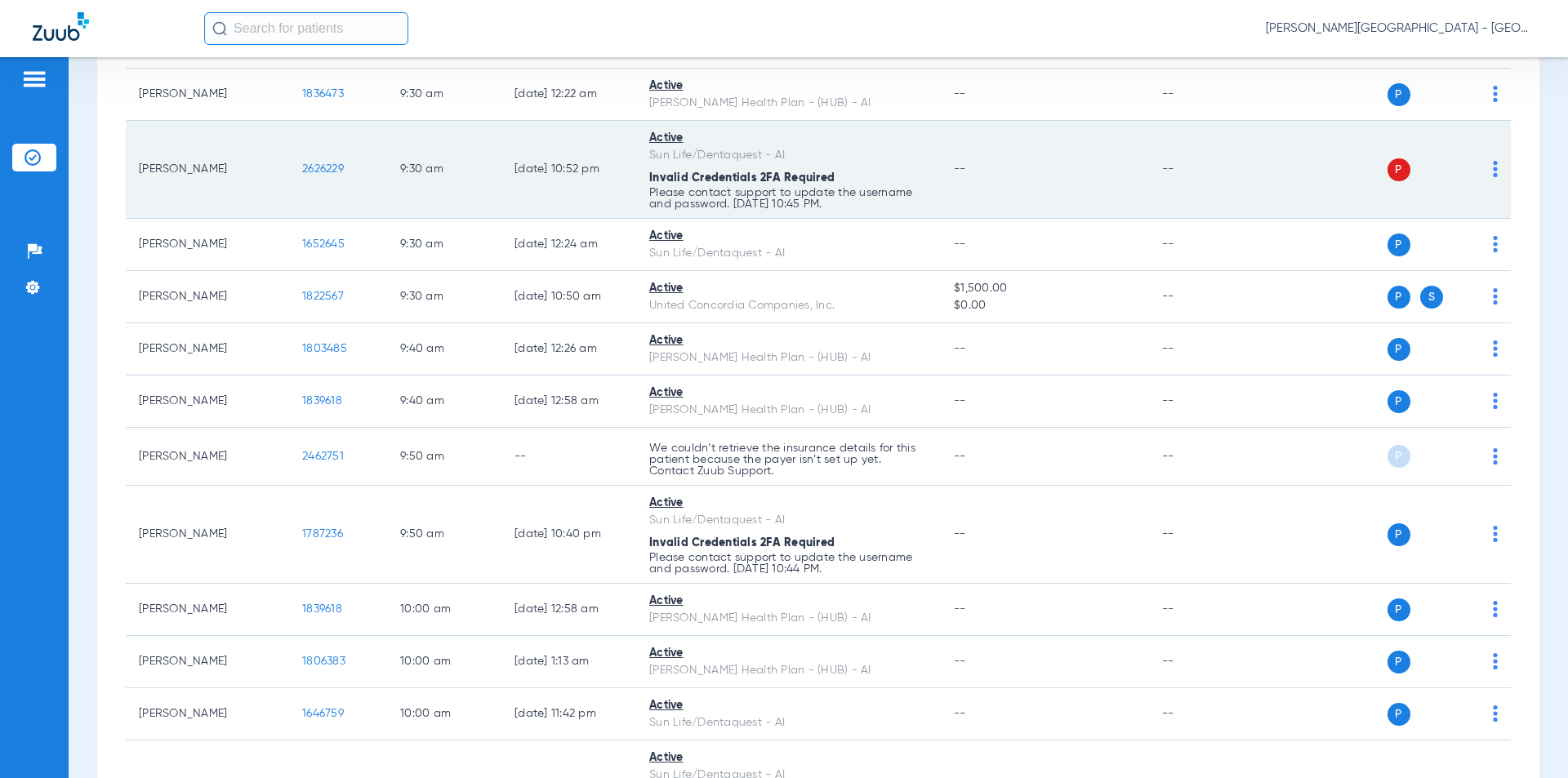 drag, startPoint x: 352, startPoint y: 140, endPoint x: 294, endPoint y: 135, distance: 58.21512 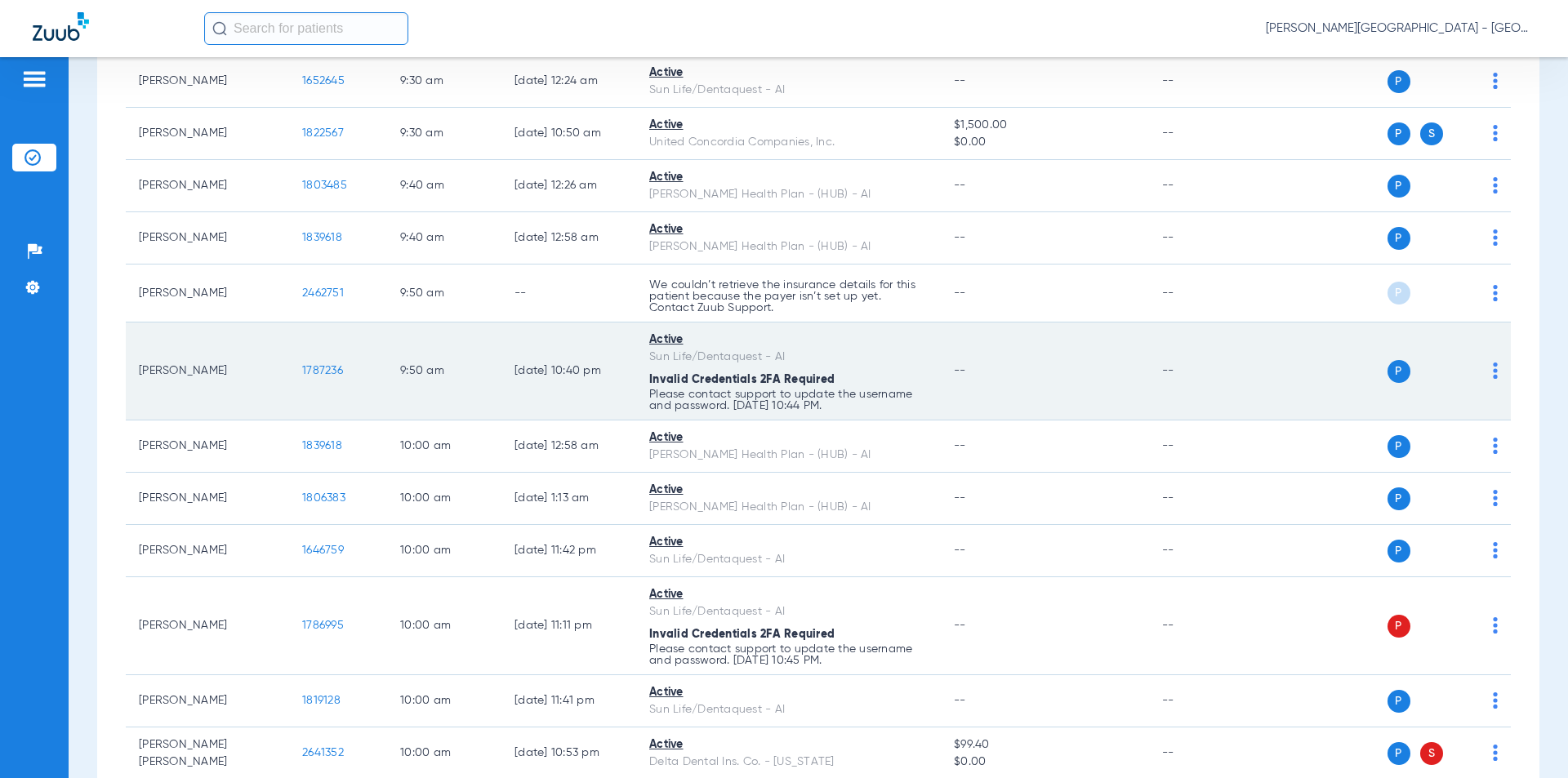 scroll, scrollTop: 4653, scrollLeft: 0, axis: vertical 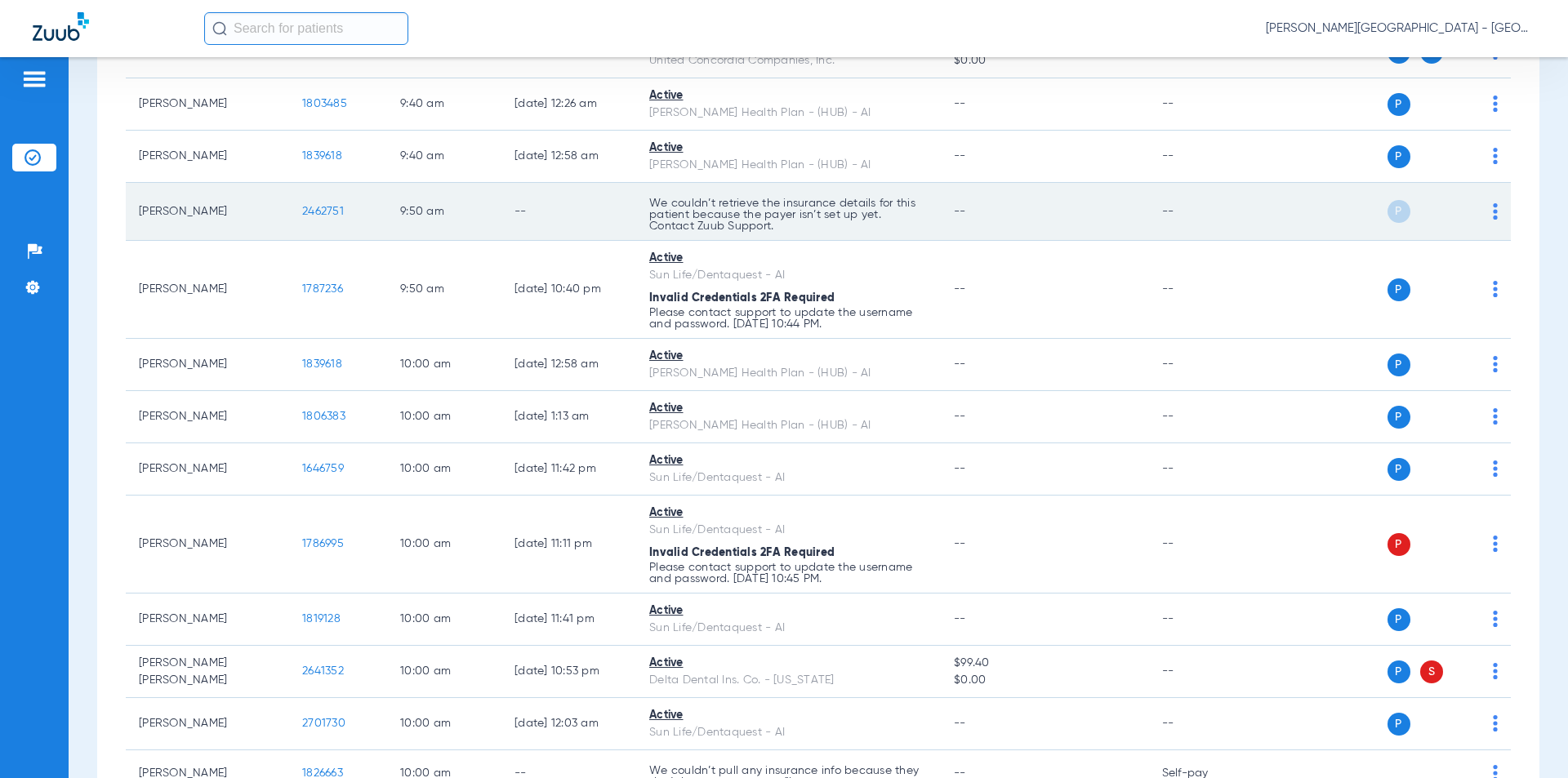 drag, startPoint x: 348, startPoint y: 179, endPoint x: 293, endPoint y: 182, distance: 55.08176 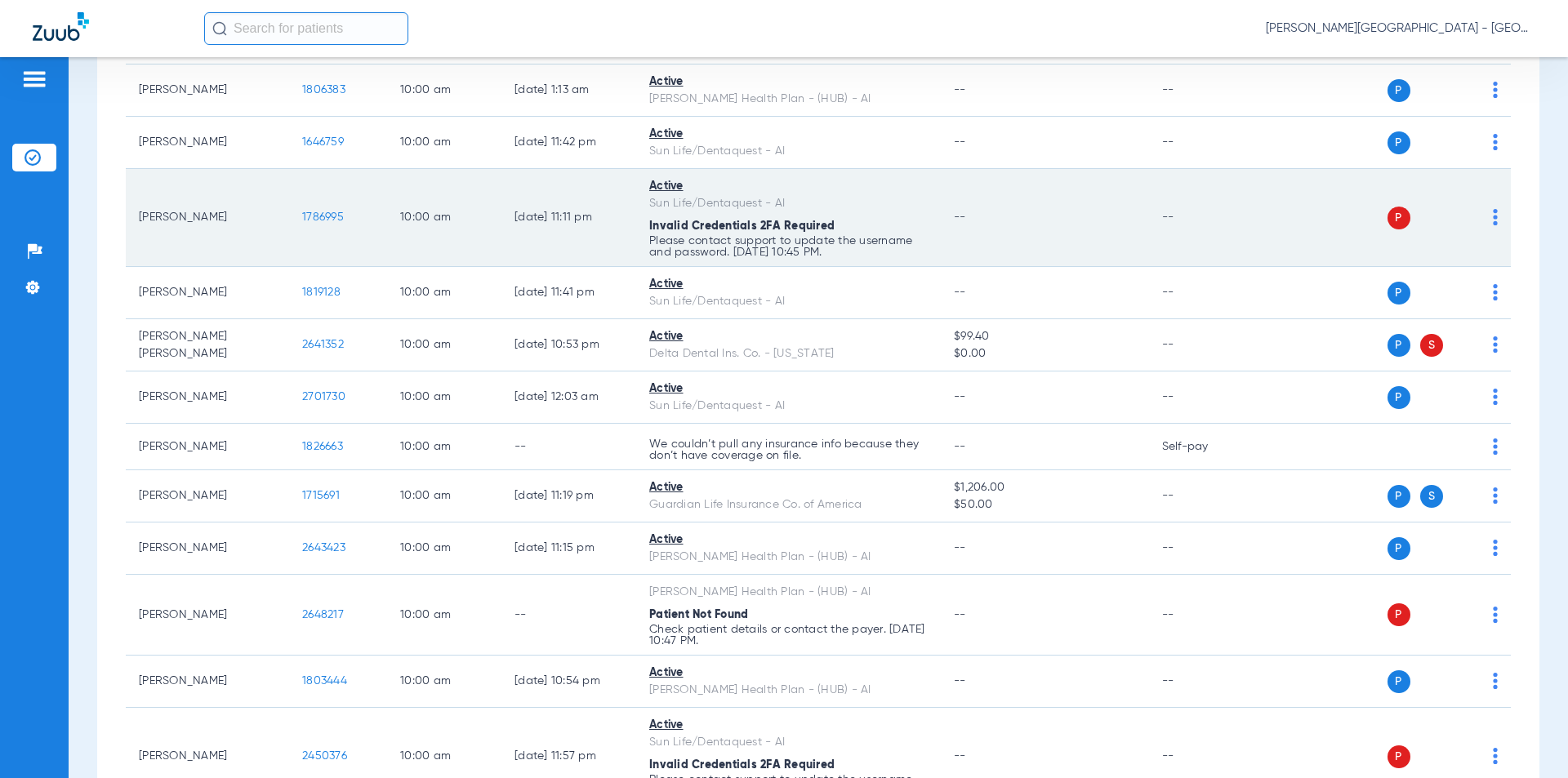 scroll, scrollTop: 5061, scrollLeft: 0, axis: vertical 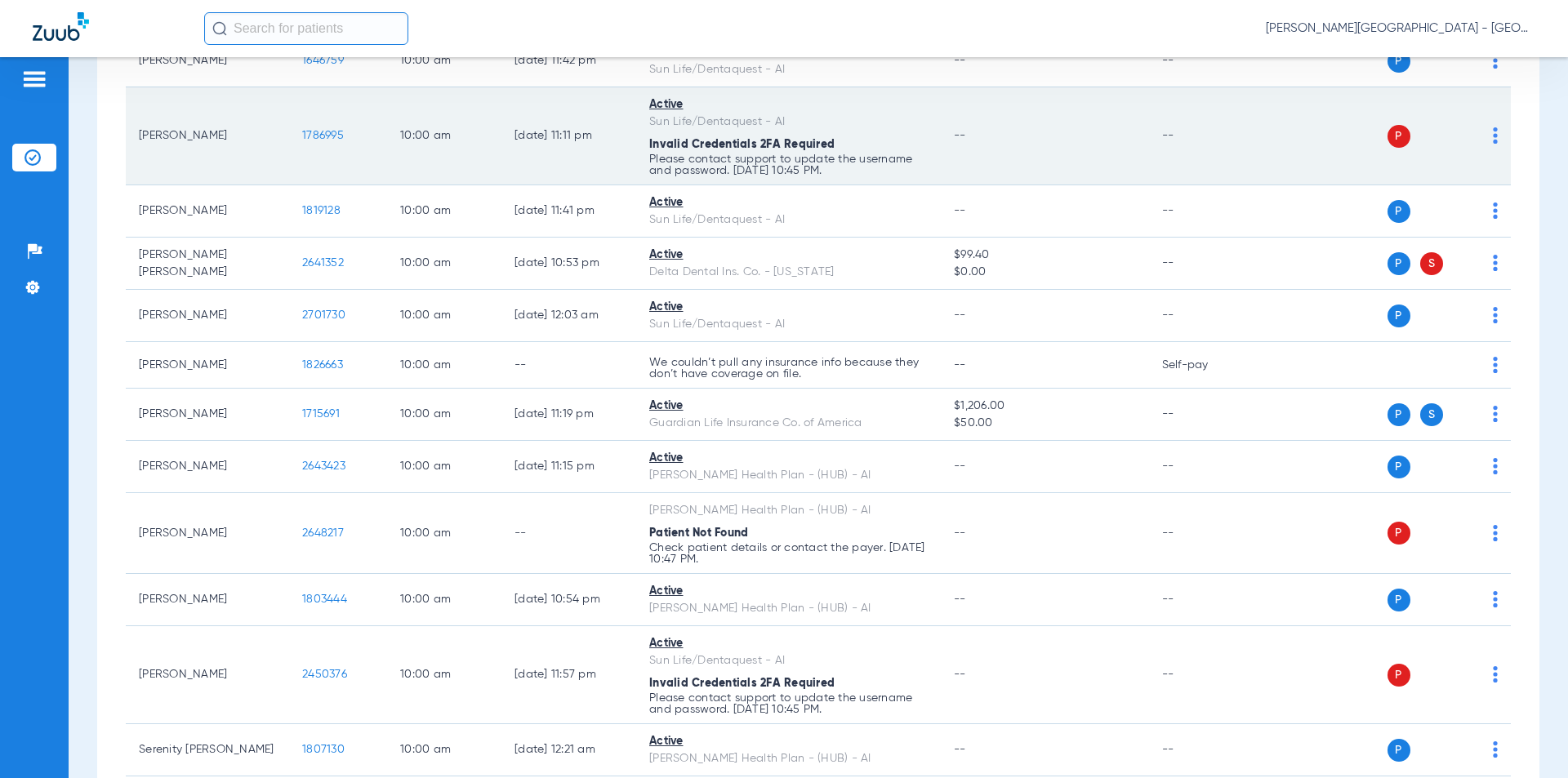 click on "[PERSON_NAME]   1786995   10:00 AM   [DATE] 11:11 PM   Active   Sun Life/Dentaquest - AI  Invalid Credentials 2FA Required Please contact support to update the username and password. [DATE] 10:45 PM. --  --  P S" 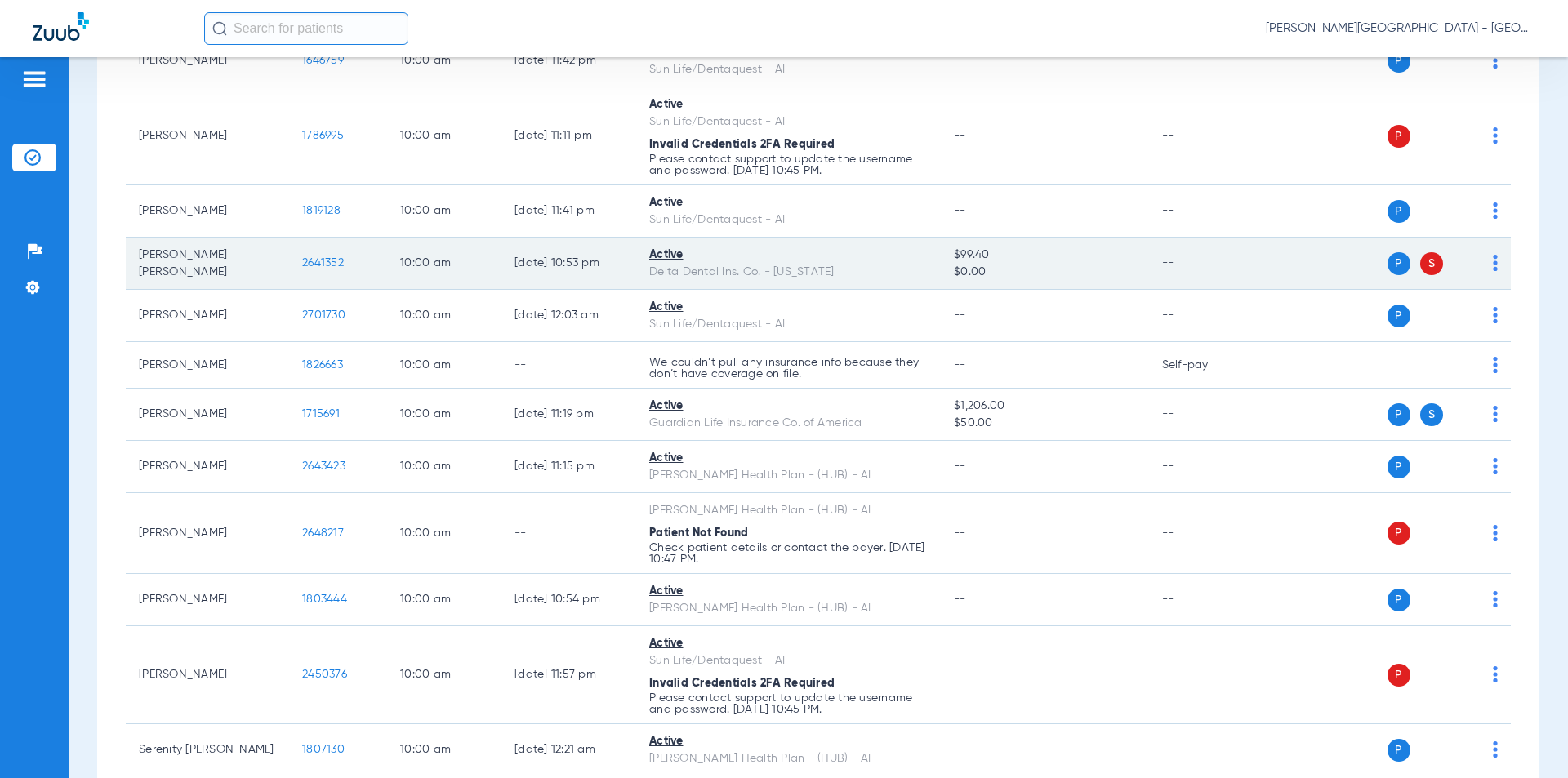 scroll, scrollTop: 5143, scrollLeft: 0, axis: vertical 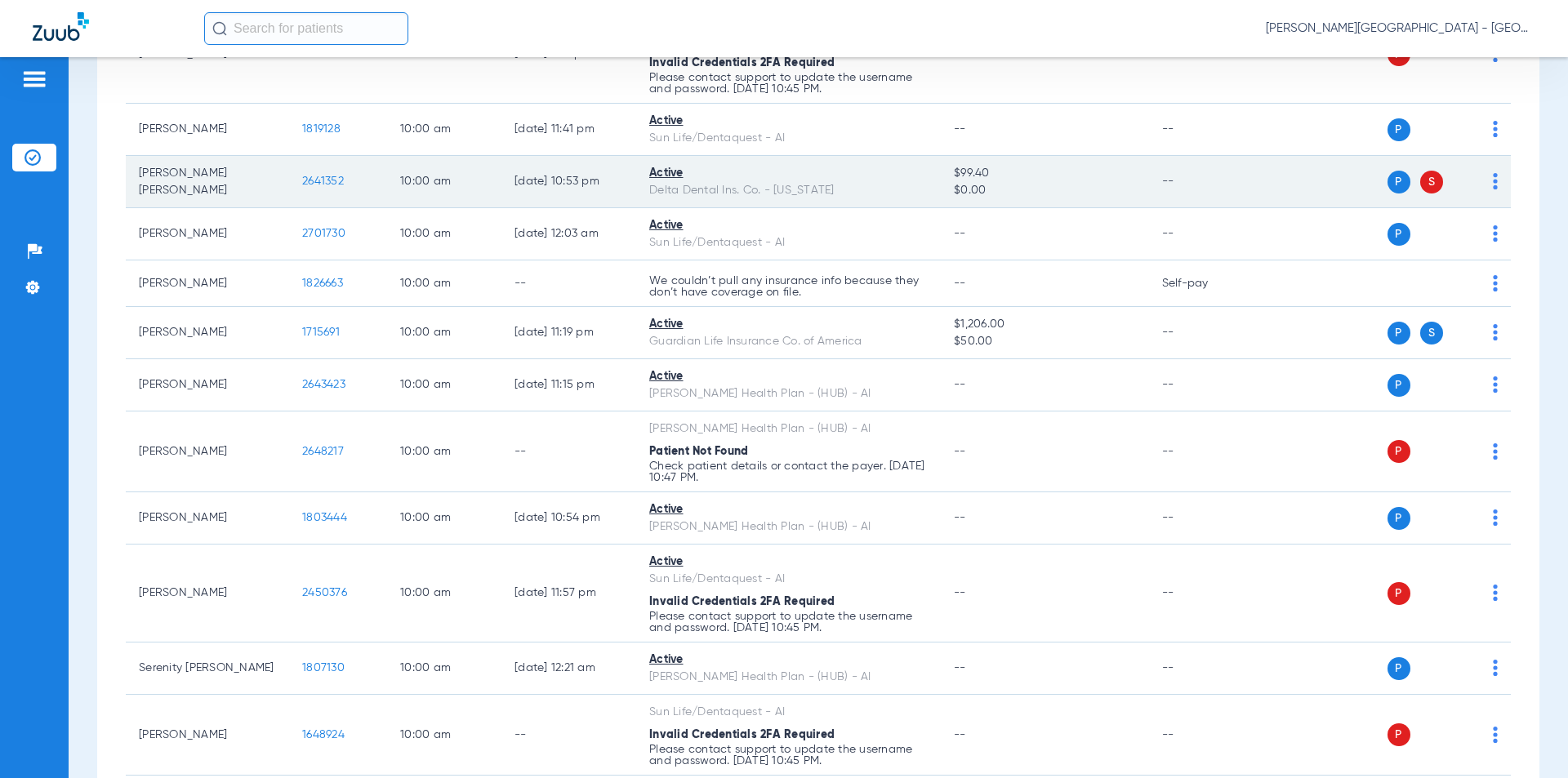 drag, startPoint x: 338, startPoint y: 147, endPoint x: 321, endPoint y: 145, distance: 17.117243 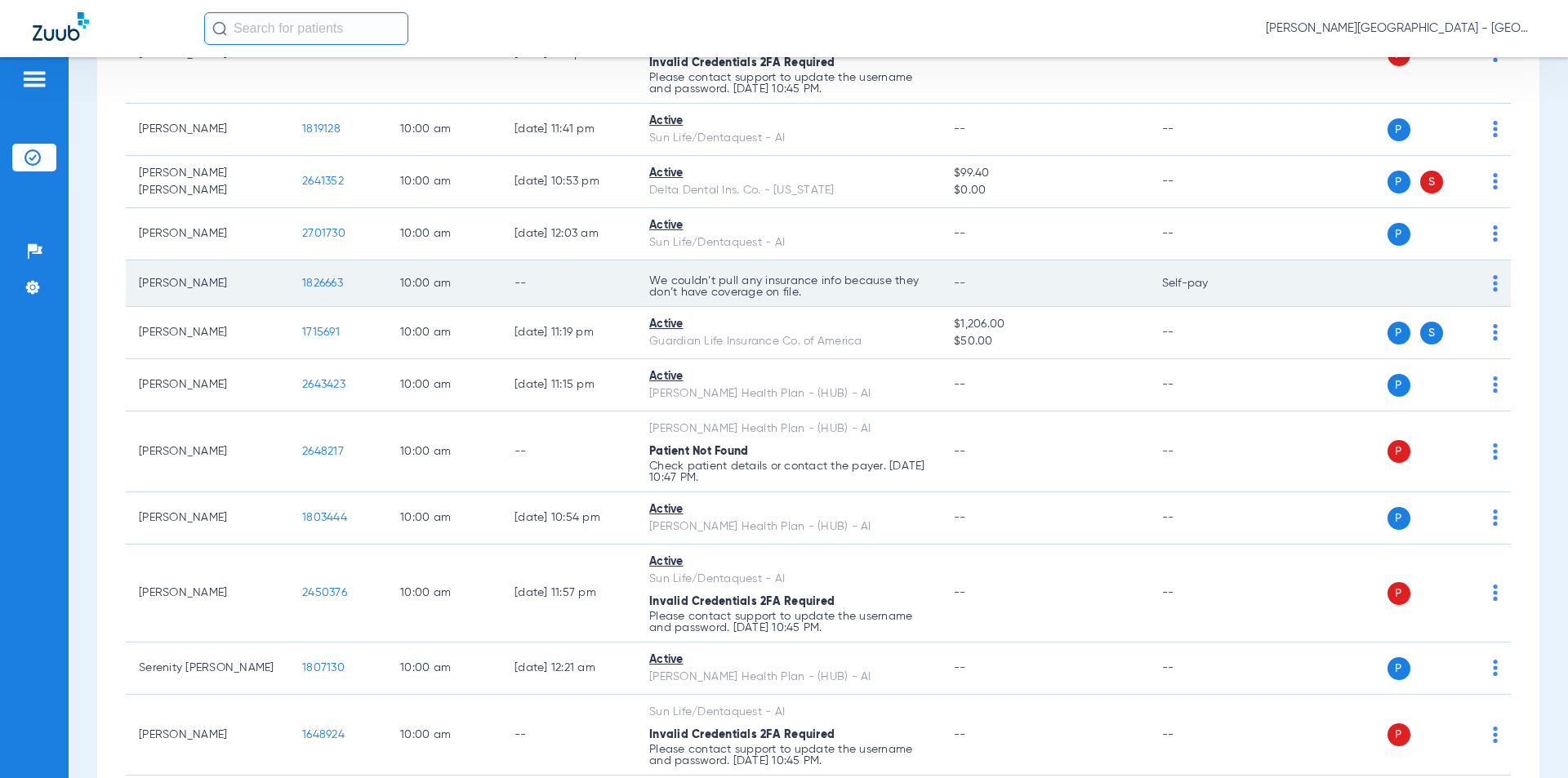 click on "1826663" 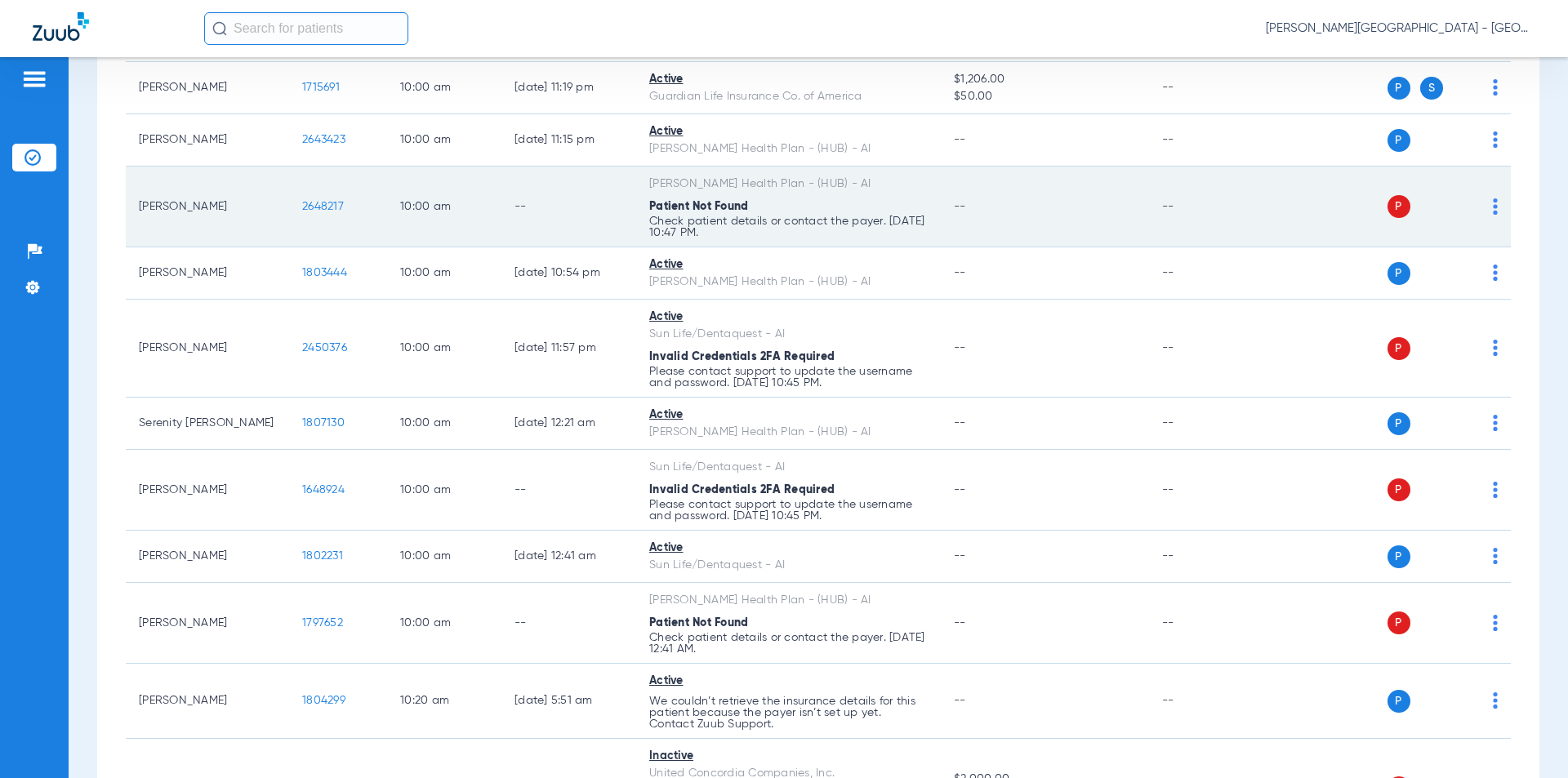 scroll, scrollTop: 5470, scrollLeft: 0, axis: vertical 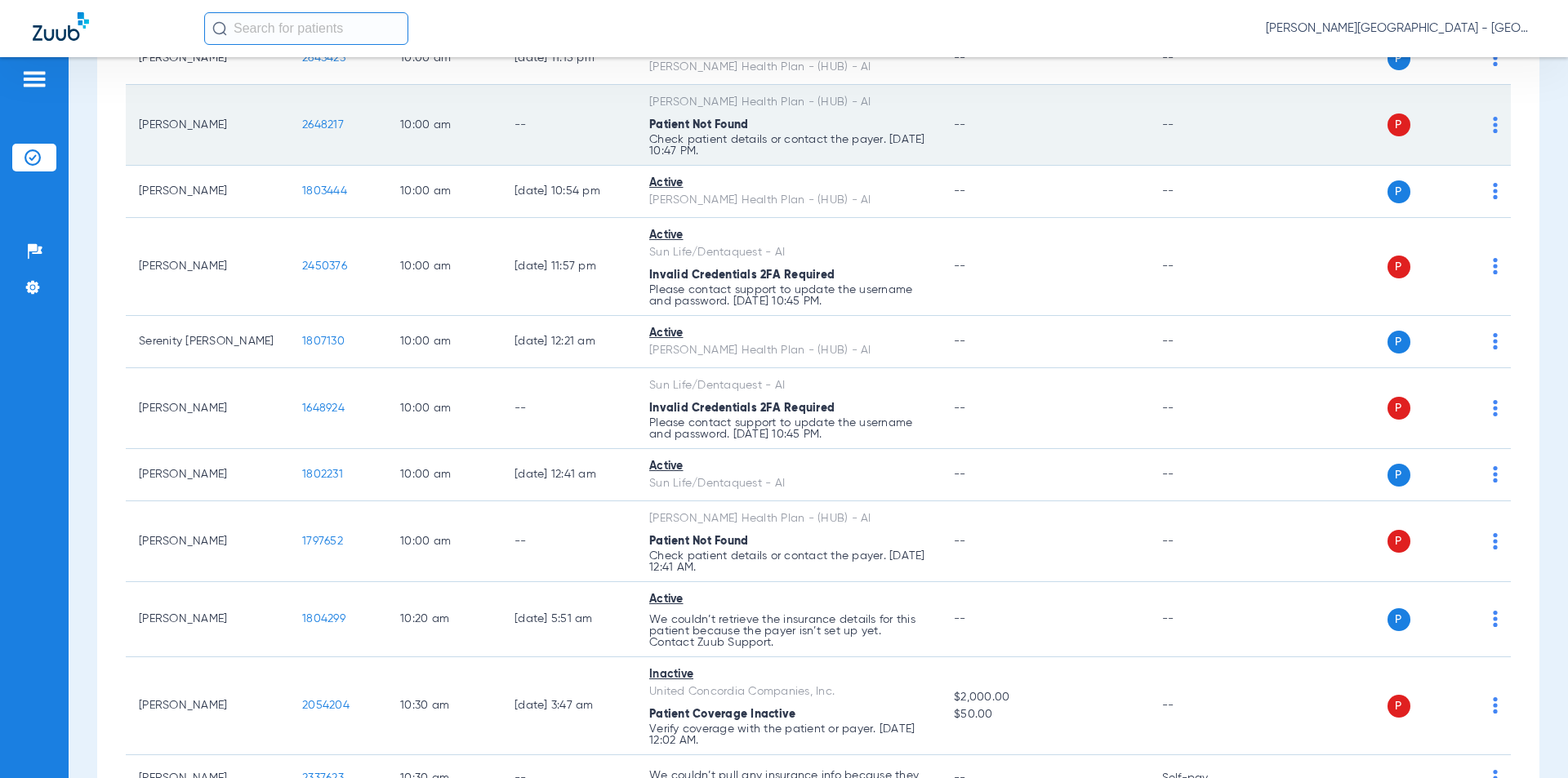drag, startPoint x: 283, startPoint y: 92, endPoint x: 274, endPoint y: 93, distance: 9.055385 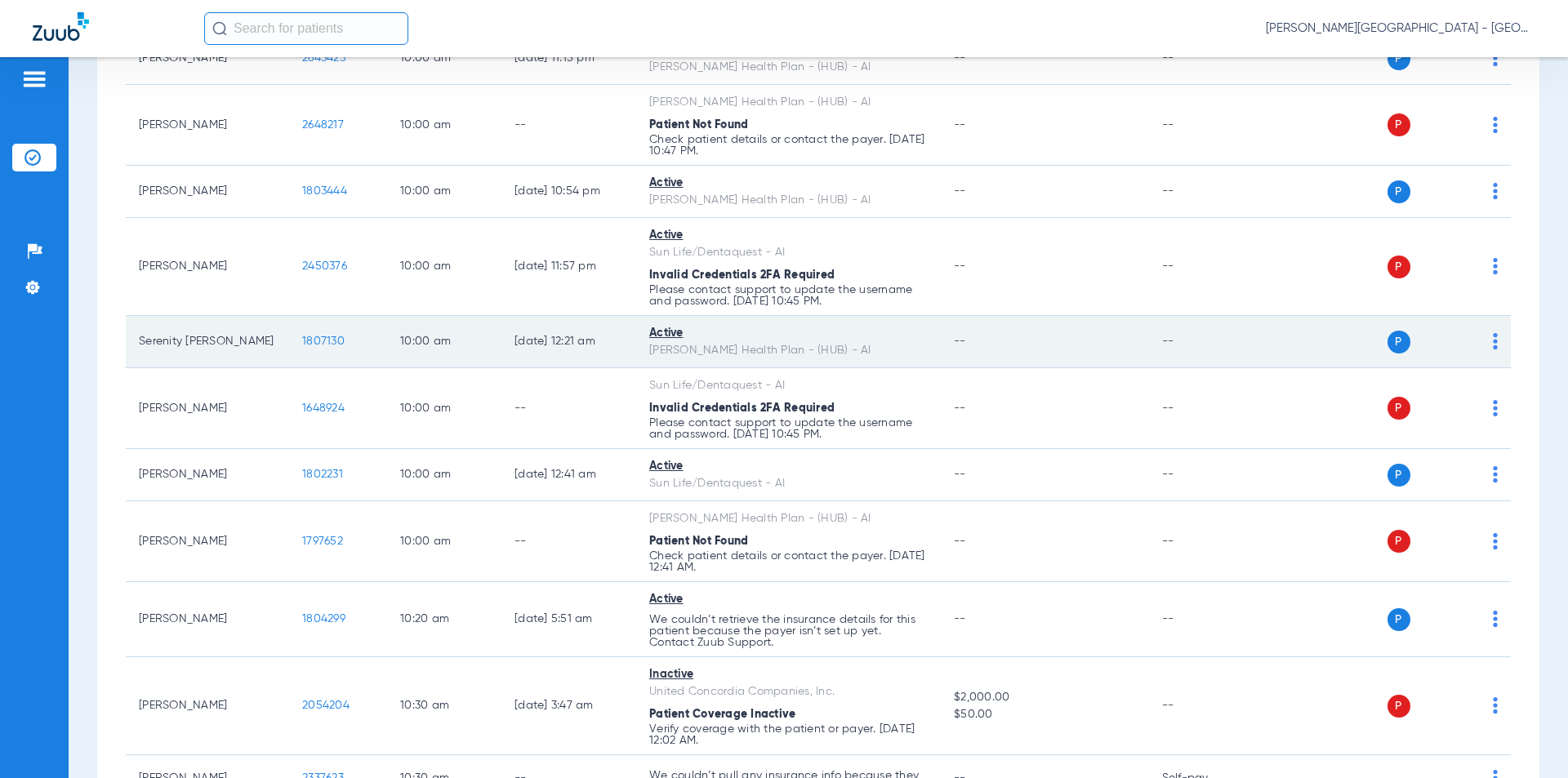 scroll, scrollTop: 5551, scrollLeft: 0, axis: vertical 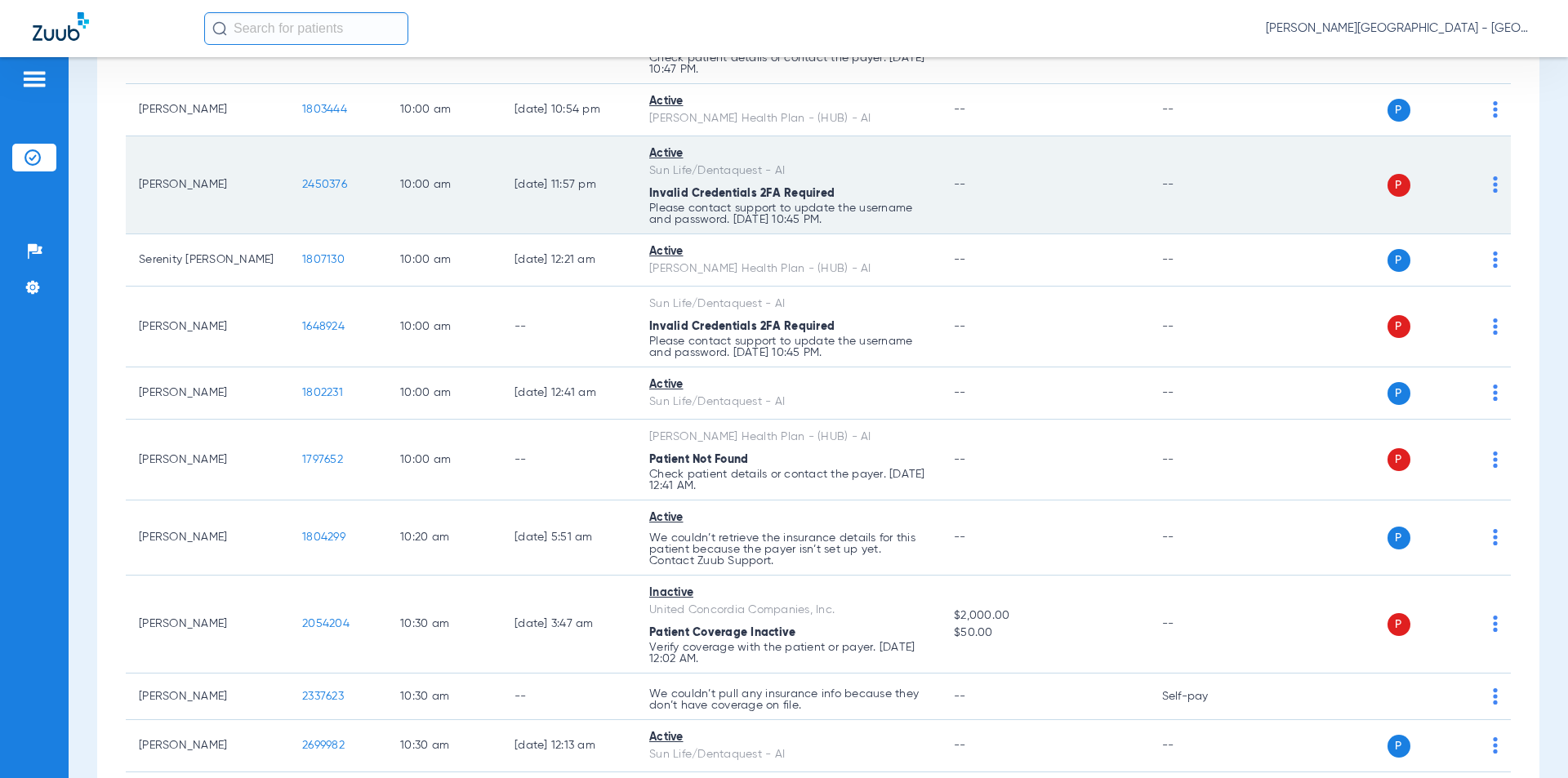 click on "[PERSON_NAME]   2450376   10:00 AM   [DATE] 11:57 PM   Active   Sun Life/Dentaquest - AI  Invalid Credentials 2FA Required Please contact support to update the username and password. [DATE] 10:45 PM. --  --  P S" 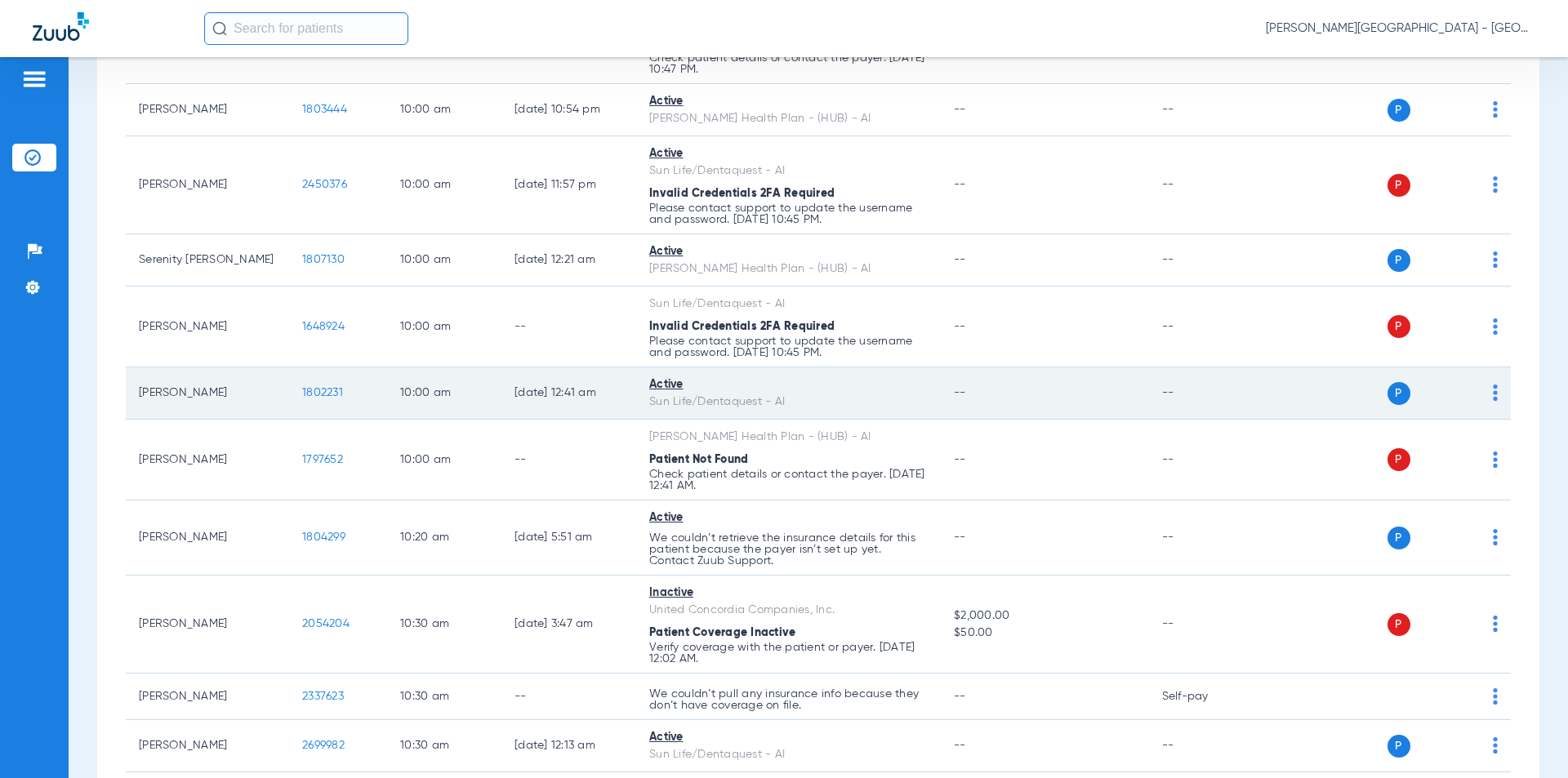 scroll, scrollTop: 5633, scrollLeft: 0, axis: vertical 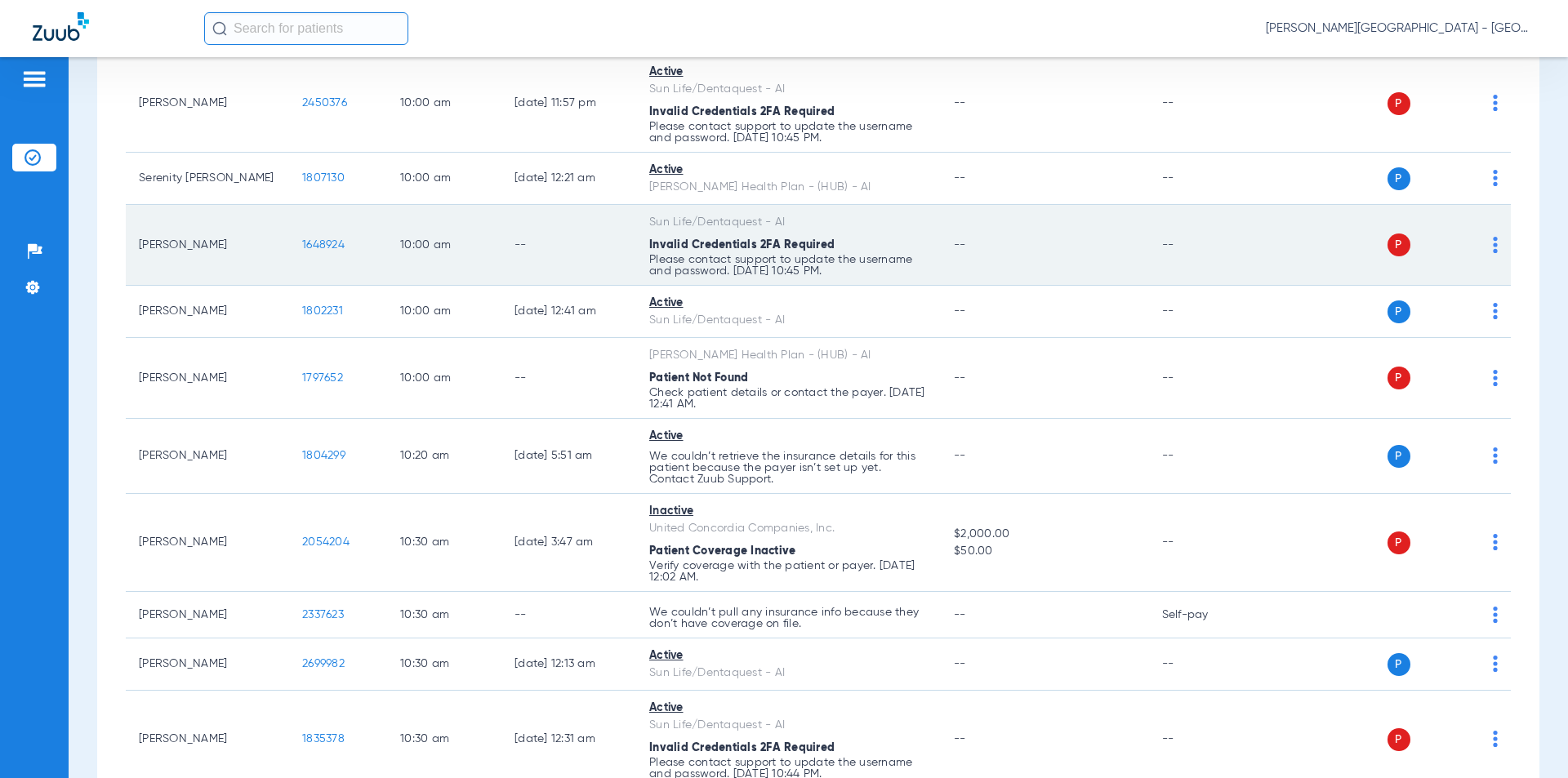 drag, startPoint x: 343, startPoint y: 210, endPoint x: 323, endPoint y: 208, distance: 20.099751 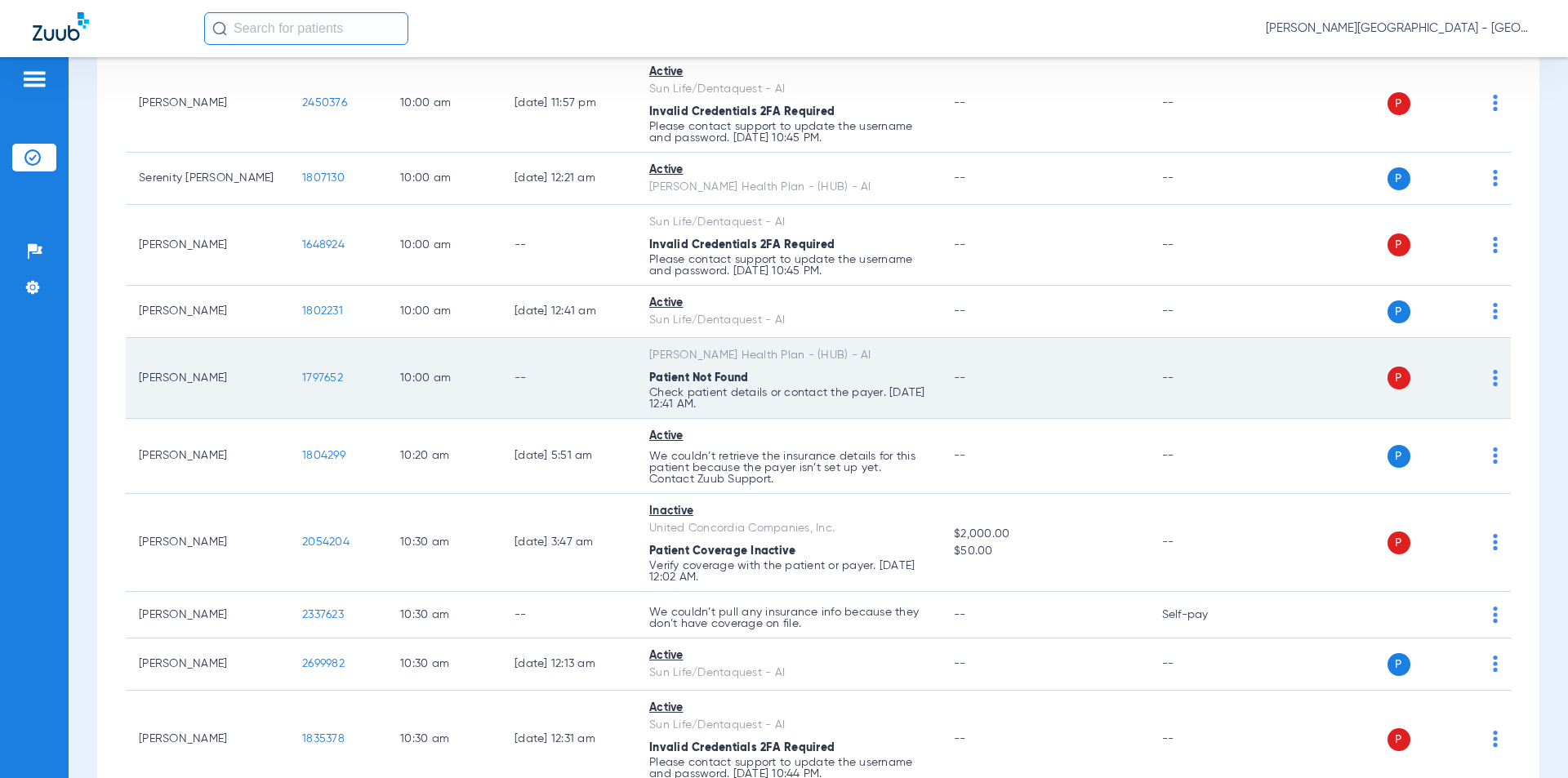 click on "1797652" 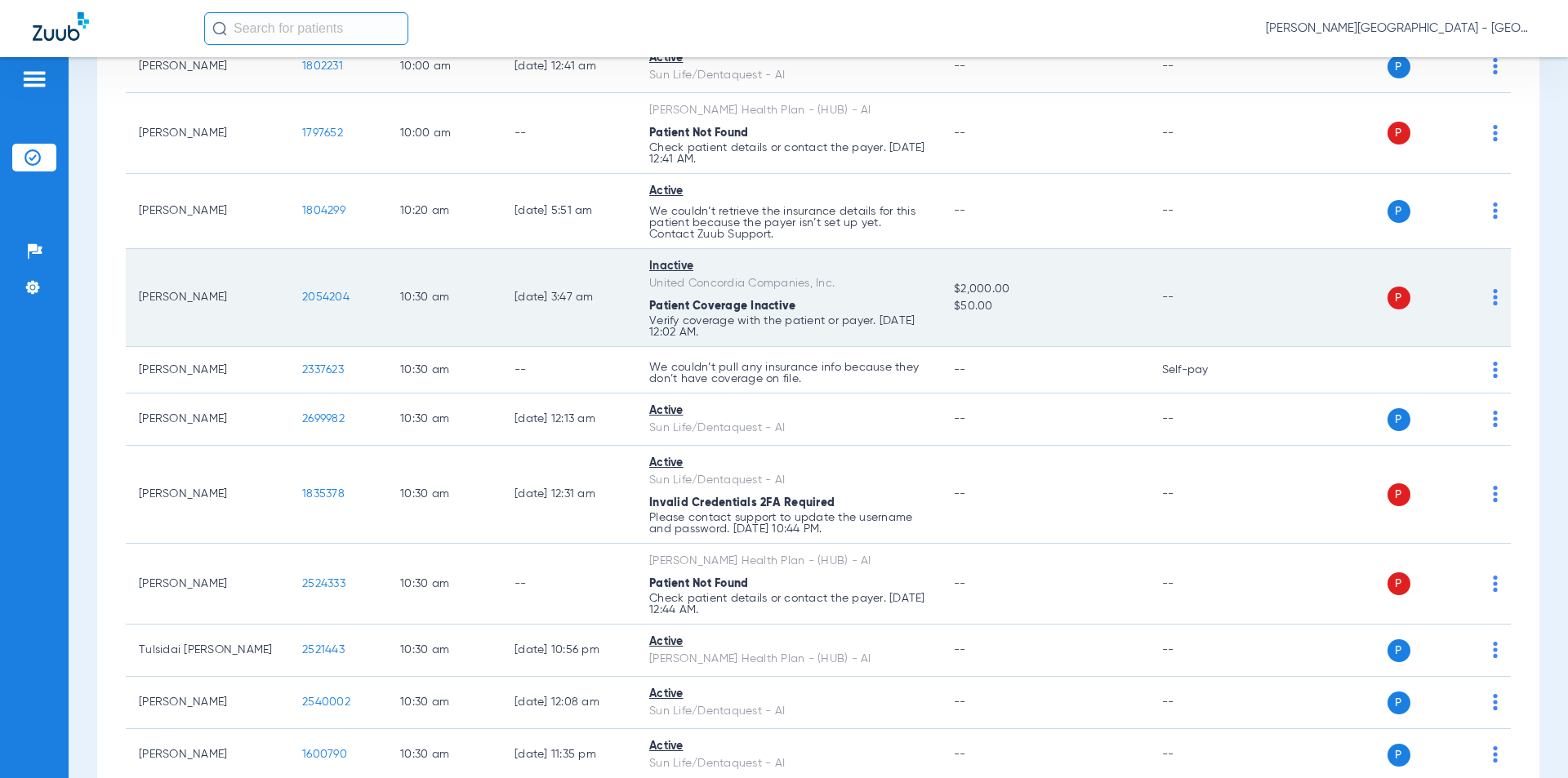 scroll, scrollTop: 5959, scrollLeft: 0, axis: vertical 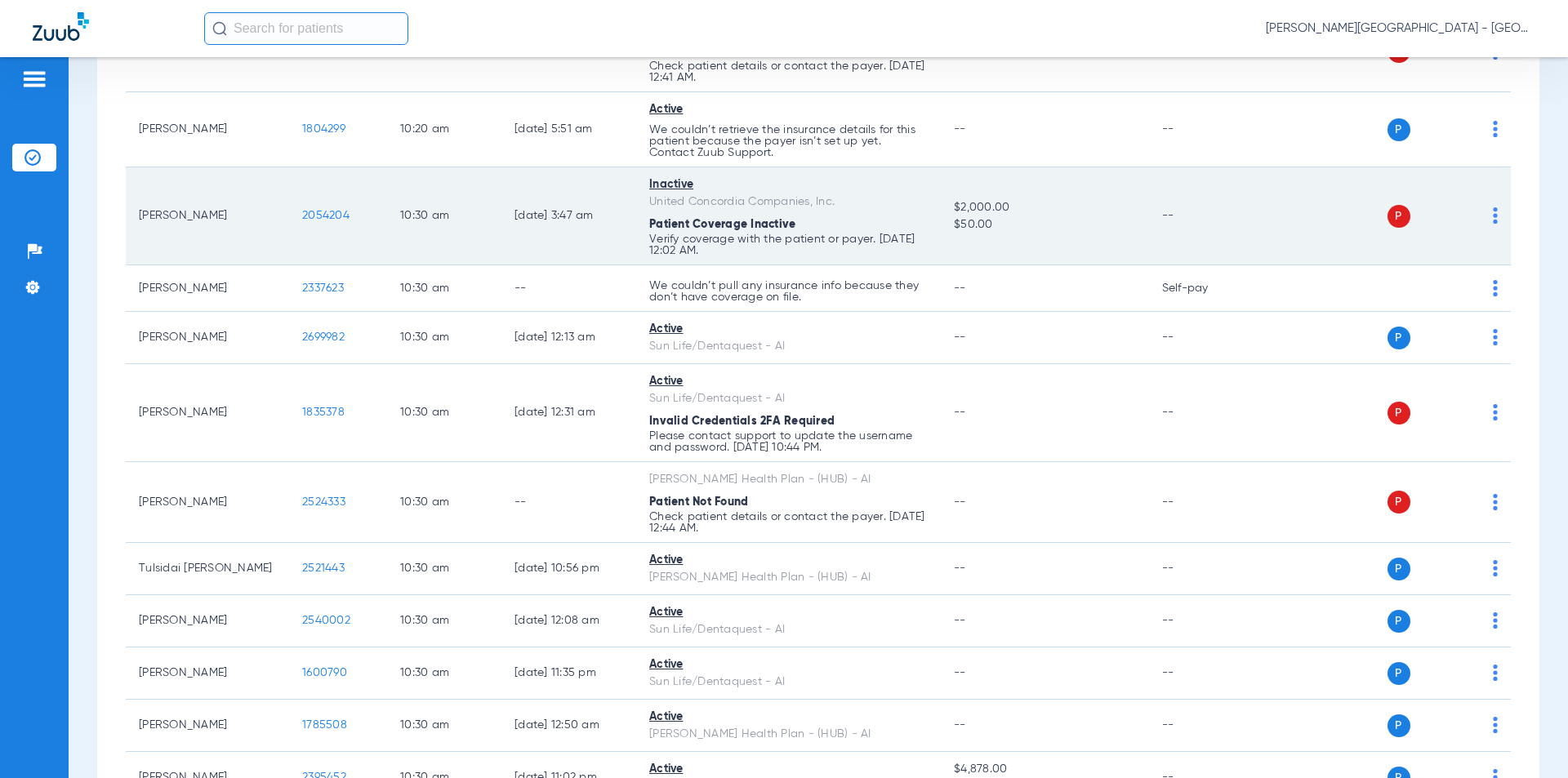 drag, startPoint x: 355, startPoint y: 188, endPoint x: 345, endPoint y: 185, distance: 10.440307 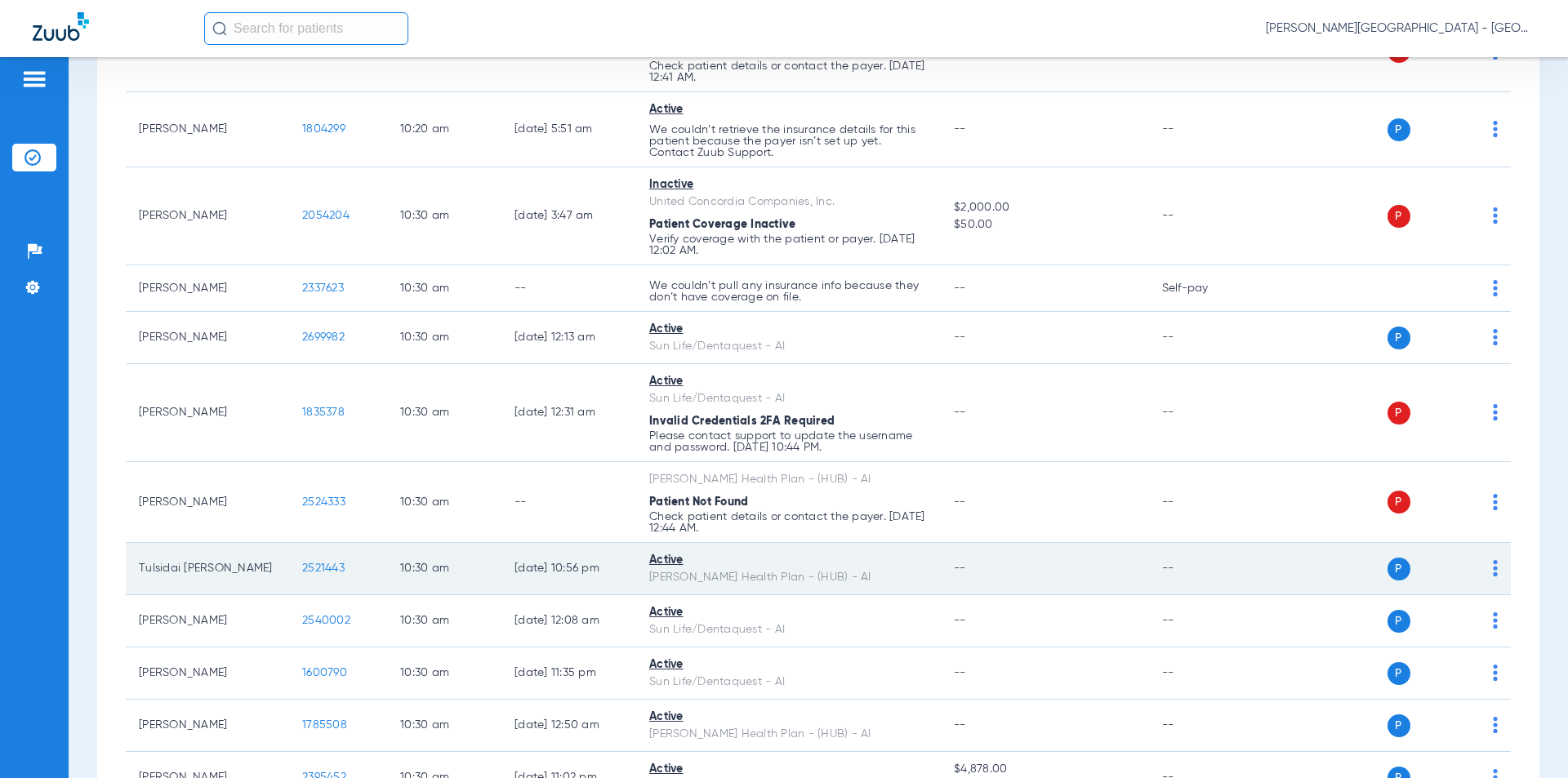 scroll, scrollTop: 6123, scrollLeft: 0, axis: vertical 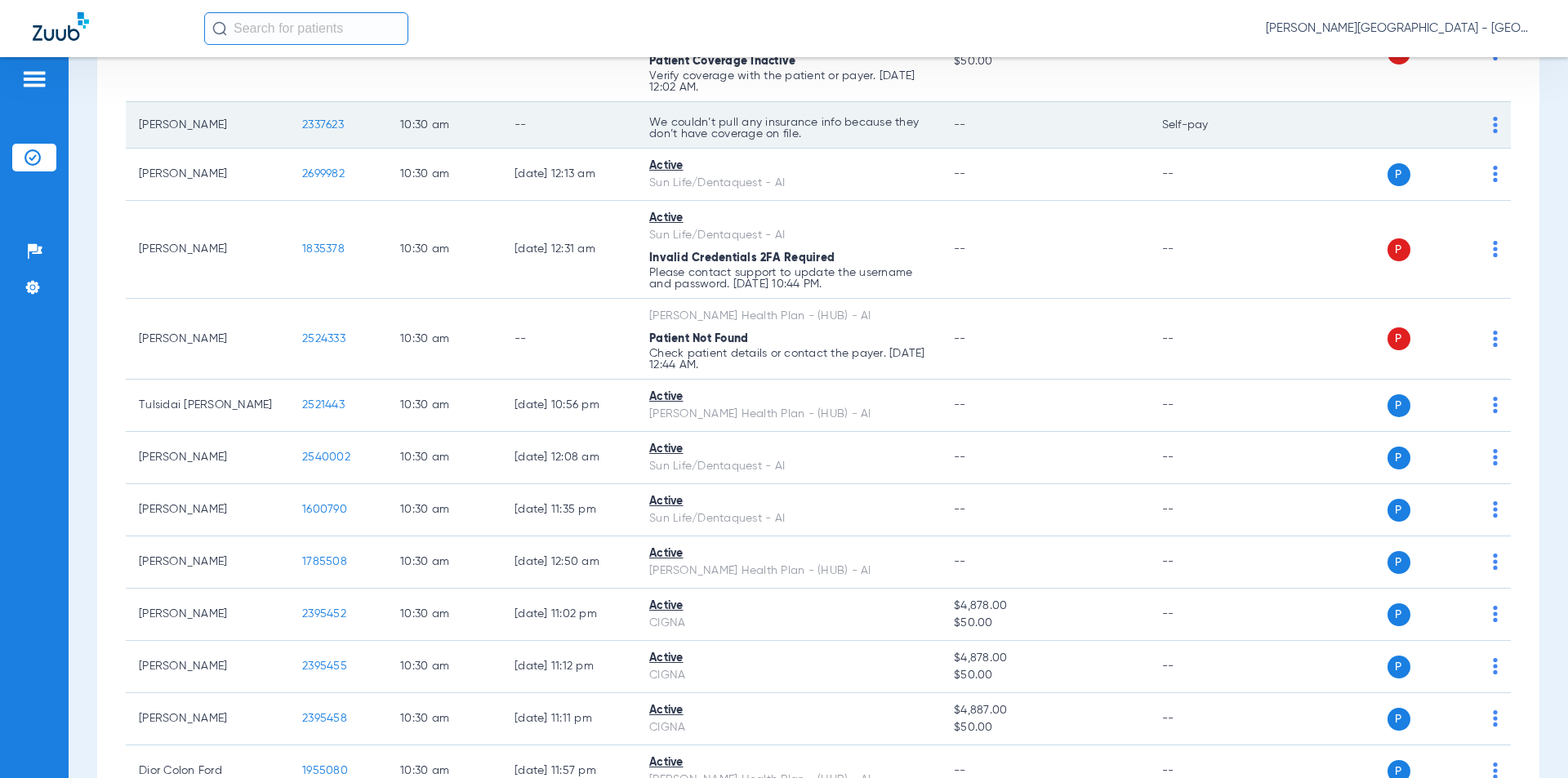 drag, startPoint x: 323, startPoint y: 89, endPoint x: 301, endPoint y: 90, distance: 22.022716 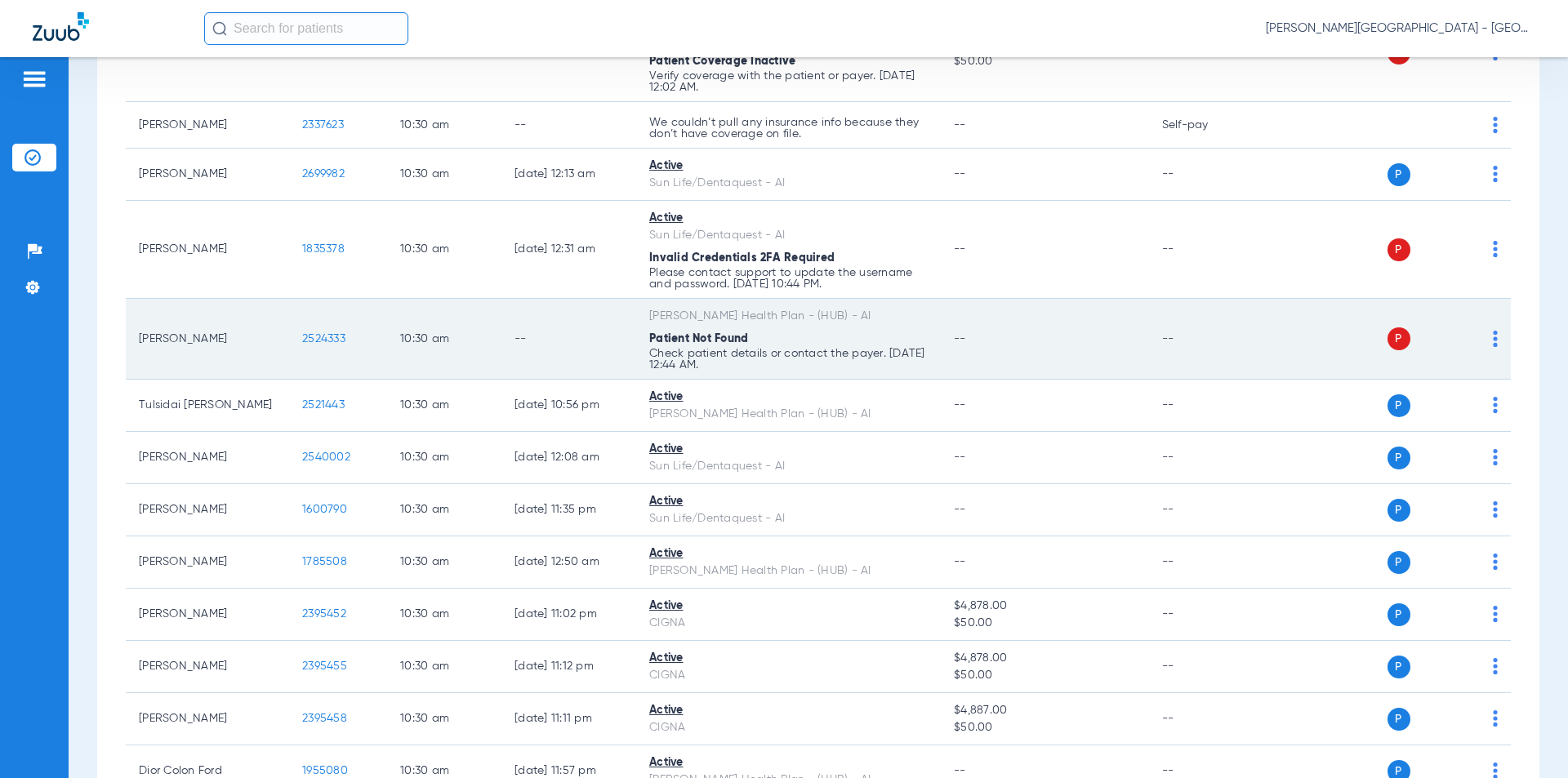 scroll, scrollTop: 6204, scrollLeft: 0, axis: vertical 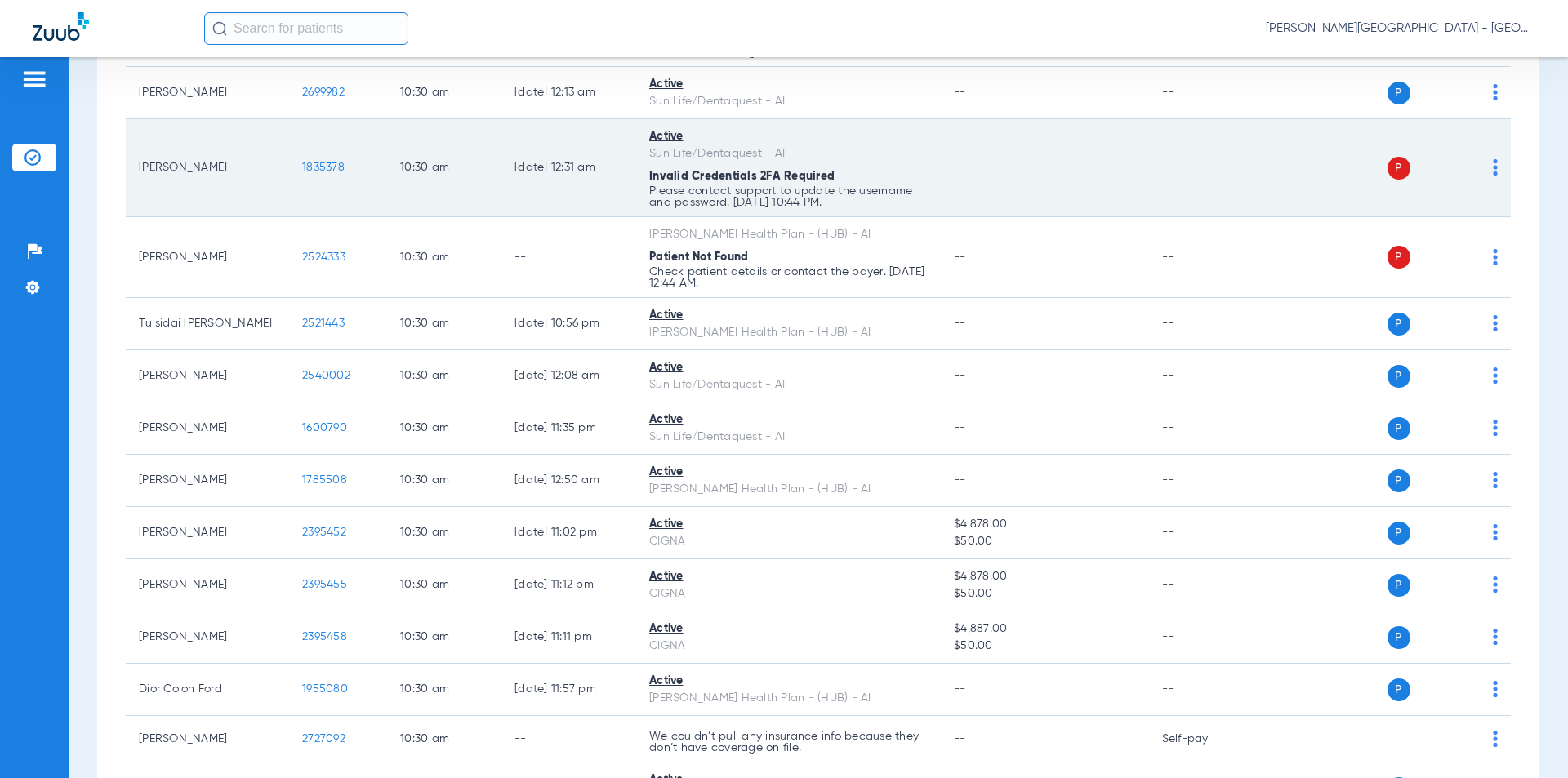drag, startPoint x: 318, startPoint y: 137, endPoint x: 292, endPoint y: 137, distance: 26 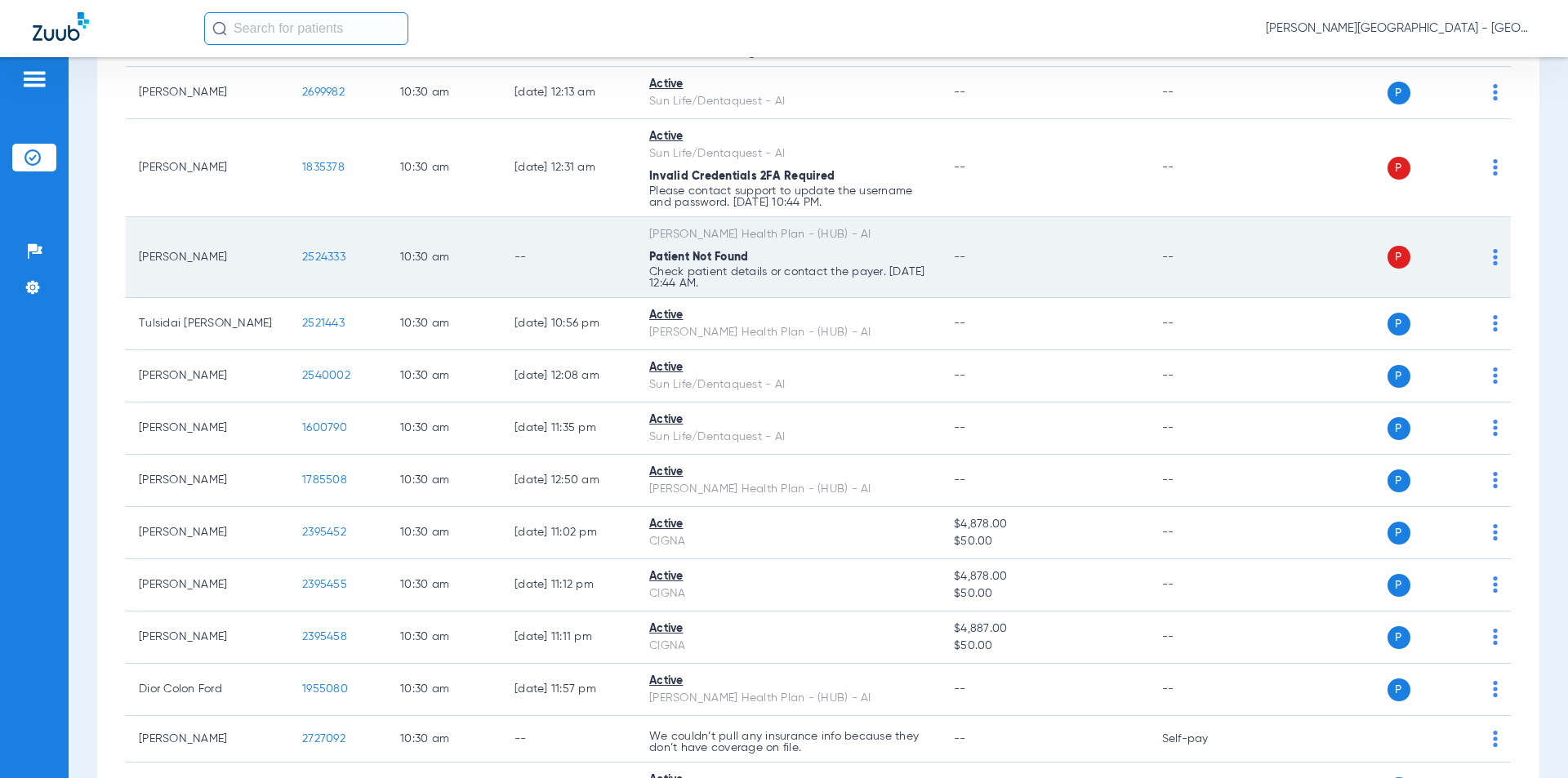 drag, startPoint x: 348, startPoint y: 221, endPoint x: 293, endPoint y: 225, distance: 55.14526 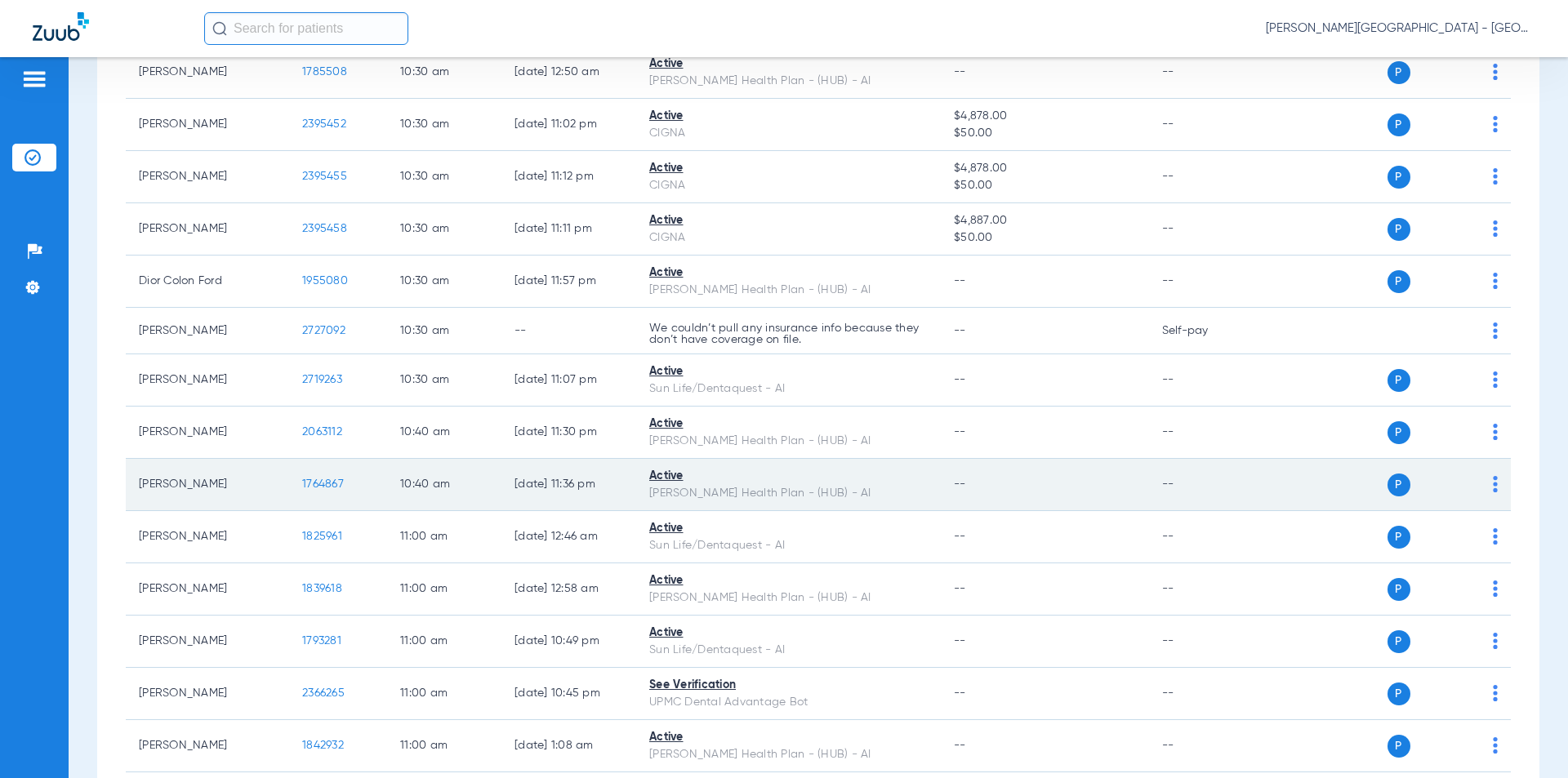 scroll, scrollTop: 6776, scrollLeft: 0, axis: vertical 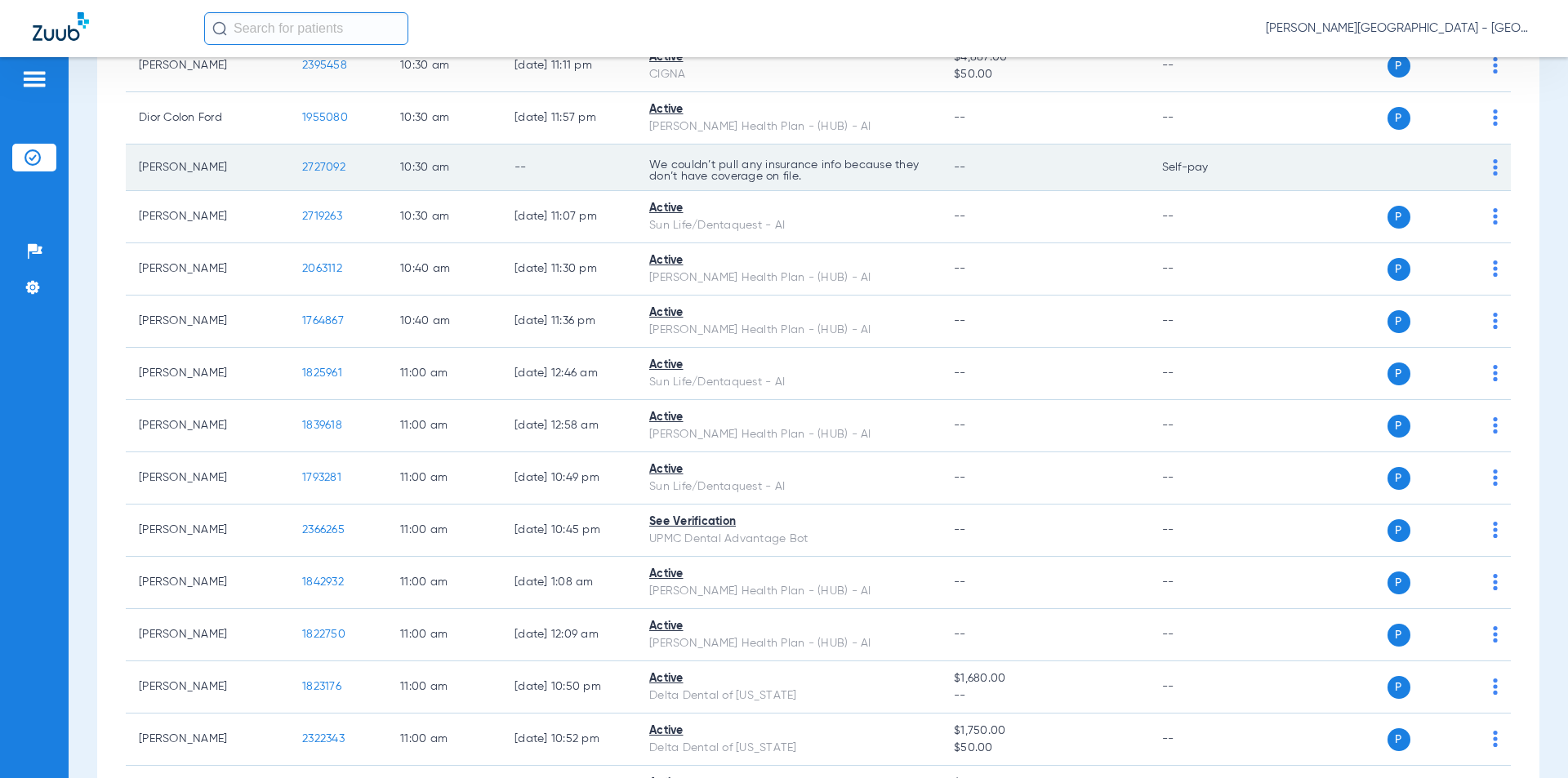 drag, startPoint x: 348, startPoint y: 131, endPoint x: 336, endPoint y: 149, distance: 21.633308 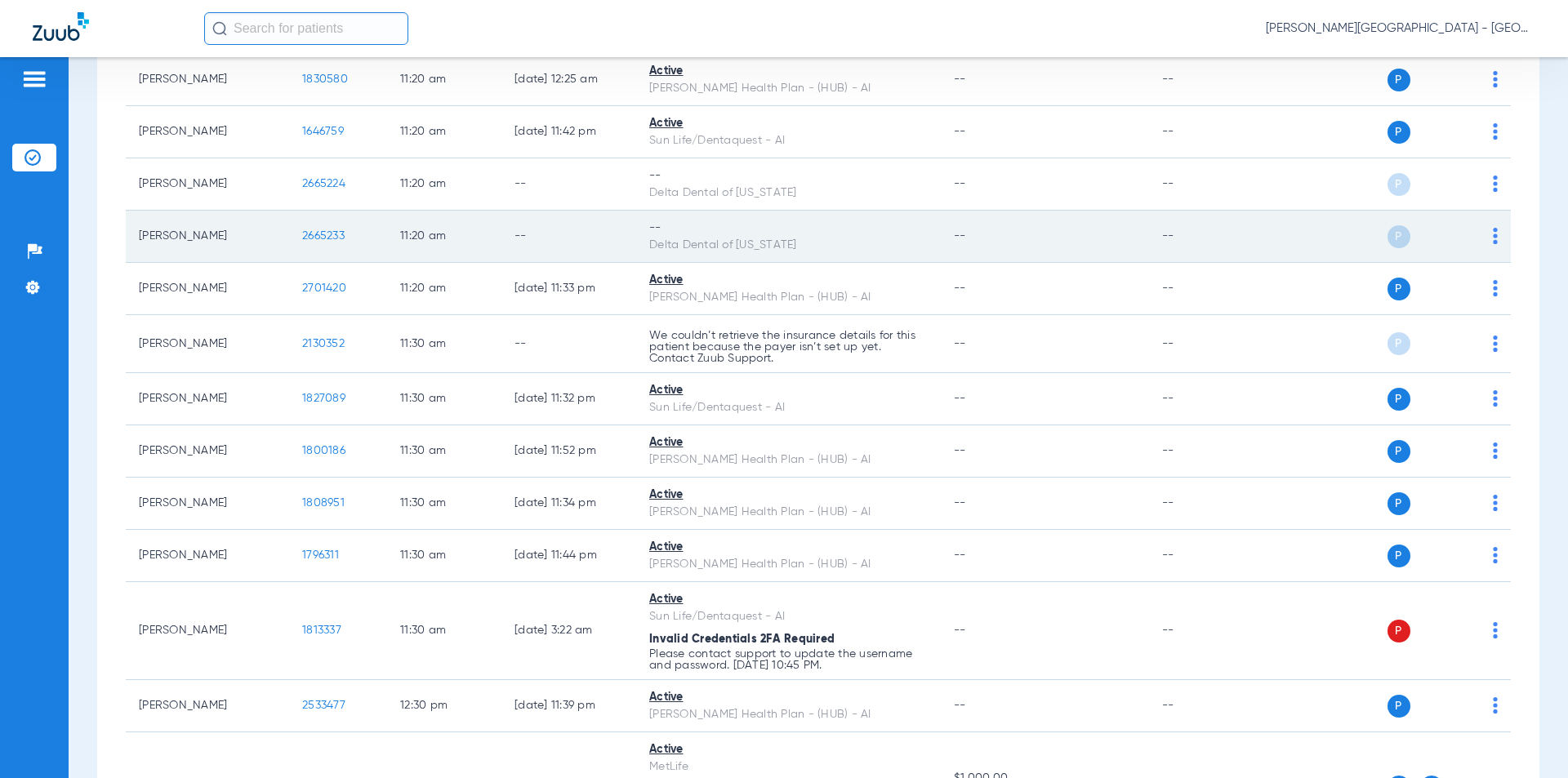 scroll, scrollTop: 7674, scrollLeft: 0, axis: vertical 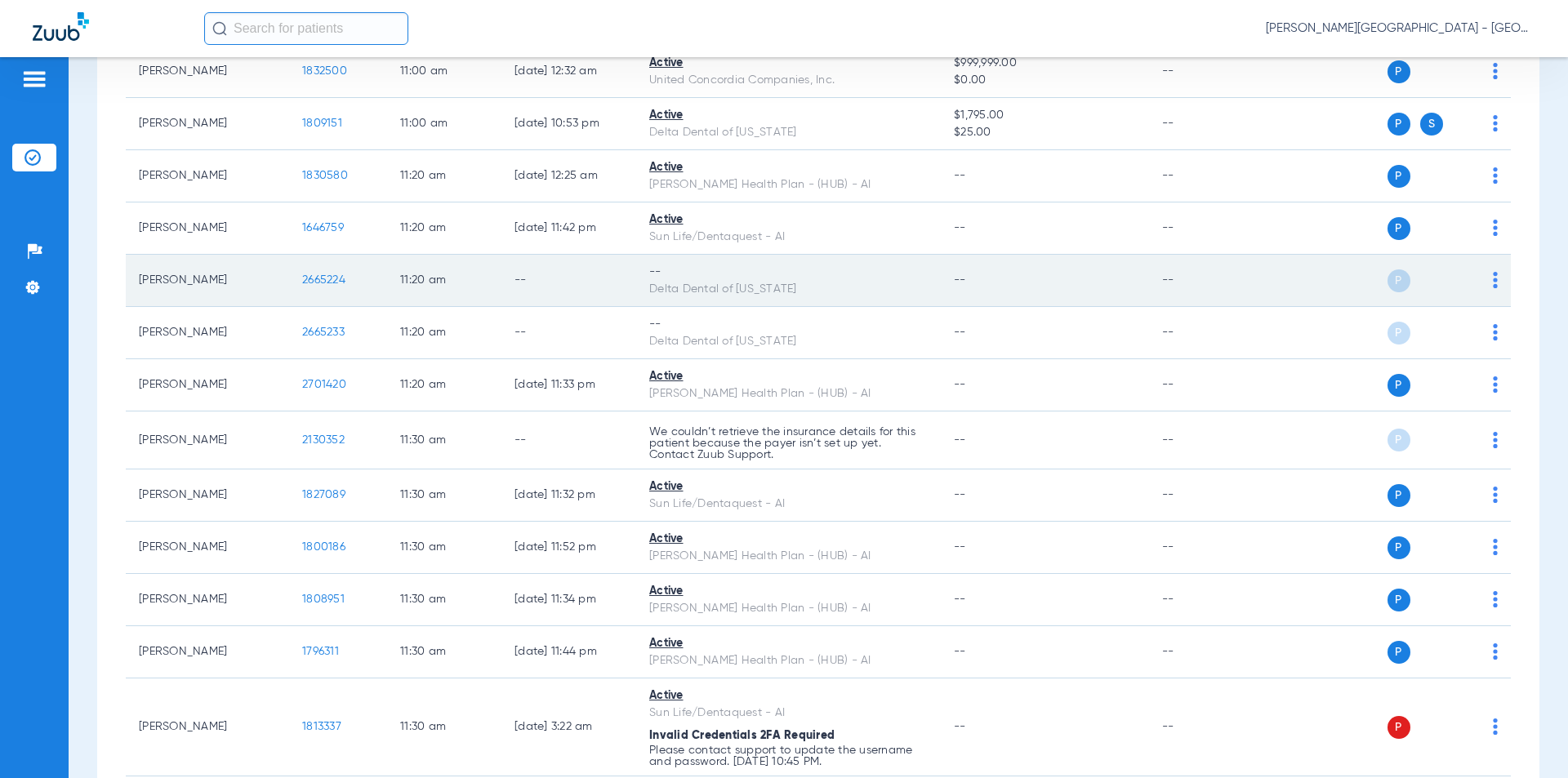 drag, startPoint x: 327, startPoint y: 67, endPoint x: 234, endPoint y: 62, distance: 93.13431 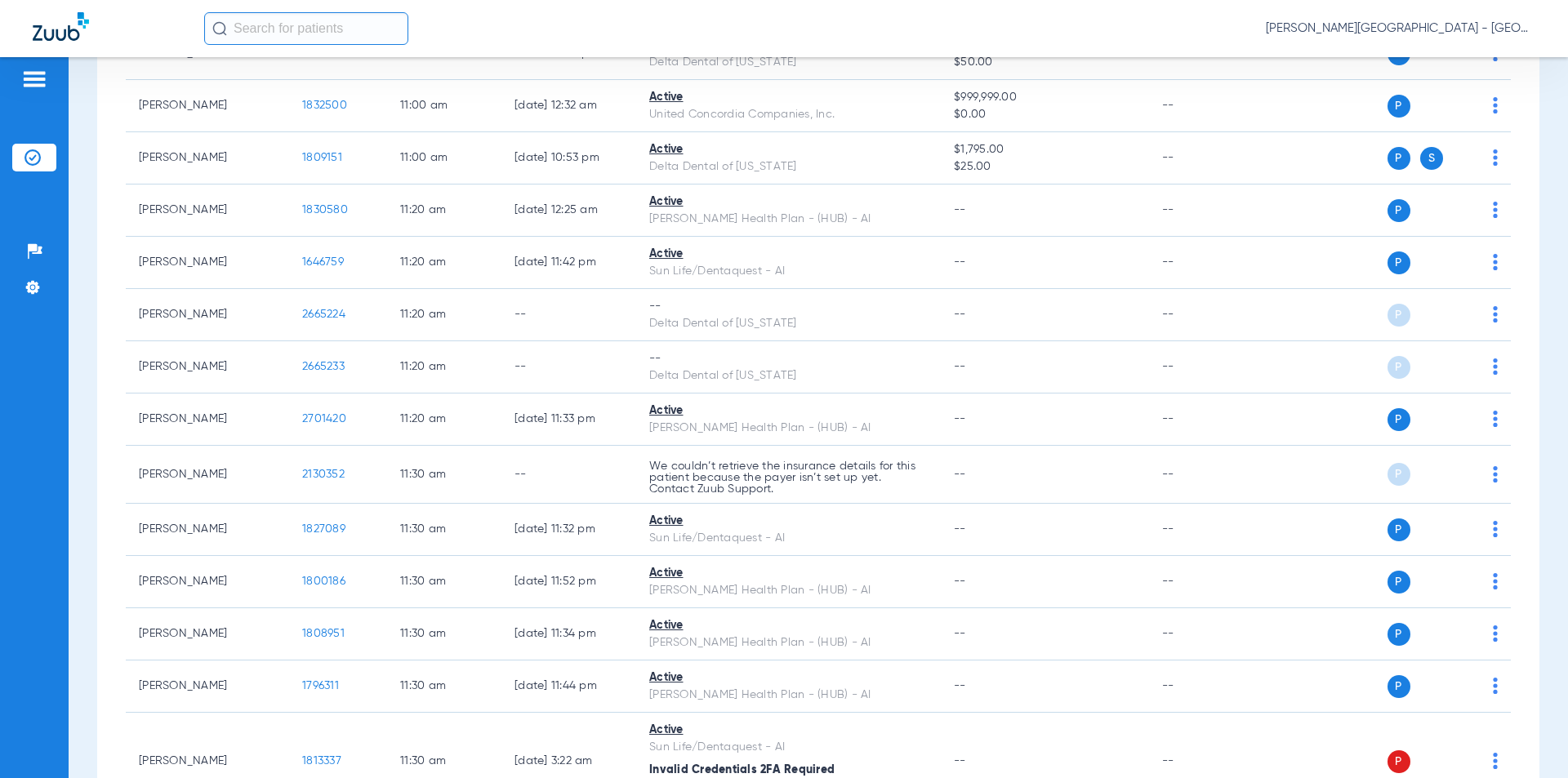 click on "[PERSON_NAME]" 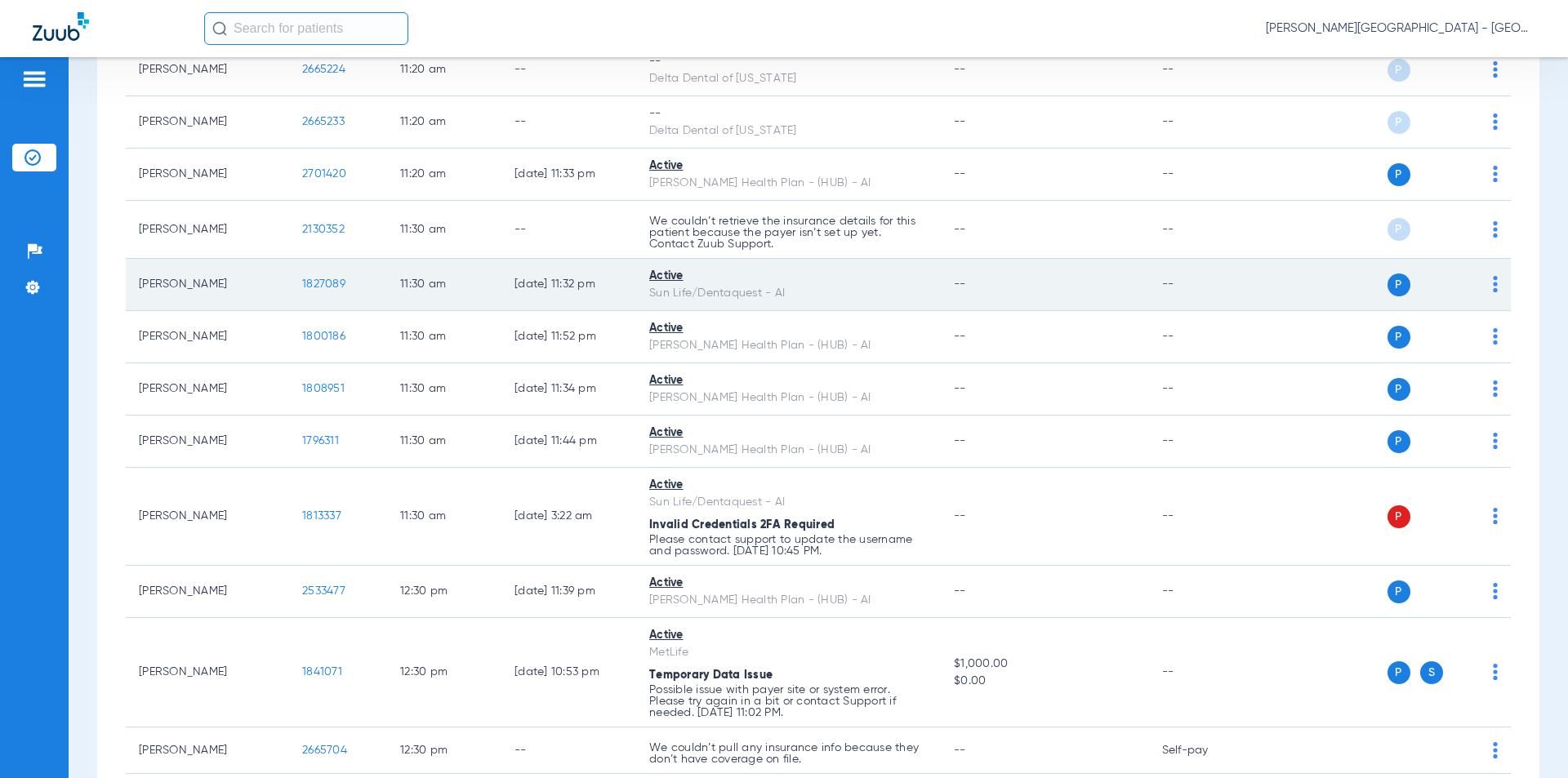 scroll, scrollTop: 7788, scrollLeft: 0, axis: vertical 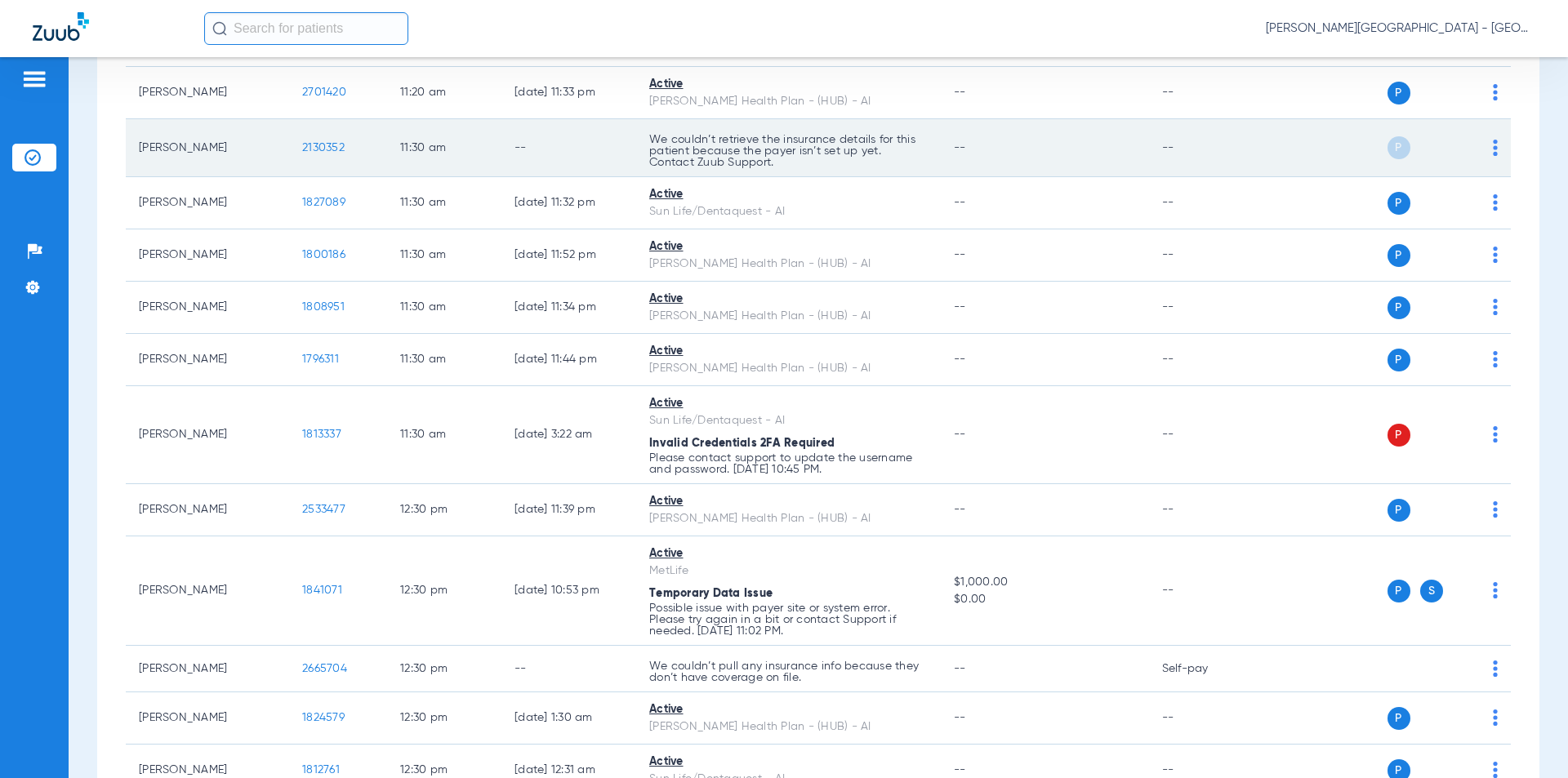 drag, startPoint x: 351, startPoint y: 116, endPoint x: 296, endPoint y: 116, distance: 55 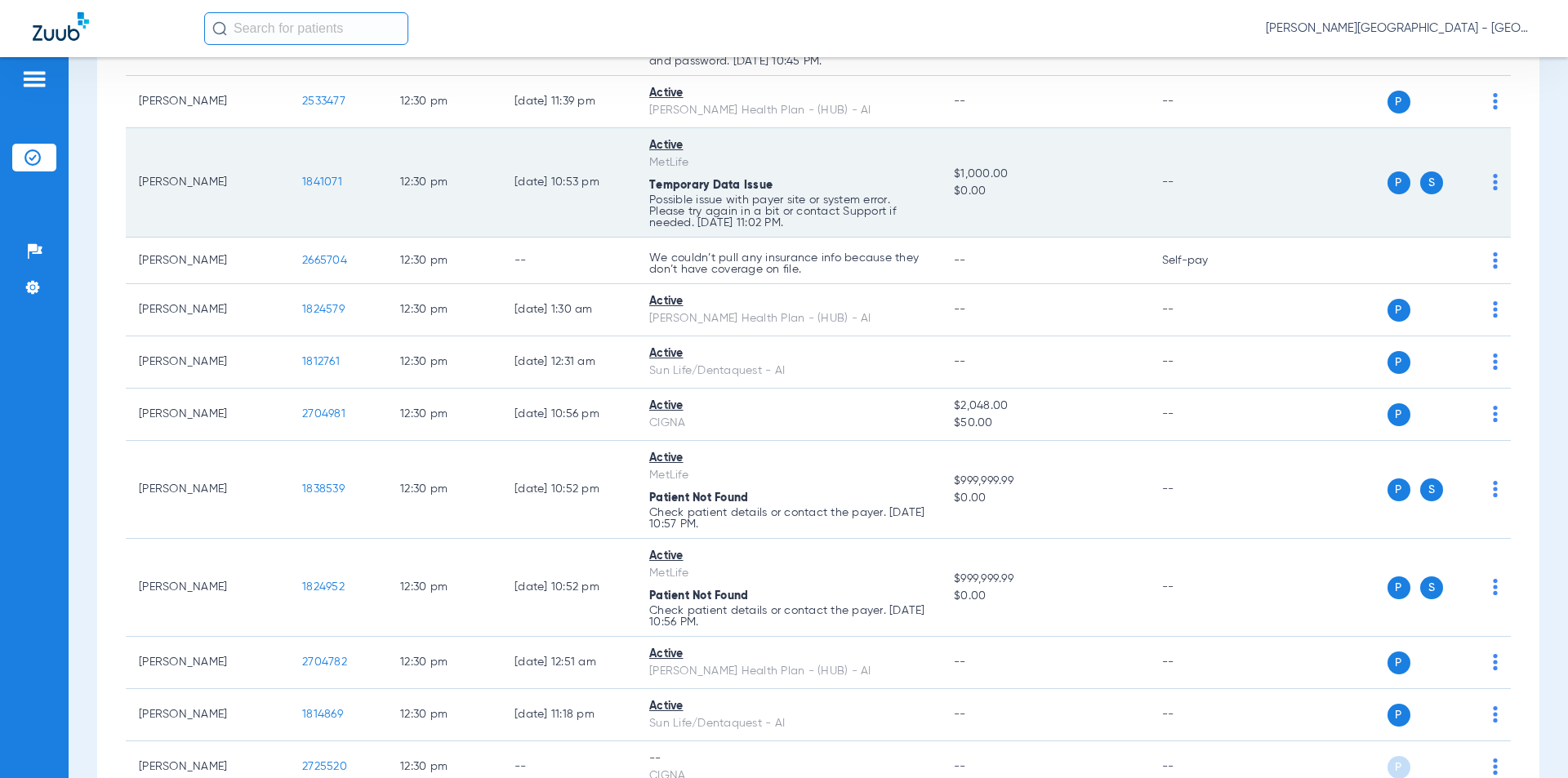 scroll, scrollTop: 8115, scrollLeft: 0, axis: vertical 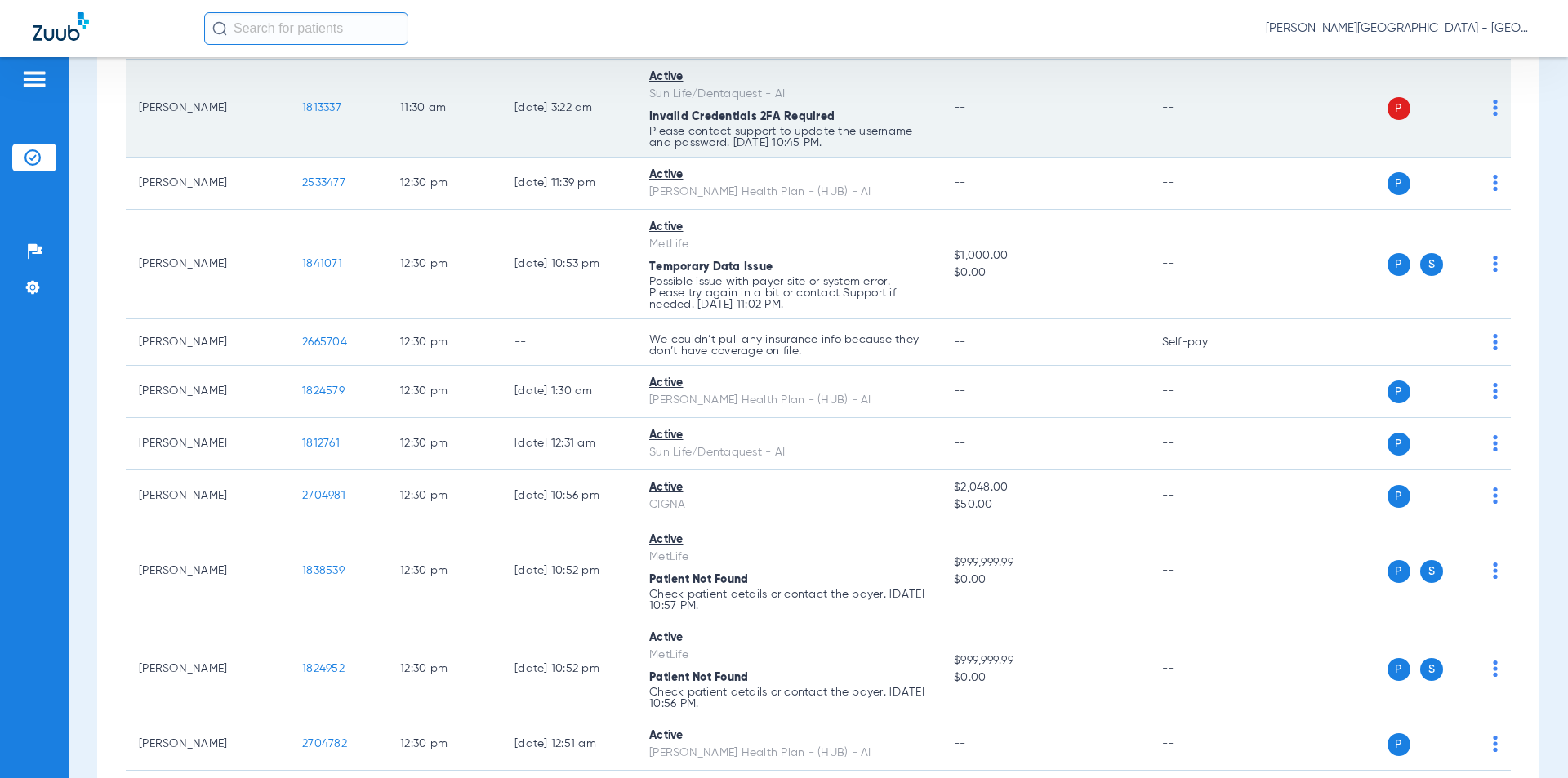 drag, startPoint x: 336, startPoint y: 76, endPoint x: 285, endPoint y: 76, distance: 51 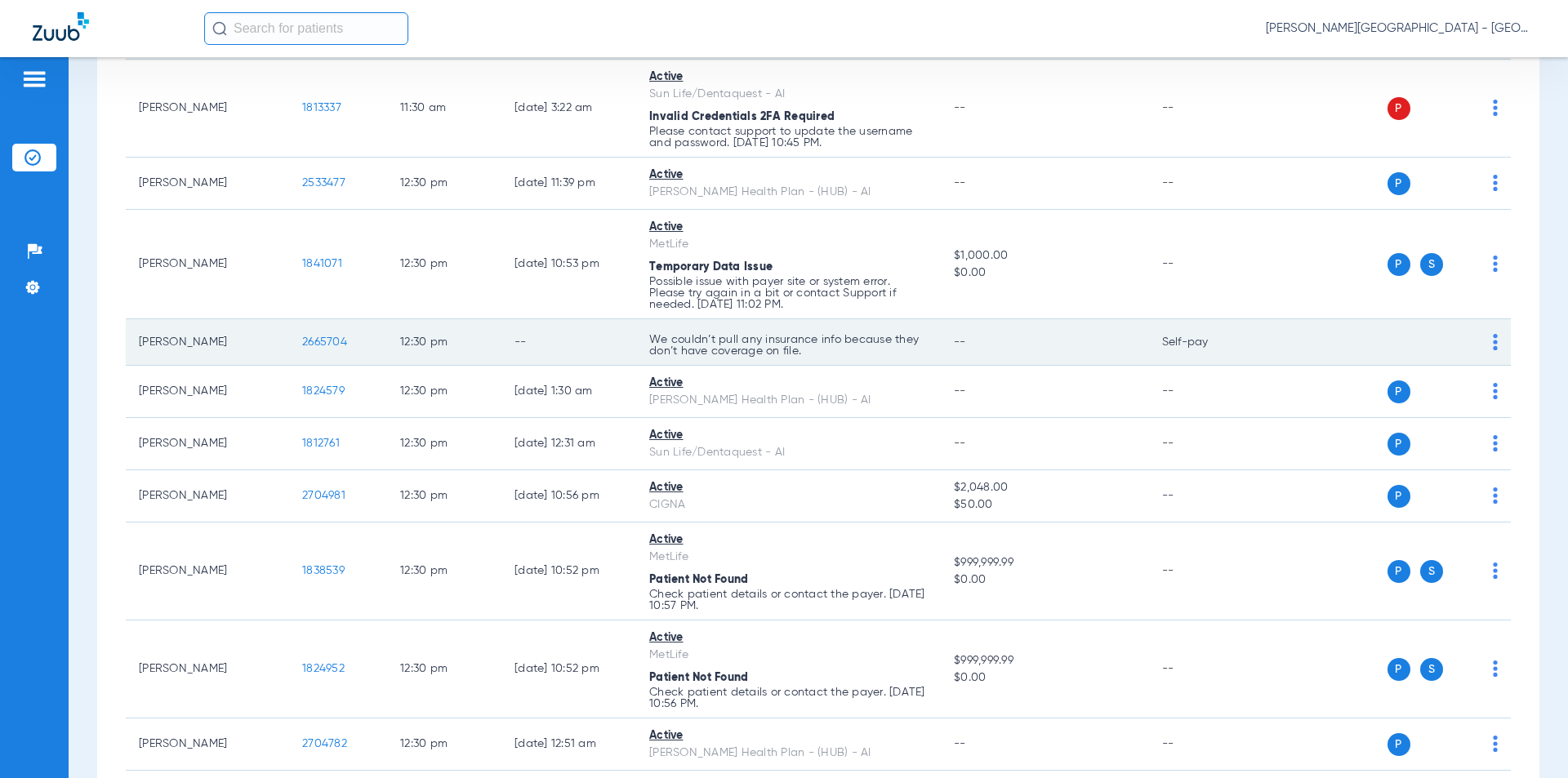 drag, startPoint x: 301, startPoint y: 318, endPoint x: 289, endPoint y: 315, distance: 12.36932 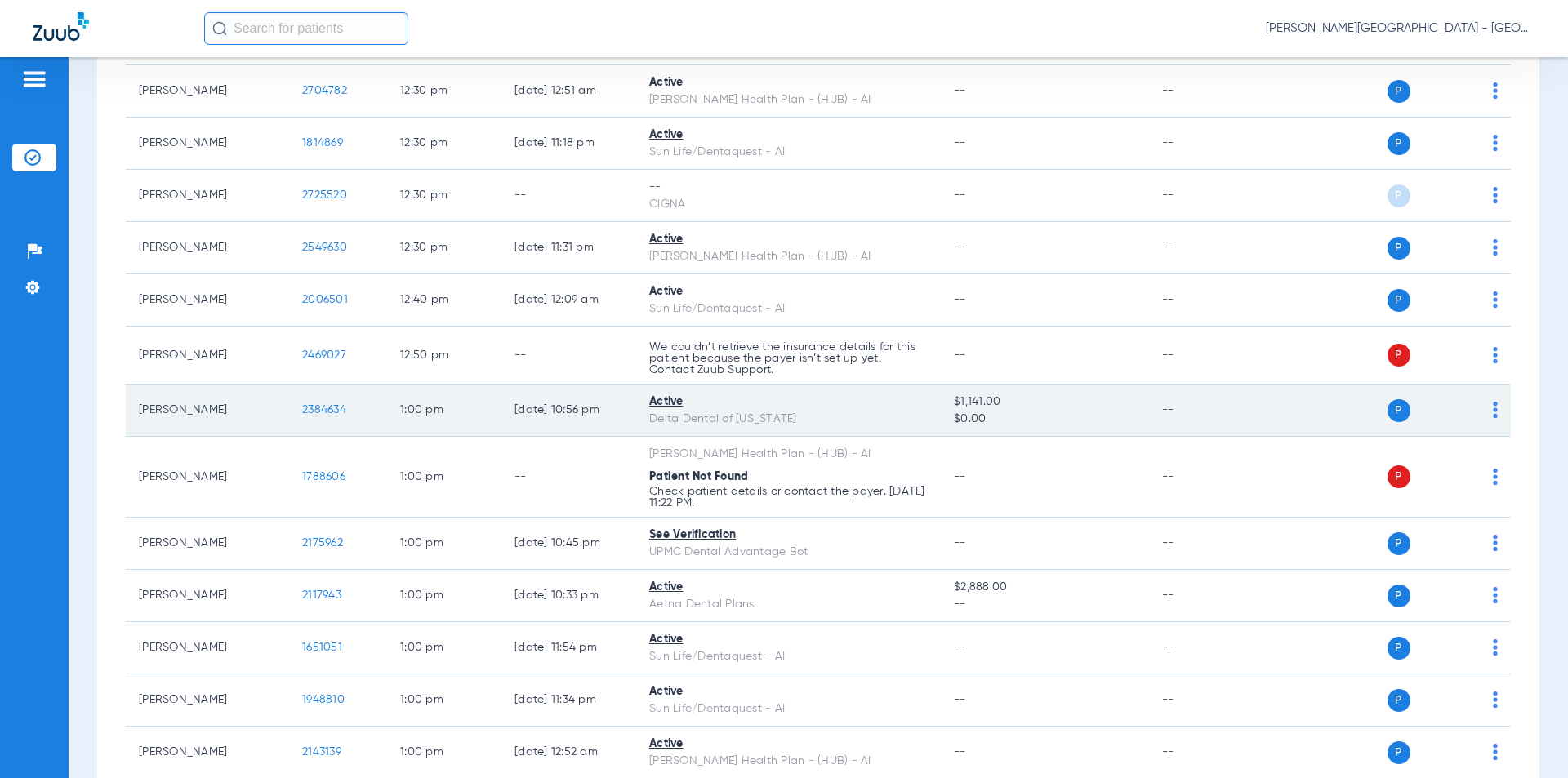scroll, scrollTop: 8931, scrollLeft: 0, axis: vertical 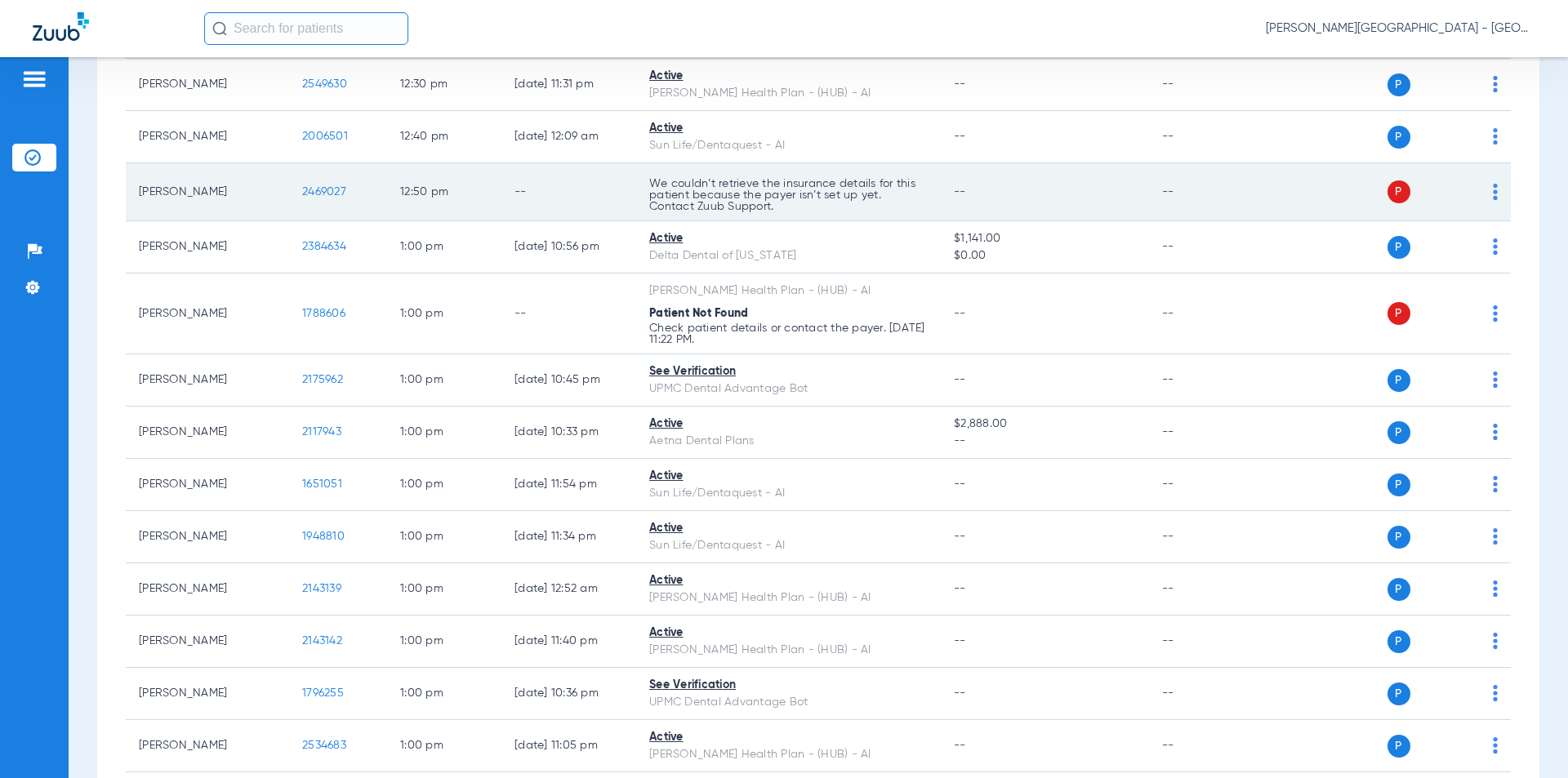 drag, startPoint x: 341, startPoint y: 158, endPoint x: 308, endPoint y: 153, distance: 33.3766 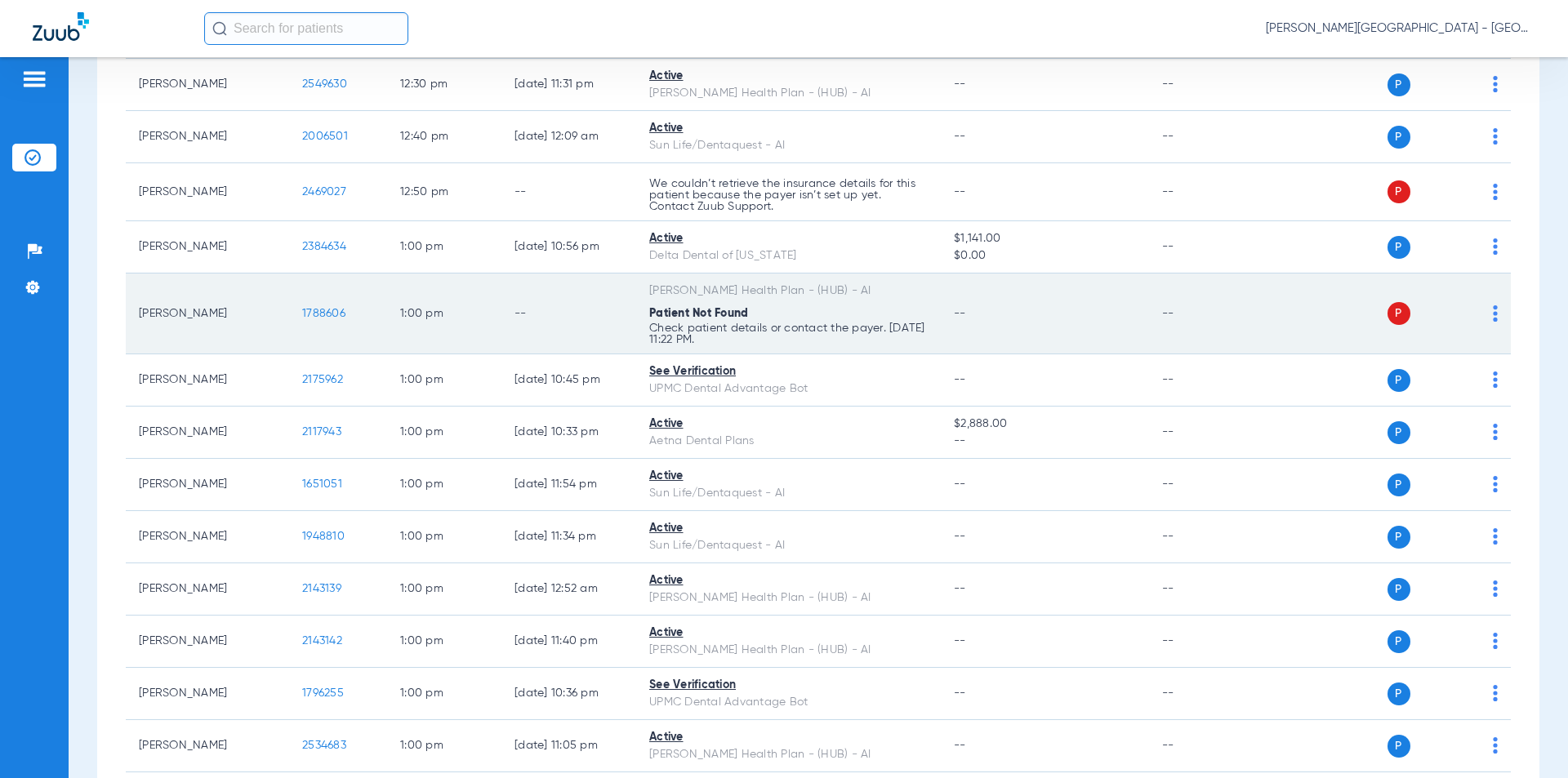drag, startPoint x: 334, startPoint y: 278, endPoint x: 305, endPoint y: 278, distance: 29 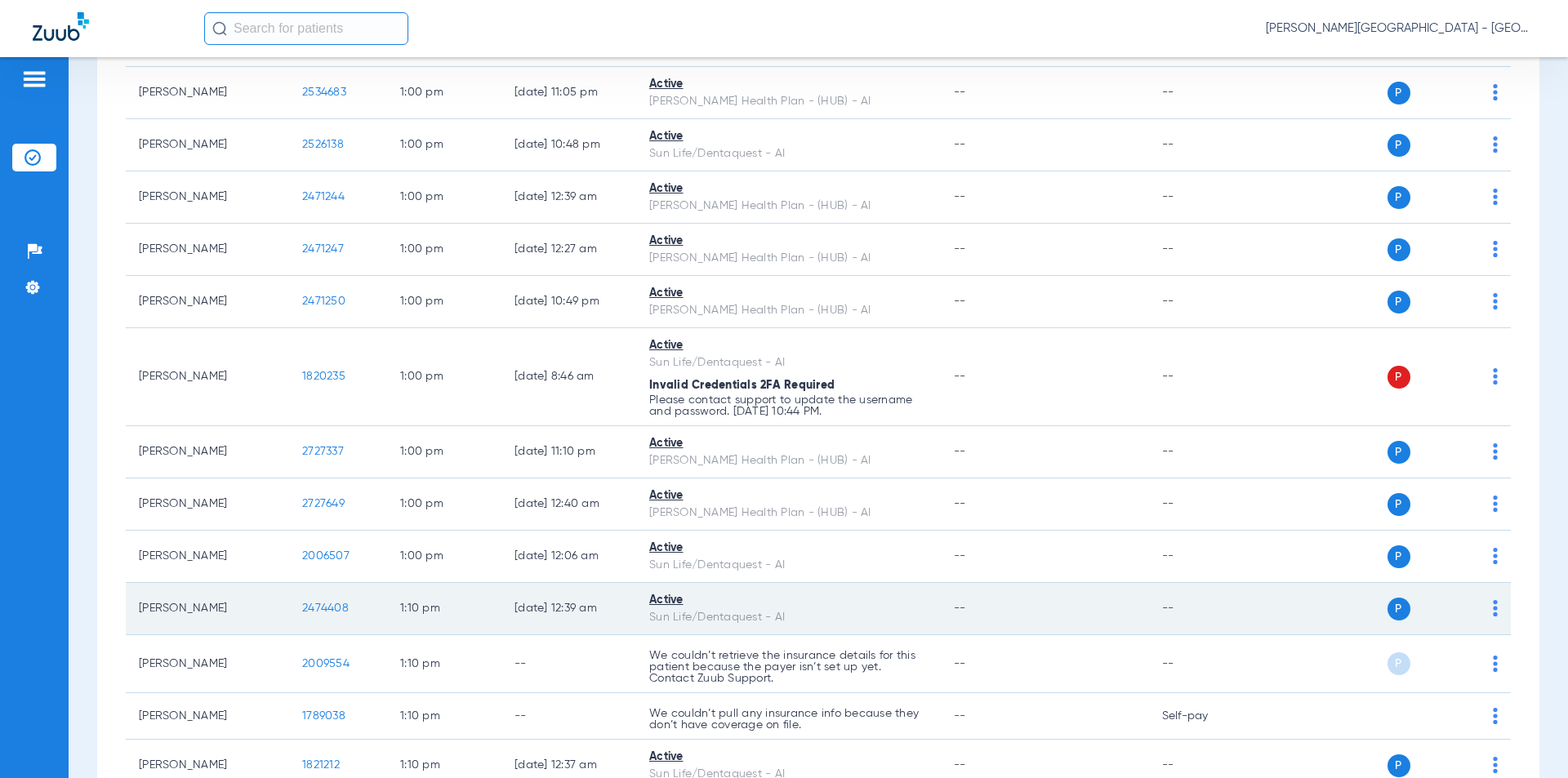 scroll, scrollTop: 9747, scrollLeft: 0, axis: vertical 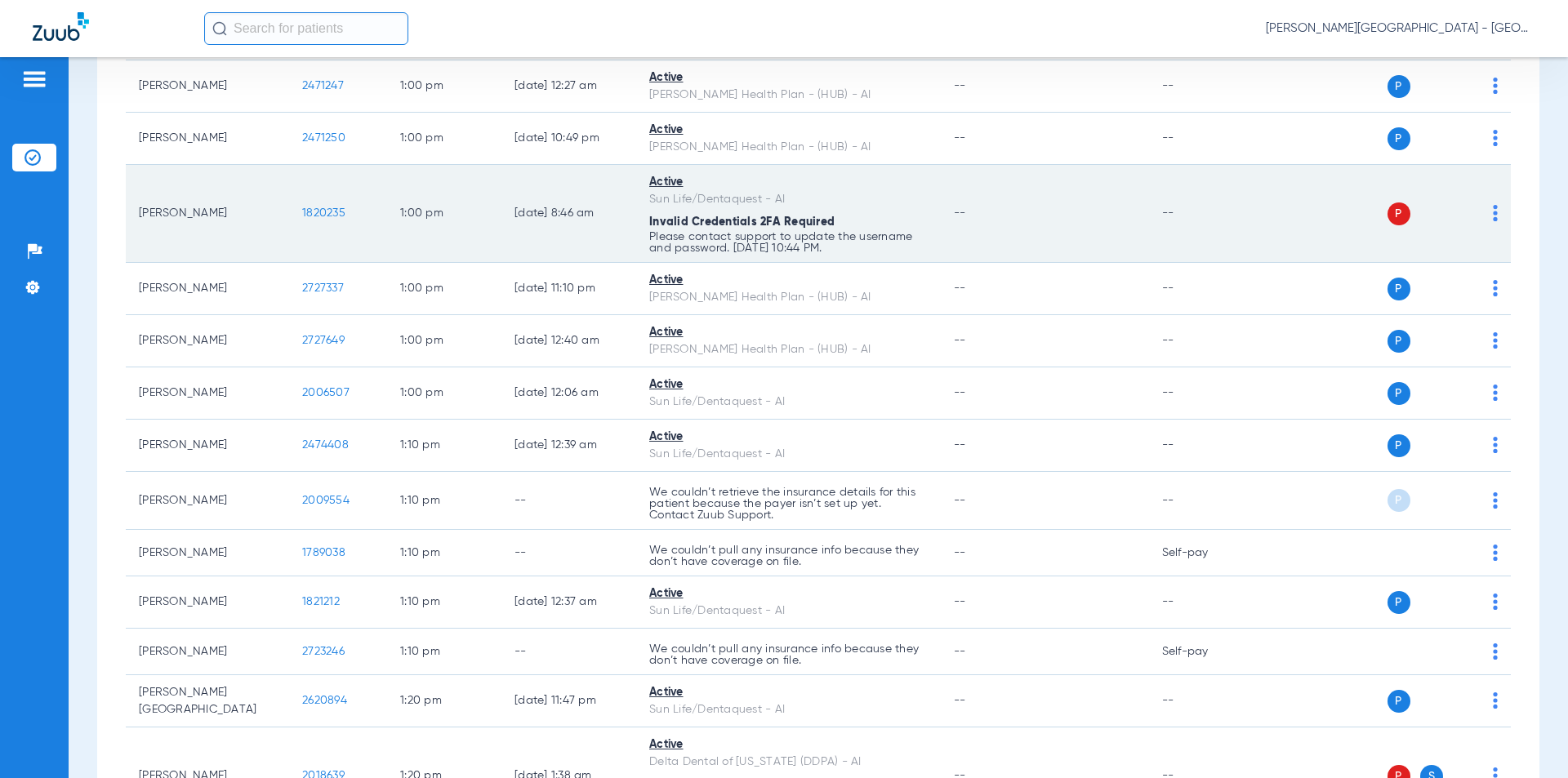 drag, startPoint x: 348, startPoint y: 180, endPoint x: 283, endPoint y: 182, distance: 65.03076 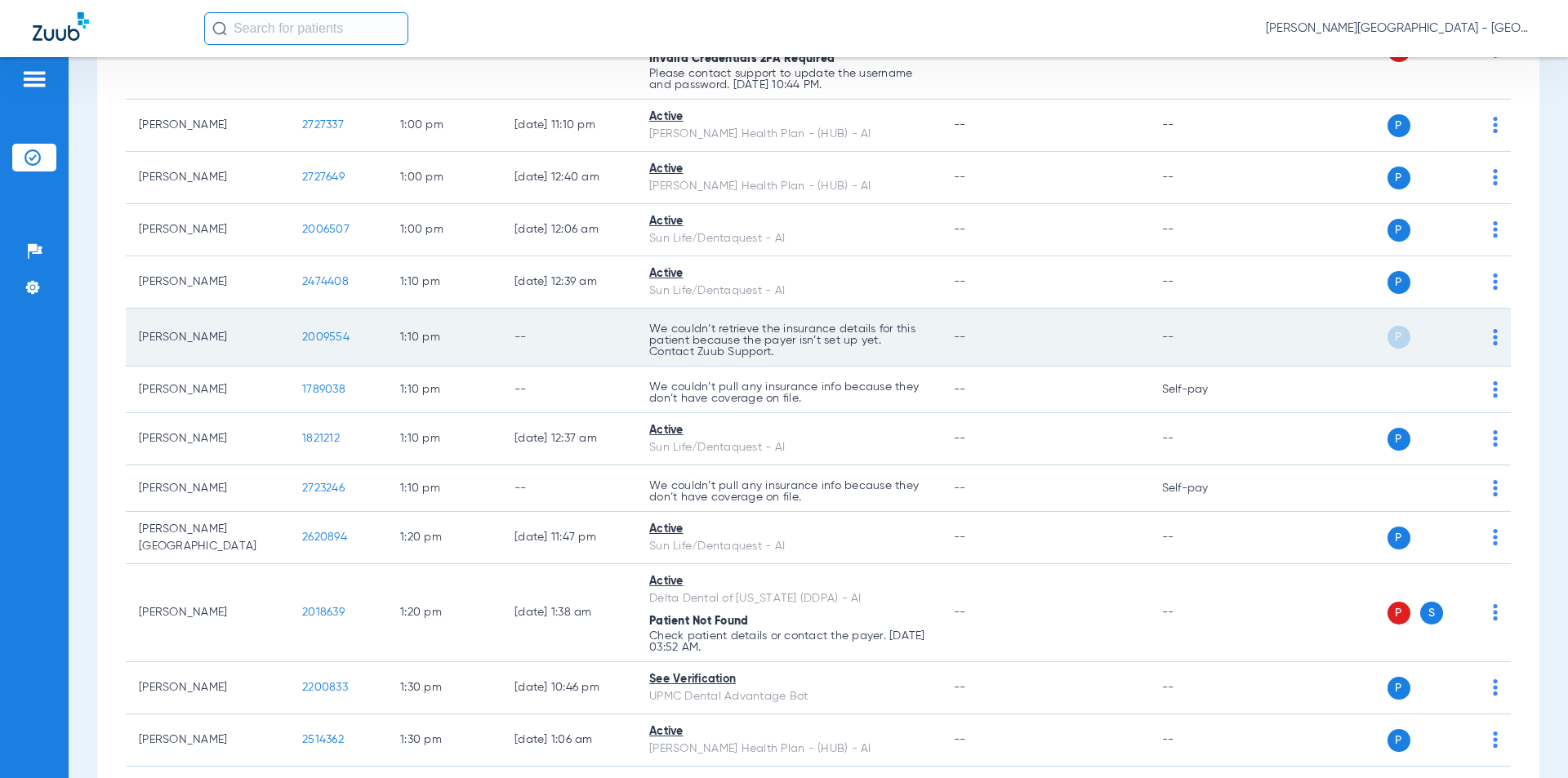 scroll, scrollTop: 10074, scrollLeft: 0, axis: vertical 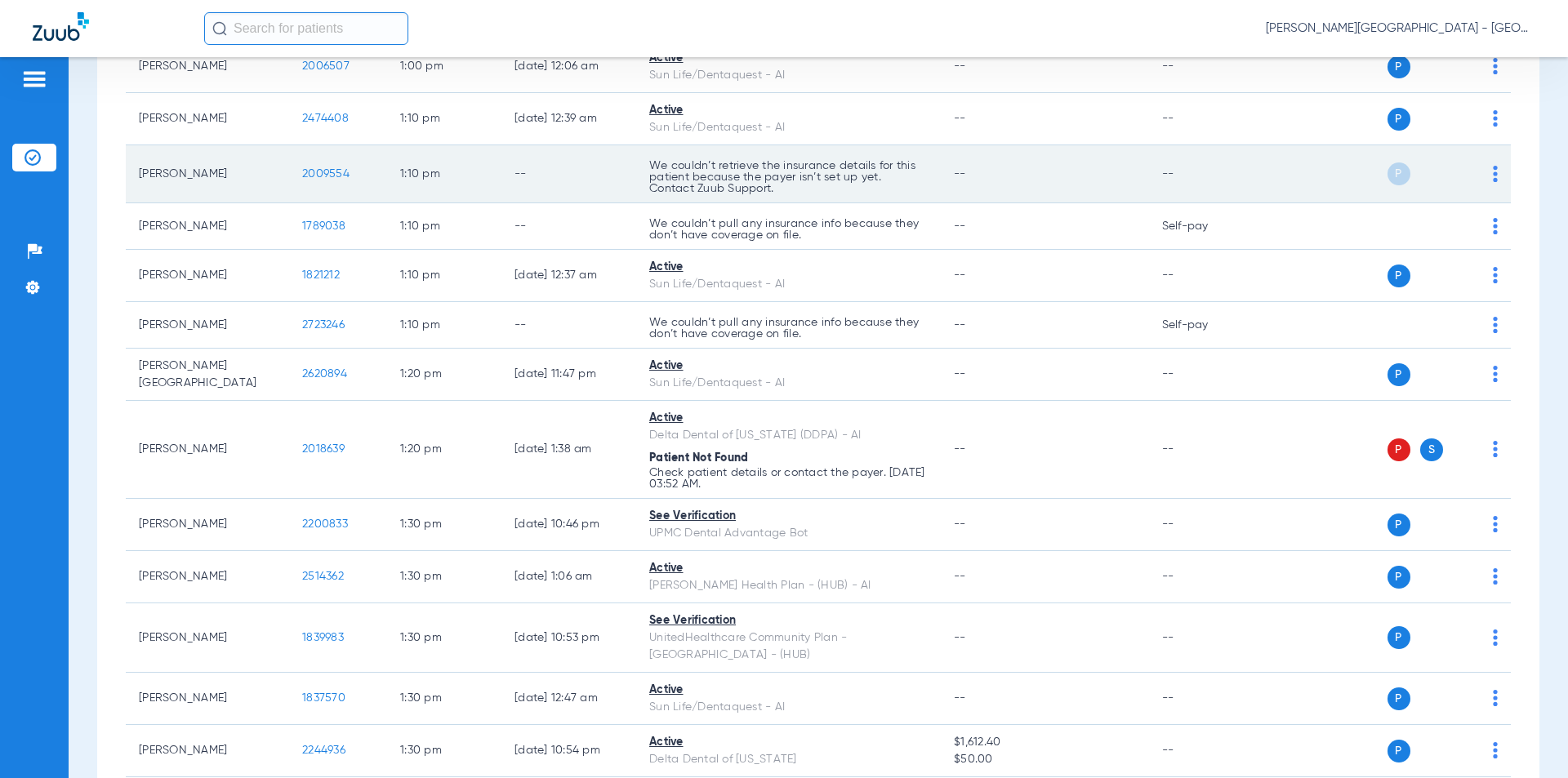 drag, startPoint x: 283, startPoint y: 144, endPoint x: 268, endPoint y: 143, distance: 15.033296 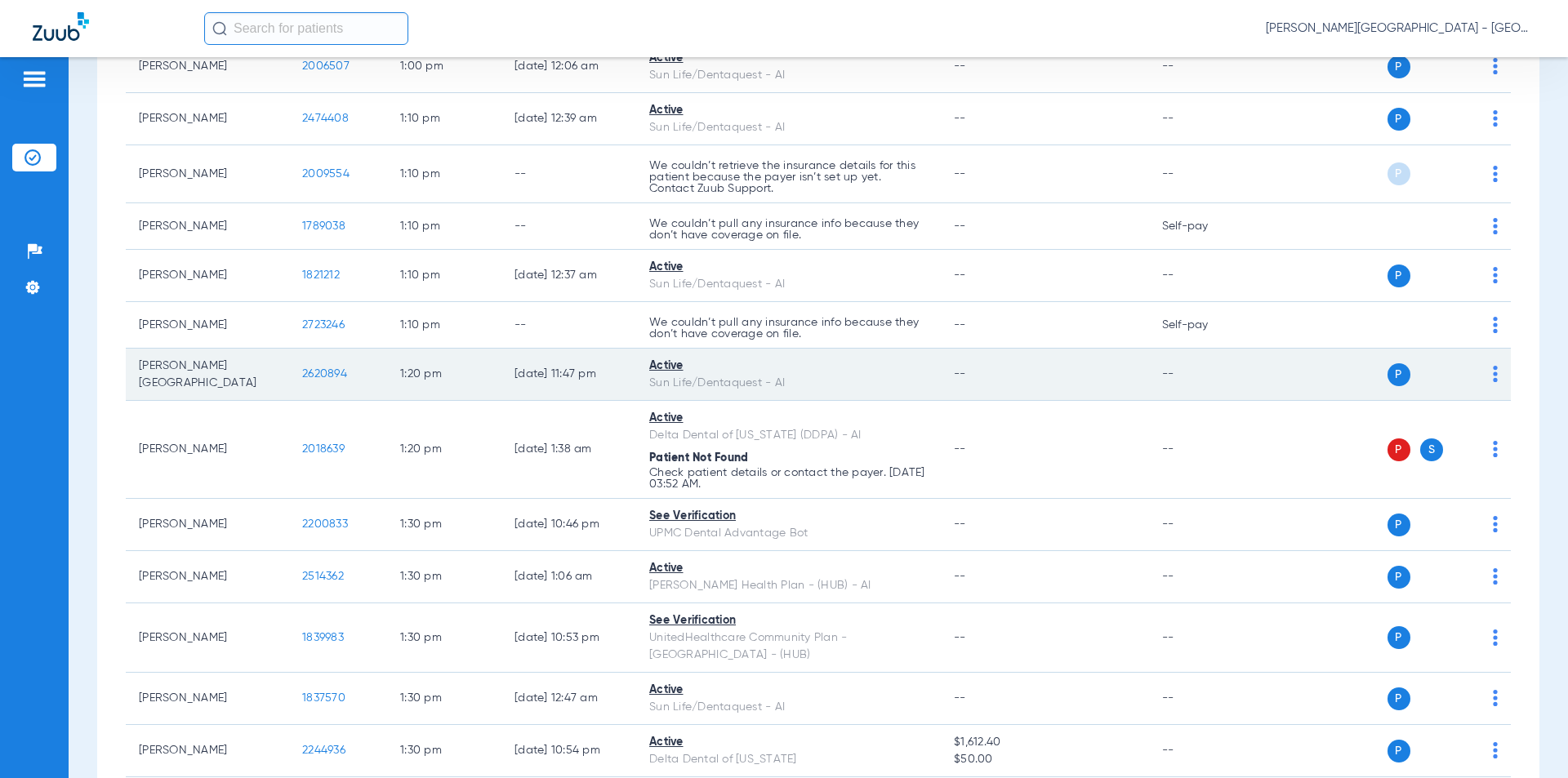 scroll, scrollTop: 10156, scrollLeft: 0, axis: vertical 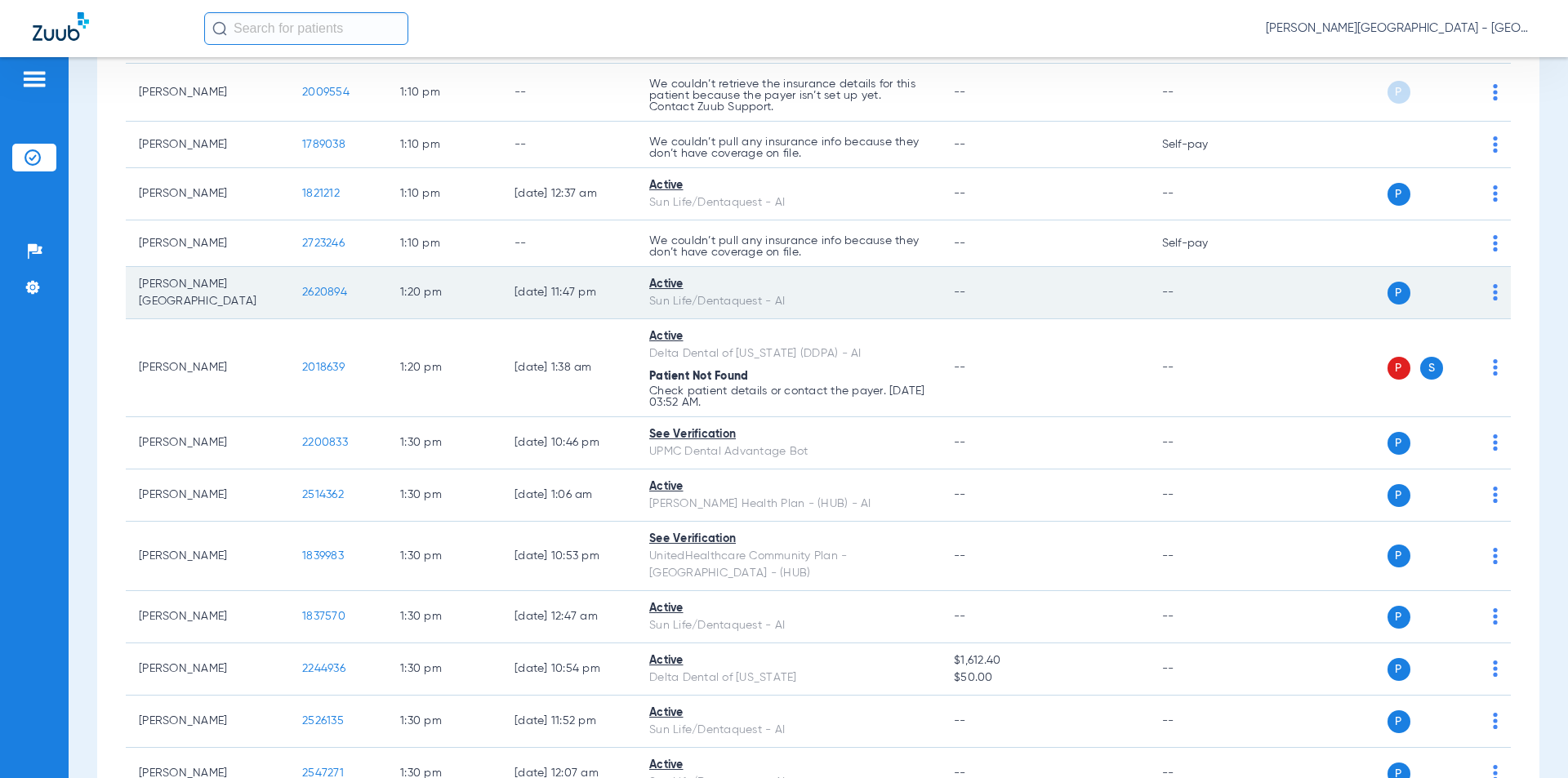 drag, startPoint x: 324, startPoint y: 214, endPoint x: 349, endPoint y: 264, distance: 55.901699 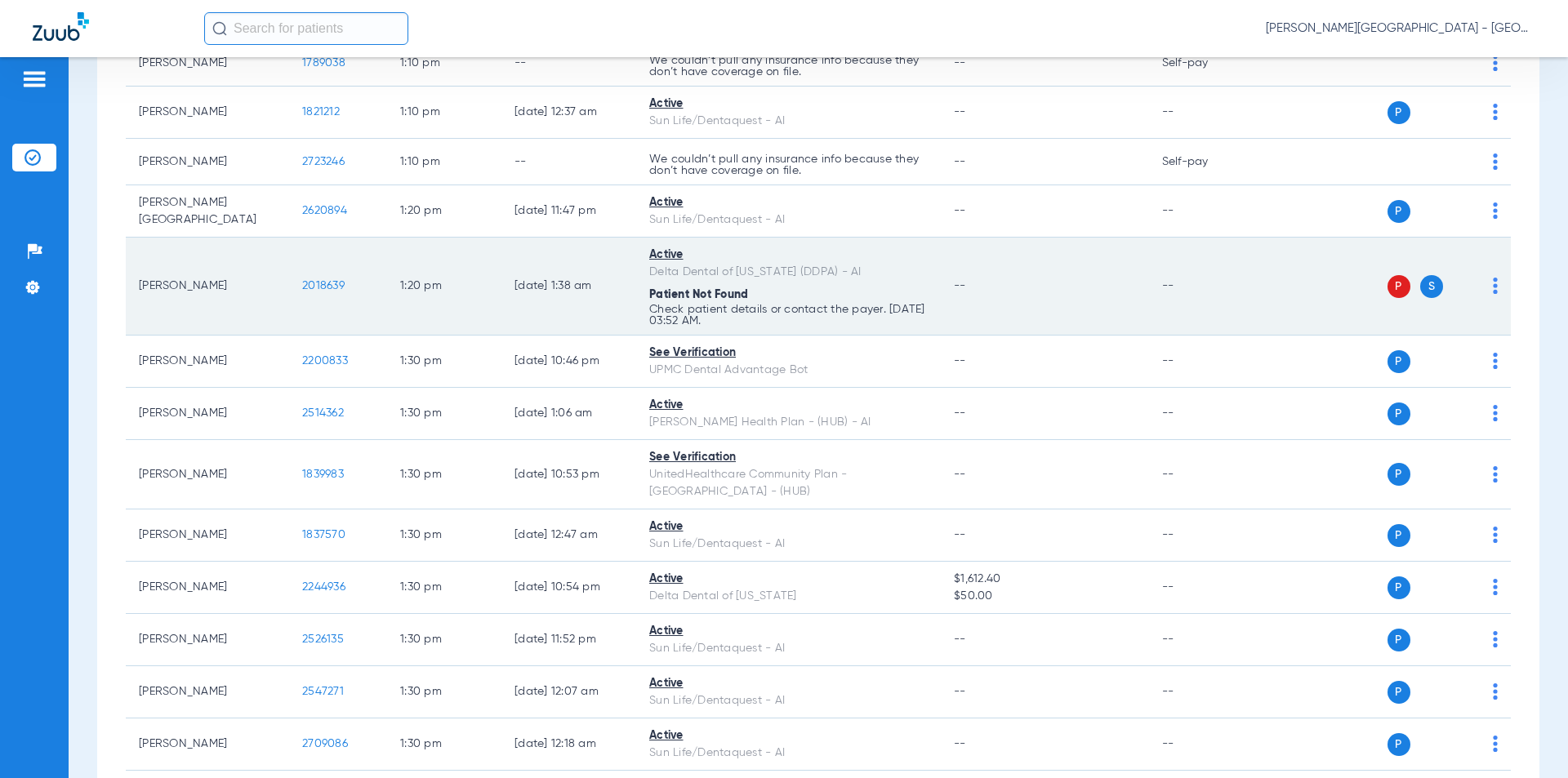 scroll, scrollTop: 10319, scrollLeft: 0, axis: vertical 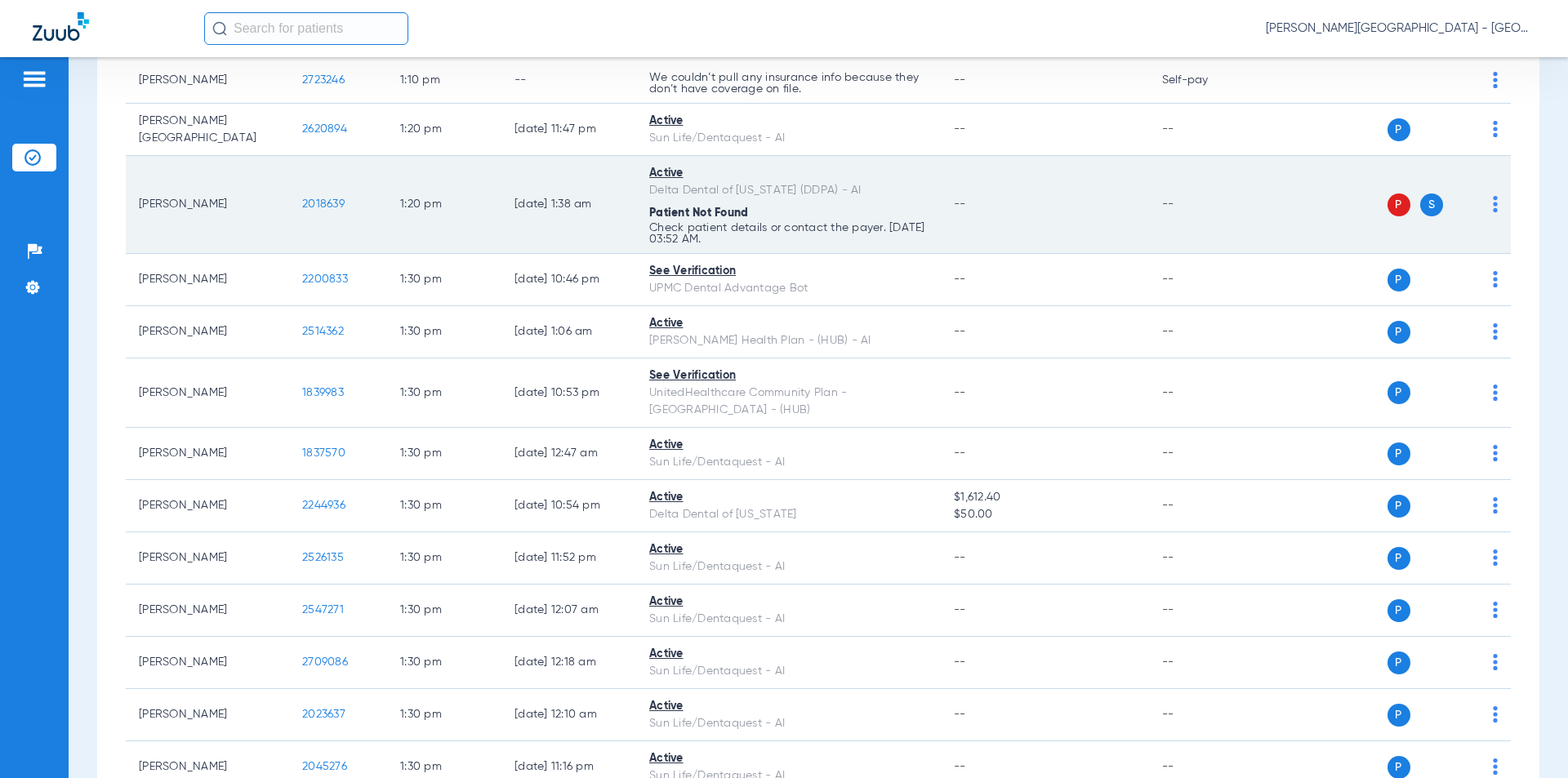 drag, startPoint x: 354, startPoint y: 172, endPoint x: 336, endPoint y: 170, distance: 18.11077 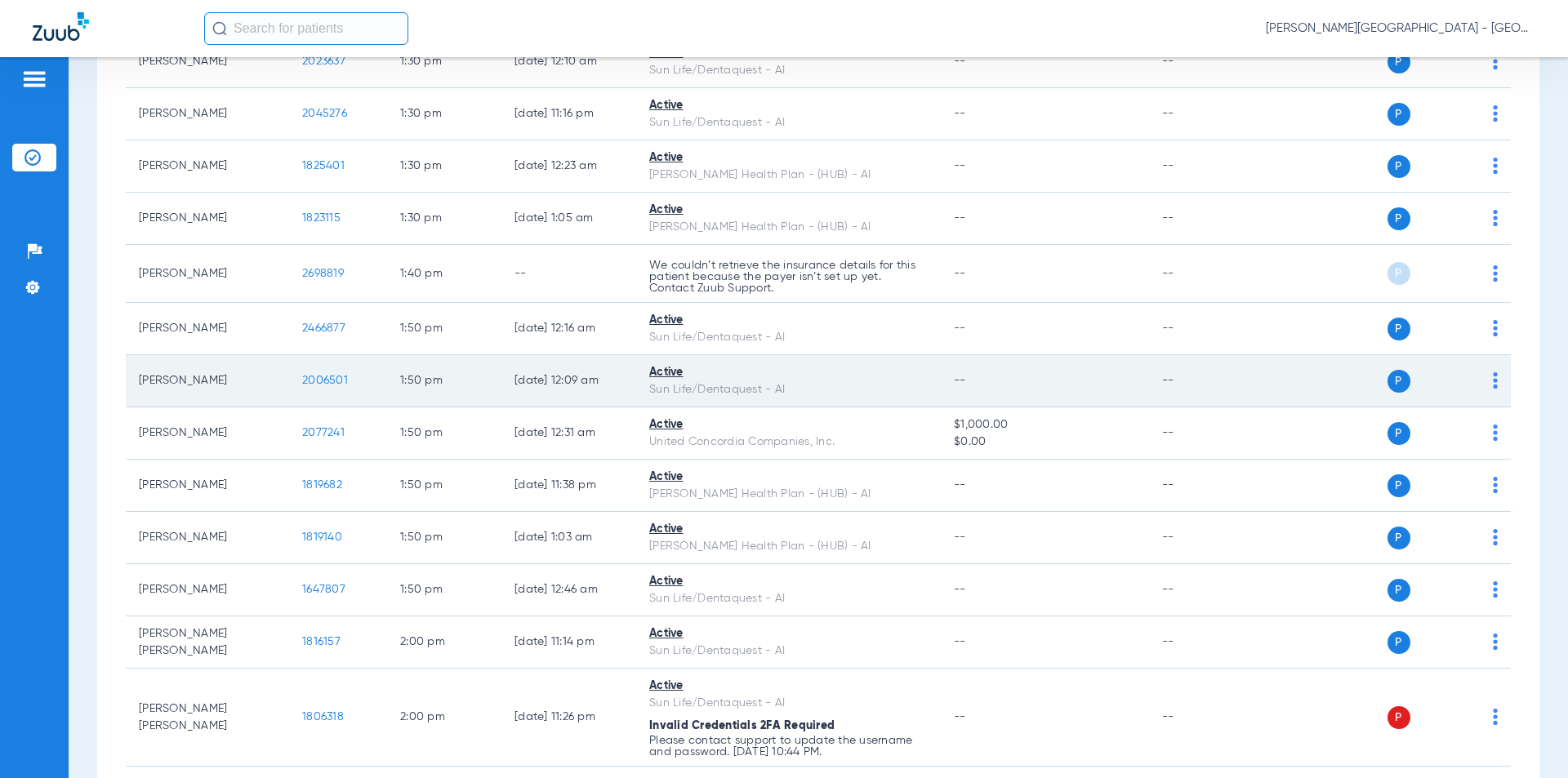 scroll, scrollTop: 11054, scrollLeft: 0, axis: vertical 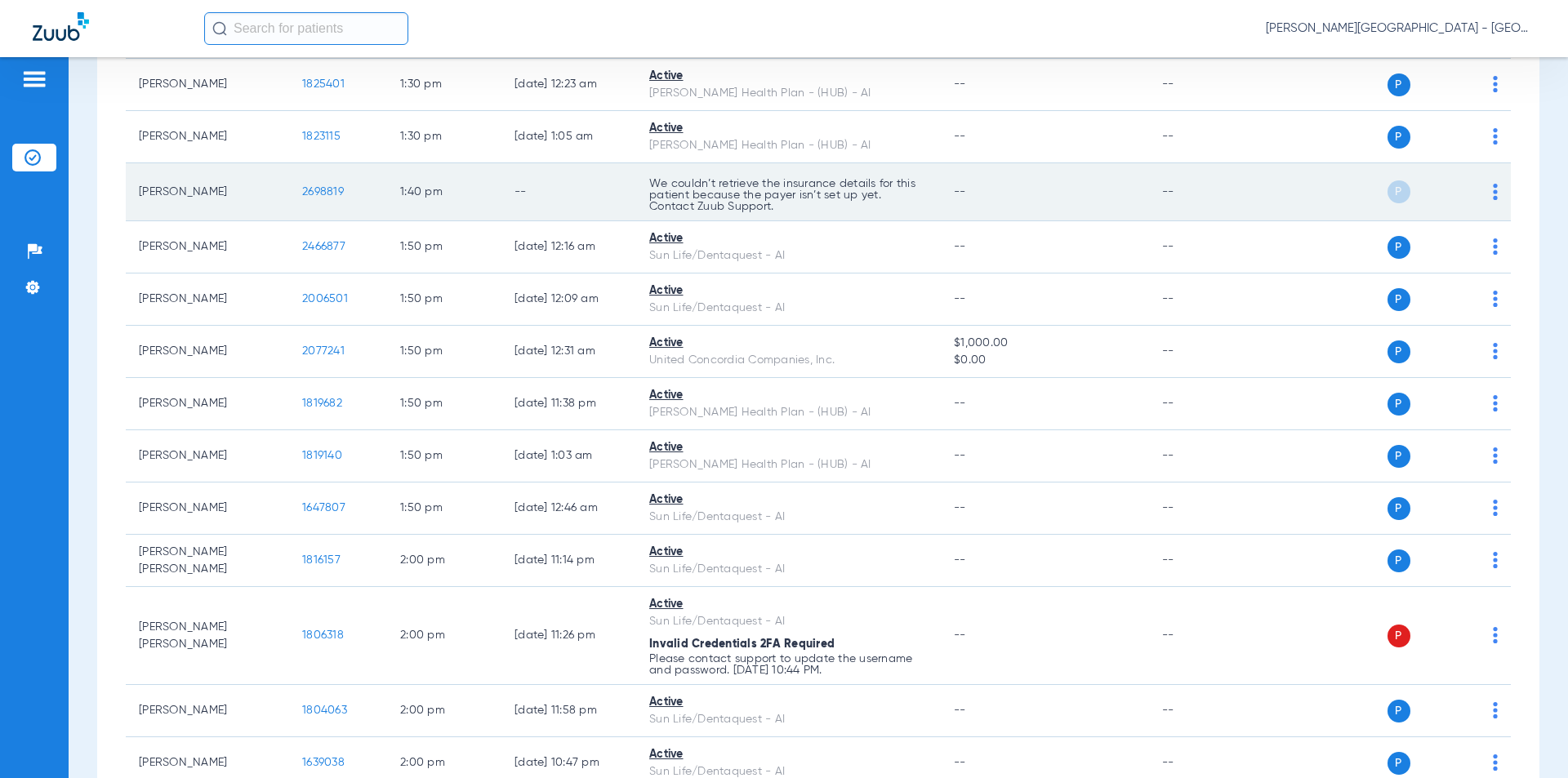 drag, startPoint x: 306, startPoint y: 144, endPoint x: 293, endPoint y: 143, distance: 13.038405 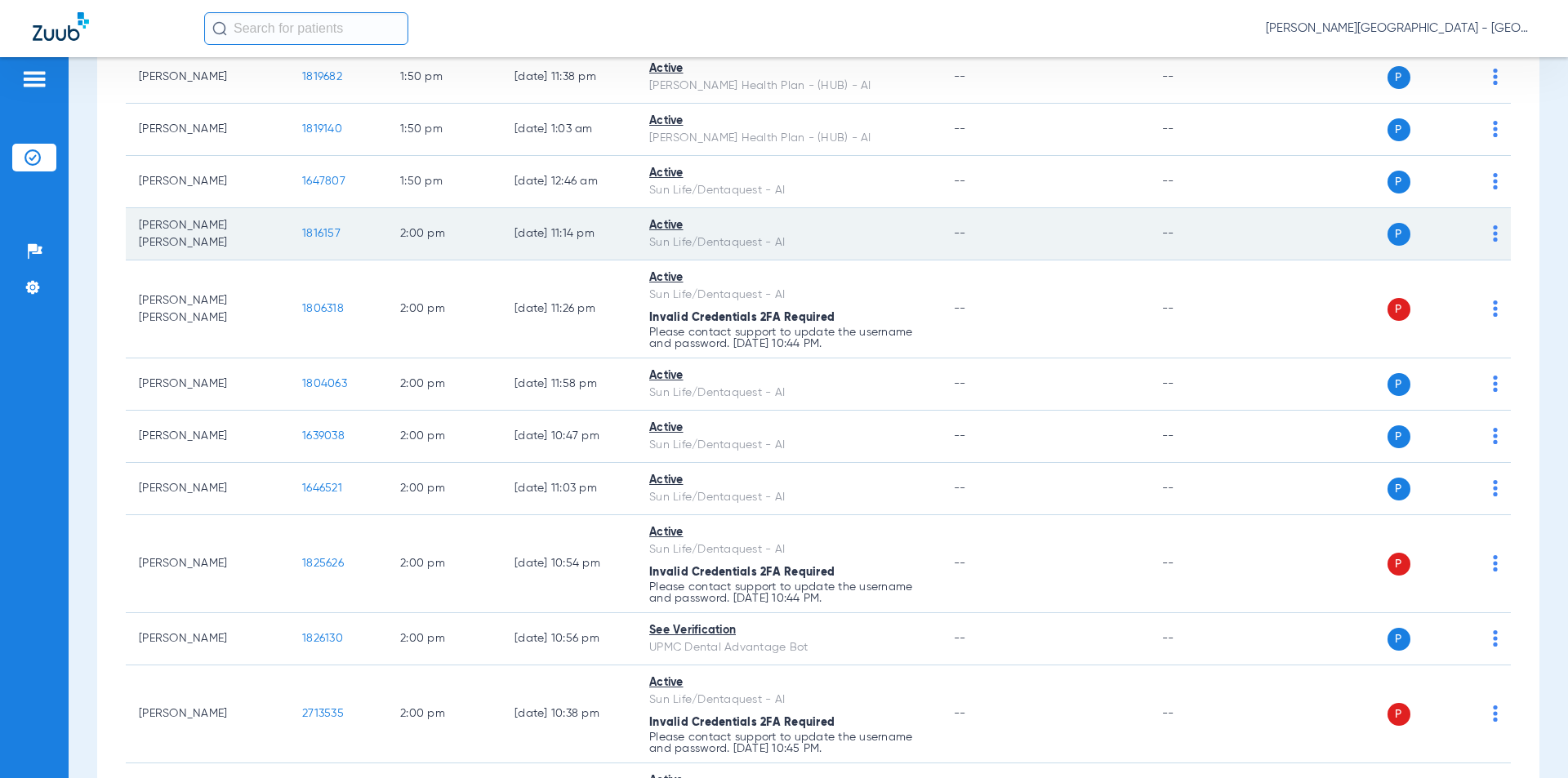 scroll, scrollTop: 11462, scrollLeft: 0, axis: vertical 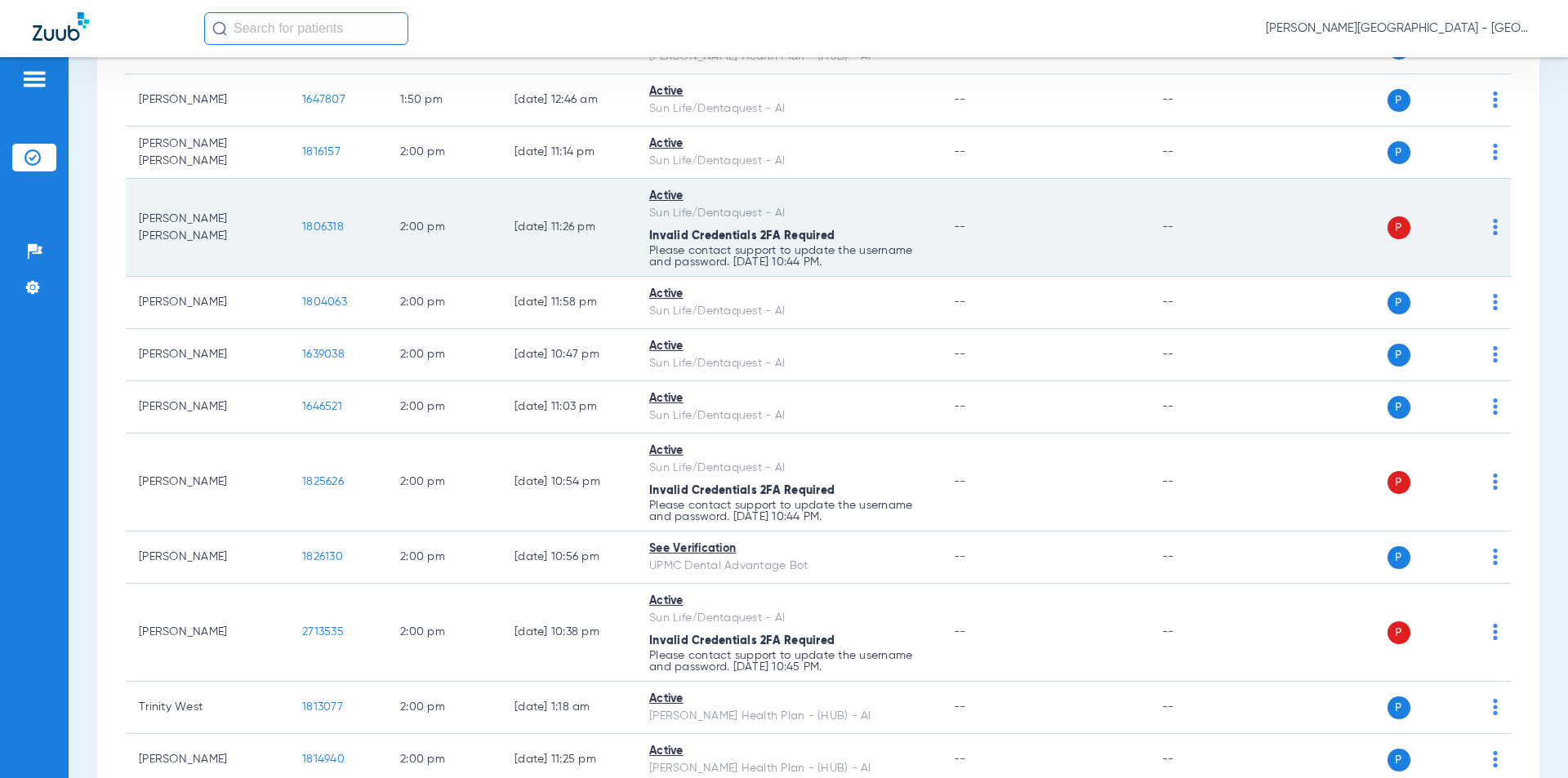 drag, startPoint x: 344, startPoint y: 175, endPoint x: 289, endPoint y: 177, distance: 55.03635 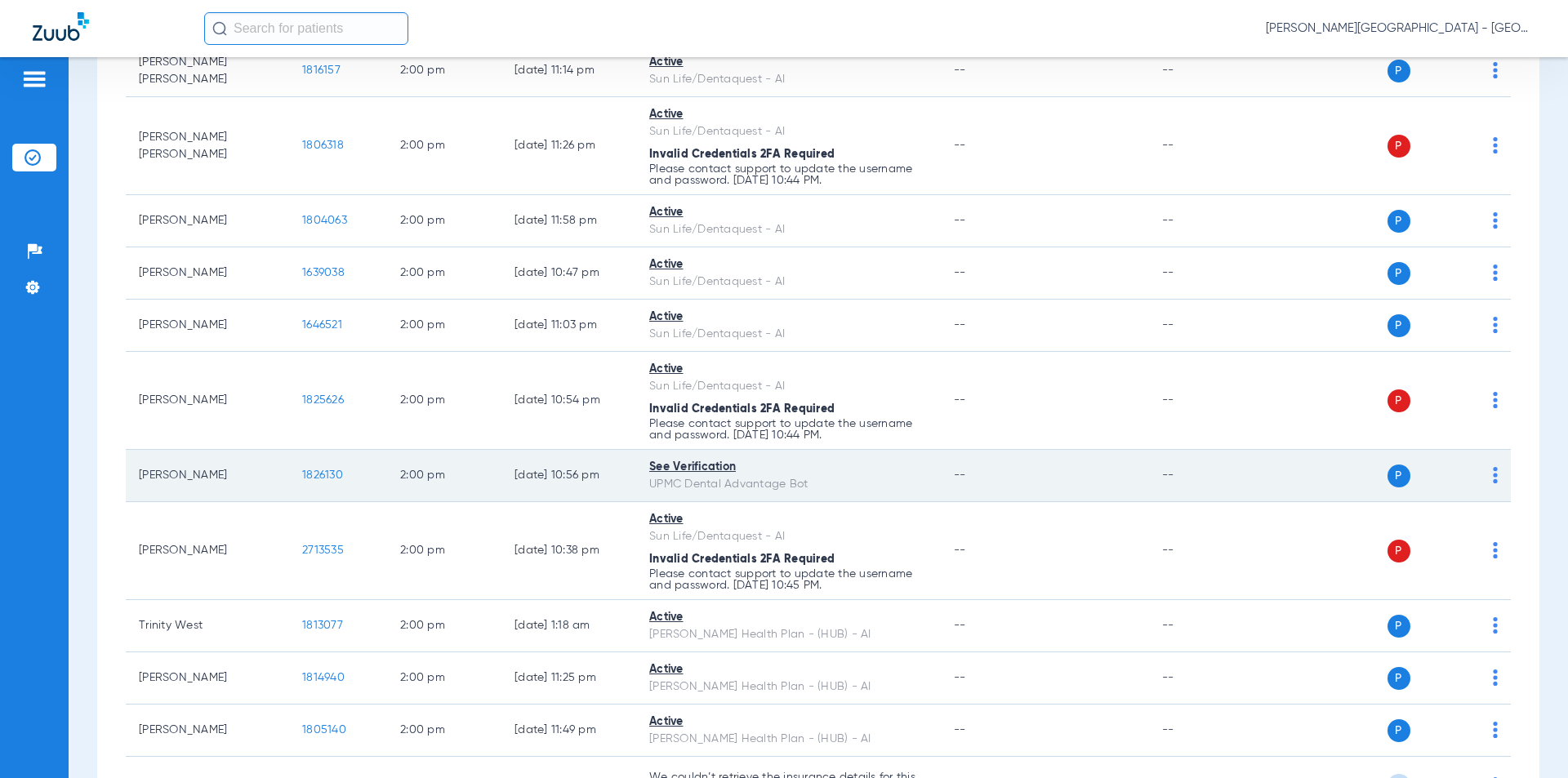 scroll, scrollTop: 11707, scrollLeft: 0, axis: vertical 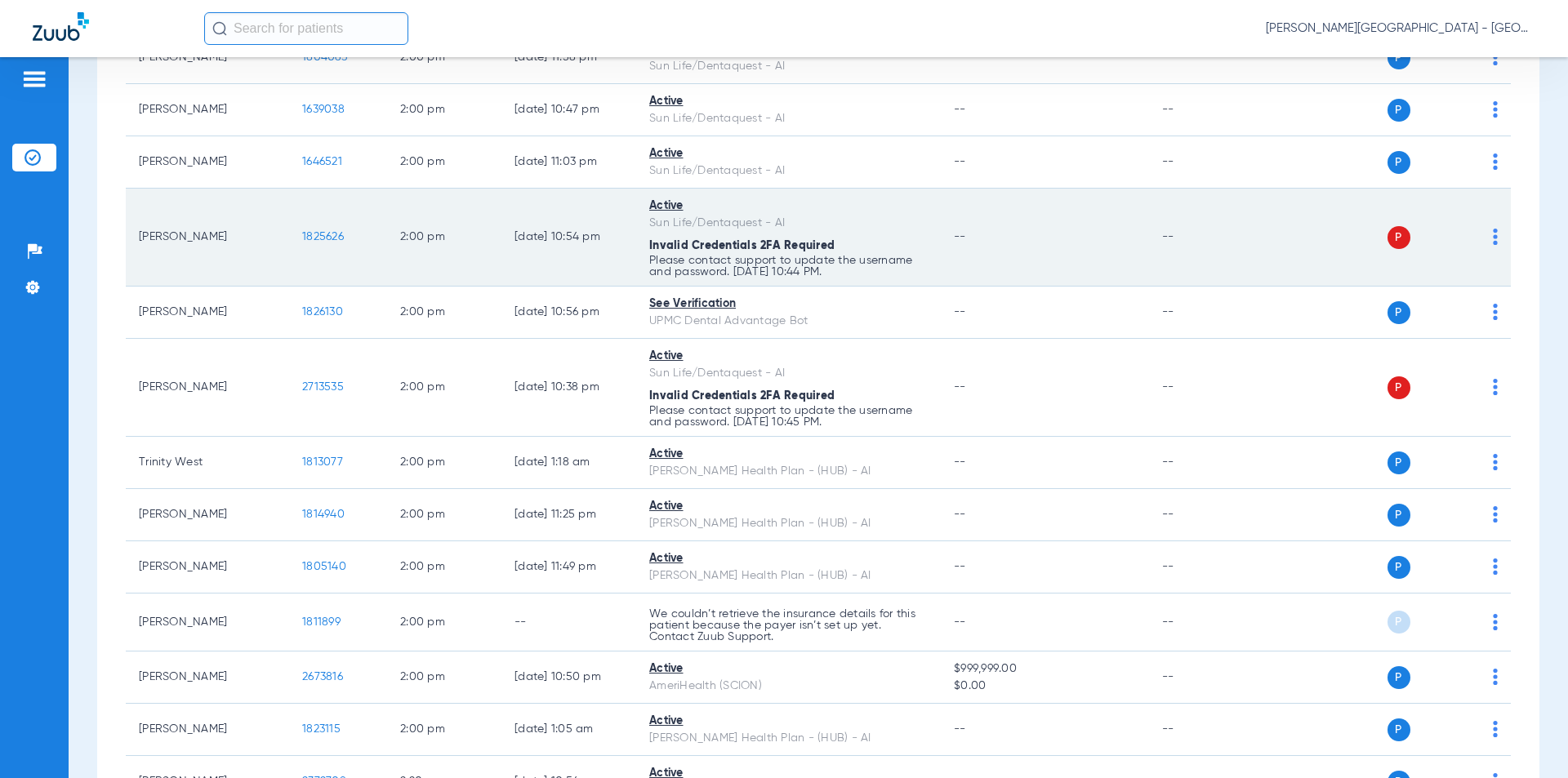 drag, startPoint x: 306, startPoint y: 189, endPoint x: 295, endPoint y: 185, distance: 11.7047 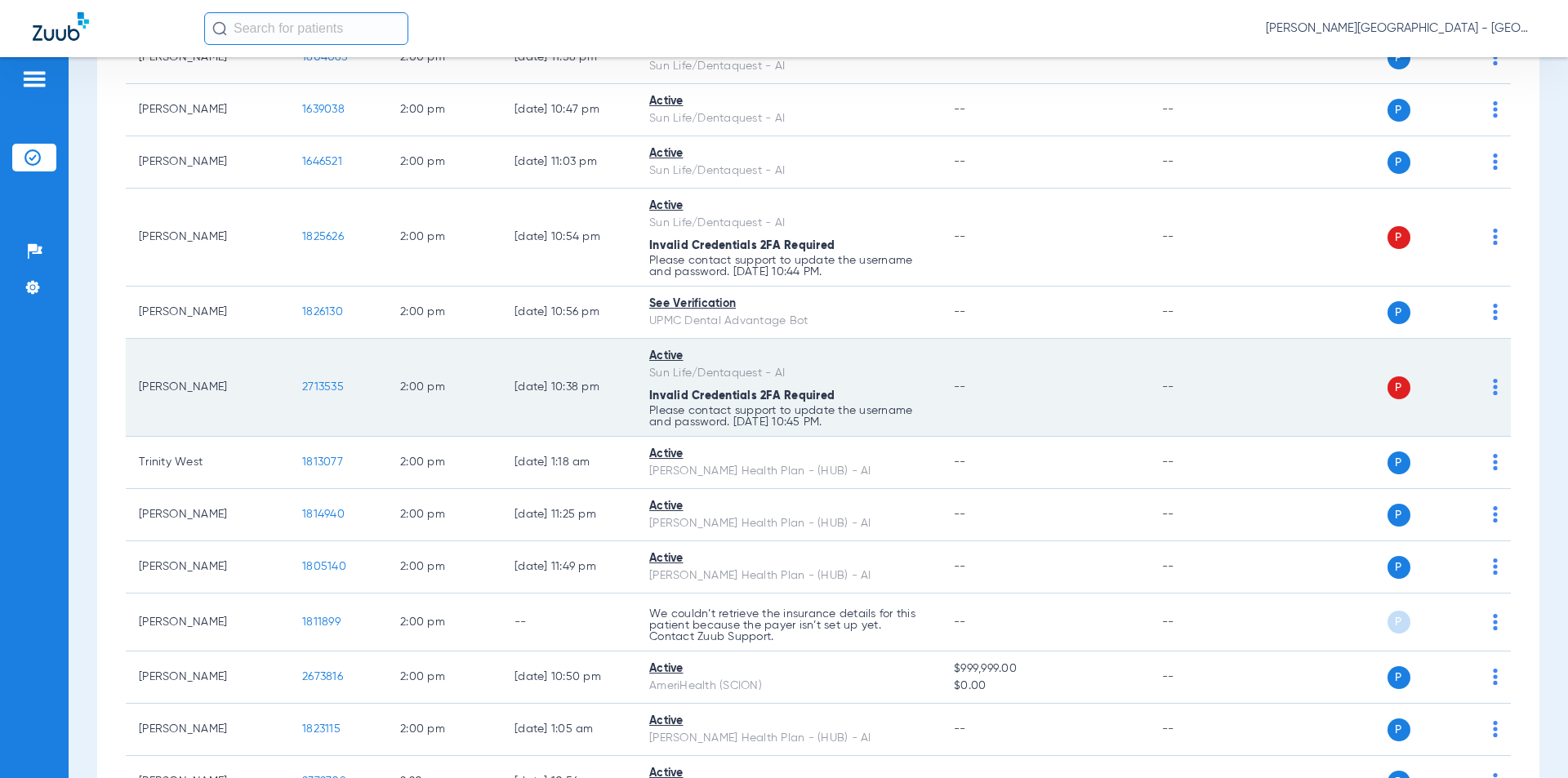 click on "[PERSON_NAME]   2713535   2:00 PM   [DATE] 10:38 PM   Active   Sun Life/Dentaquest - AI  Invalid Credentials 2FA Required Please contact support to update the username and password. [DATE] 10:45 PM. --  --  P S" 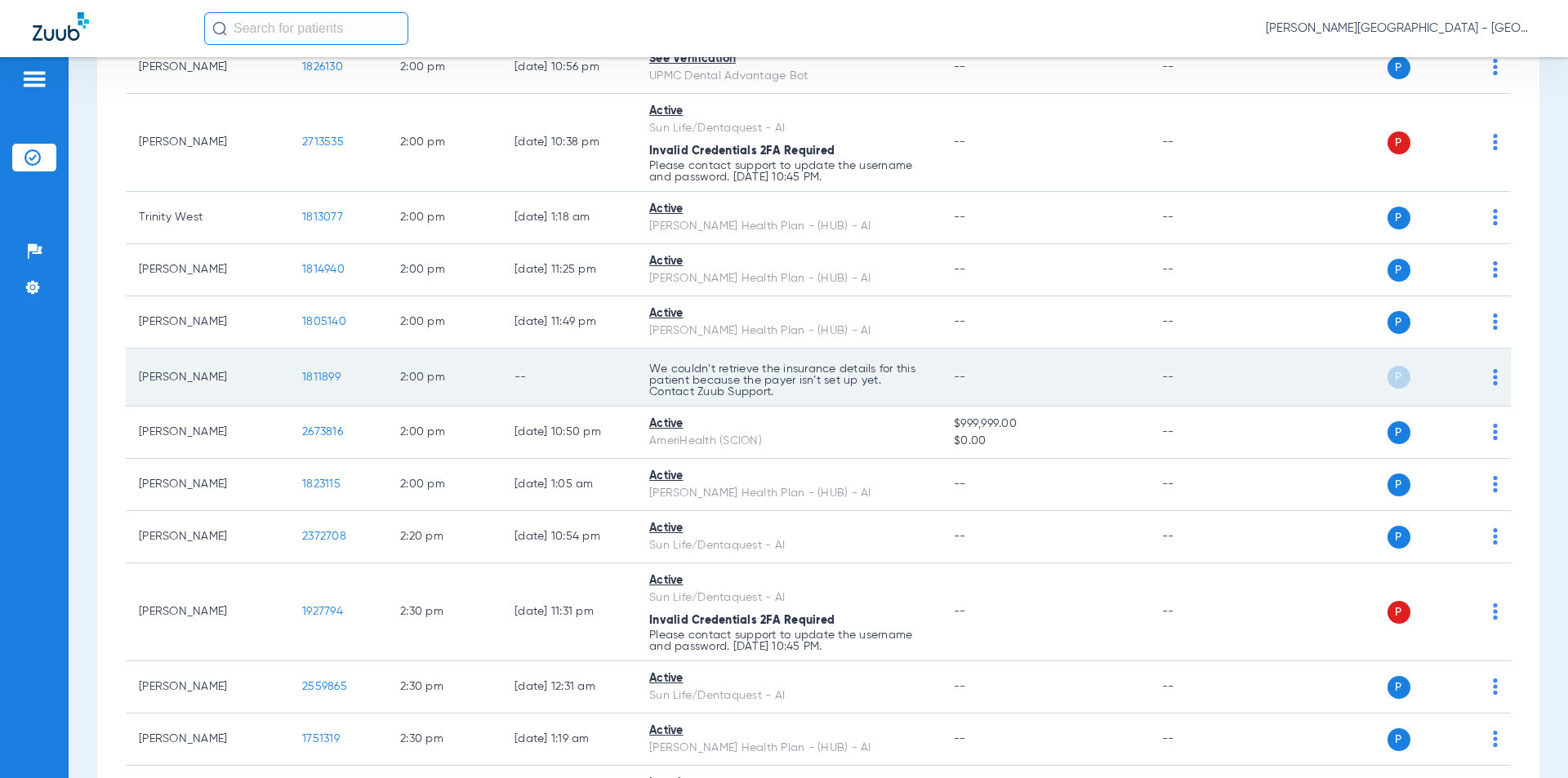 scroll, scrollTop: 12033, scrollLeft: 0, axis: vertical 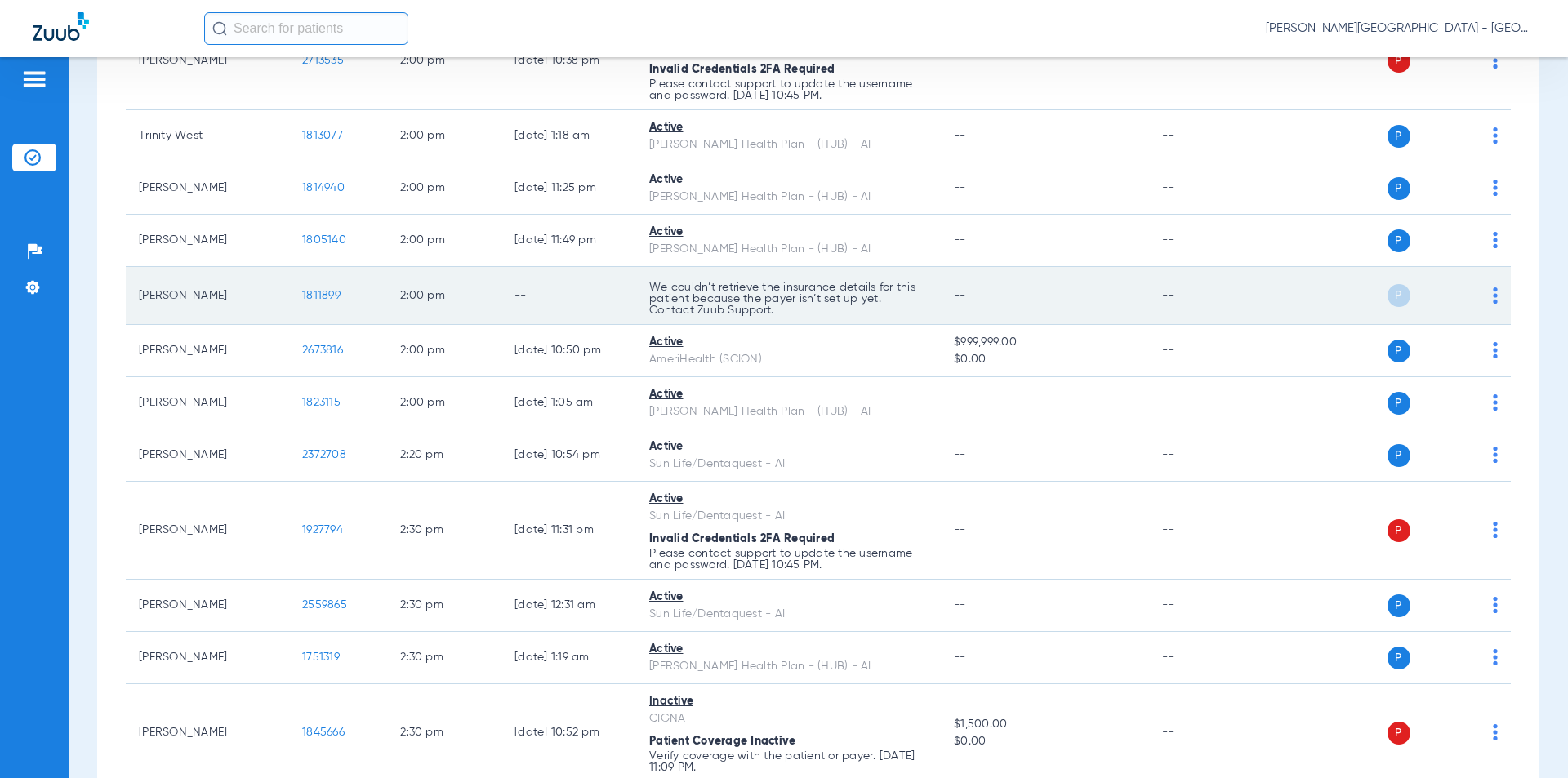 drag, startPoint x: 341, startPoint y: 245, endPoint x: 293, endPoint y: 247, distance: 48.041649 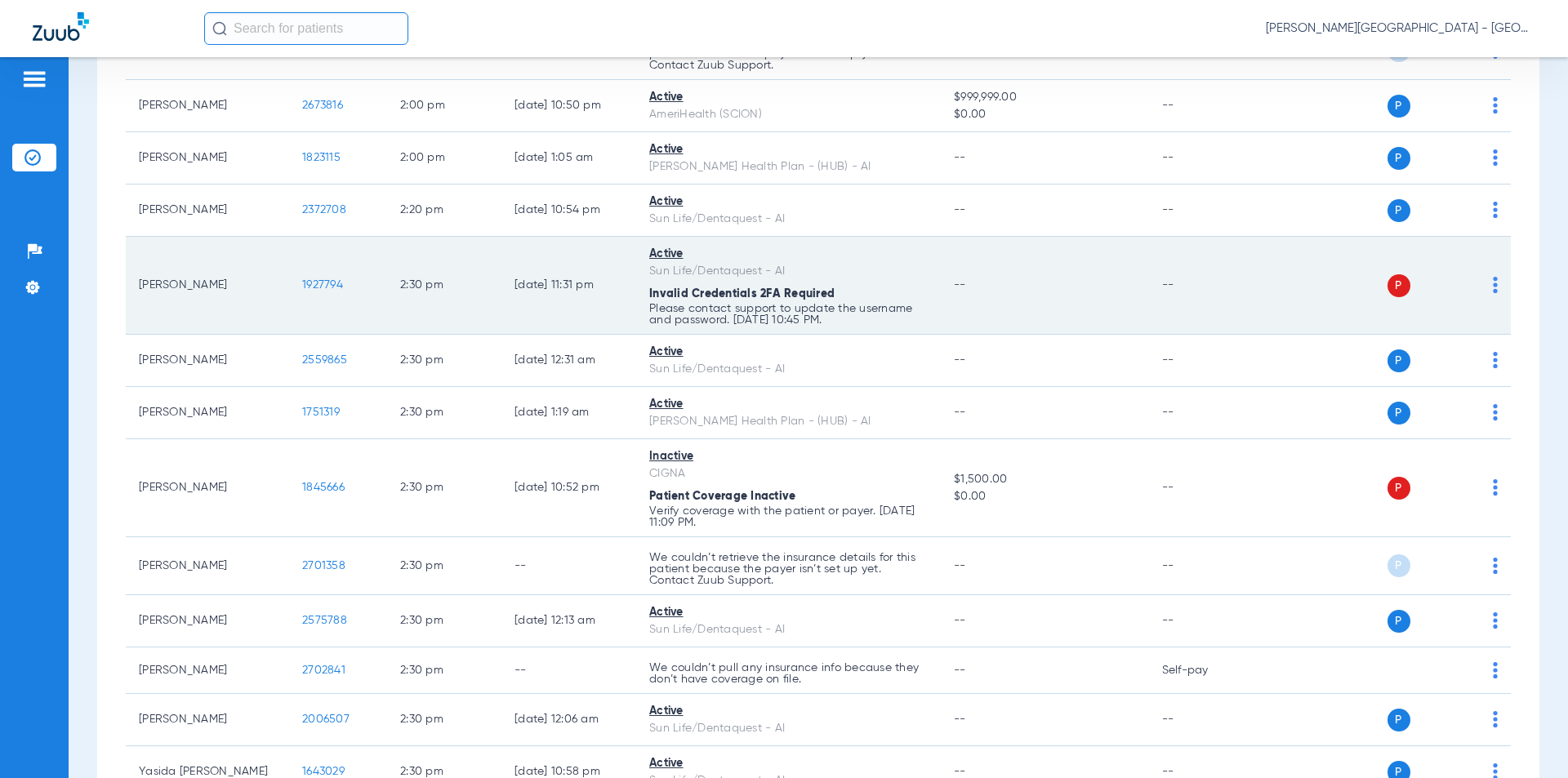 scroll, scrollTop: 12360, scrollLeft: 0, axis: vertical 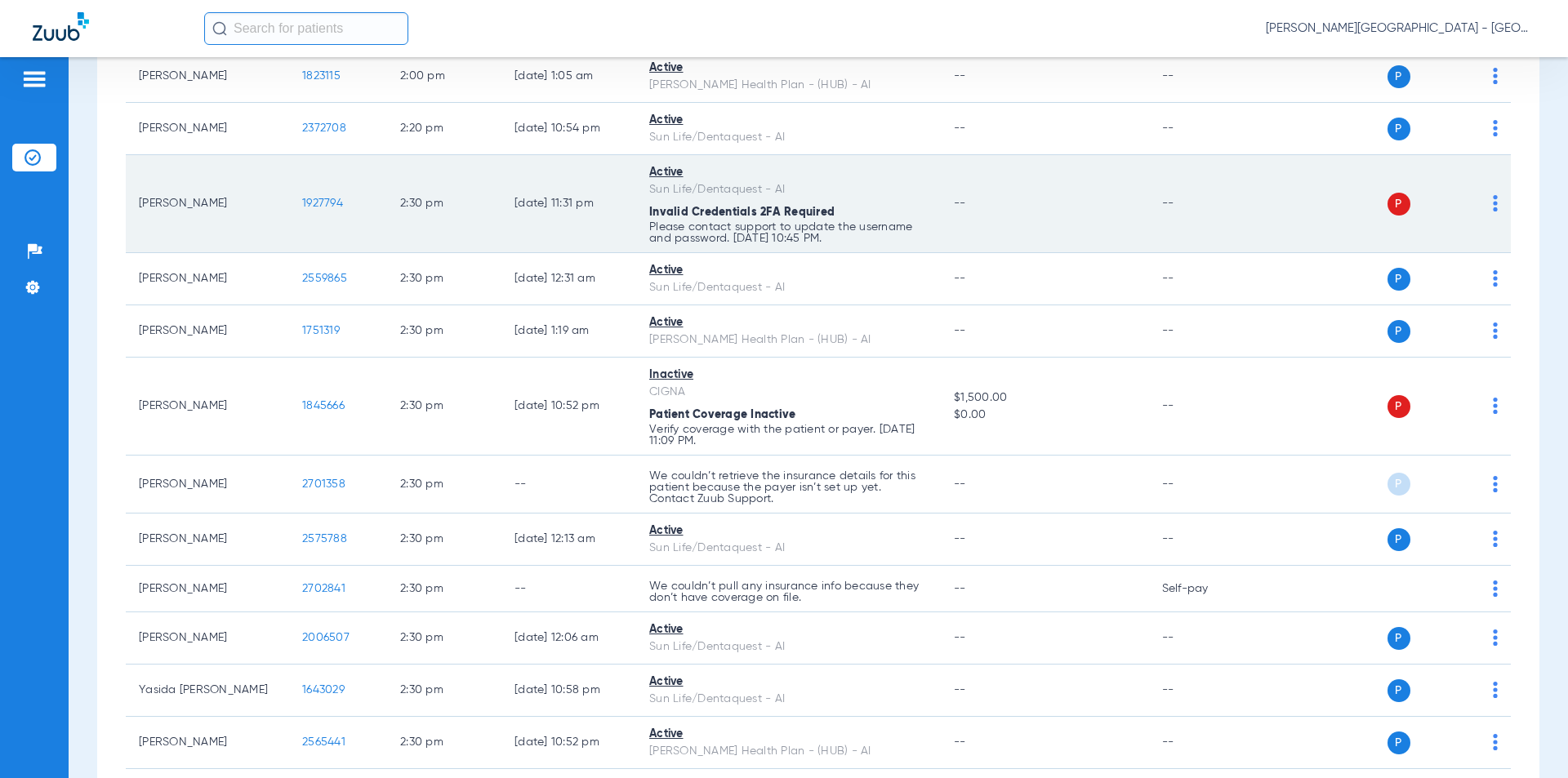 drag, startPoint x: 337, startPoint y: 153, endPoint x: 290, endPoint y: 154, distance: 47.01064 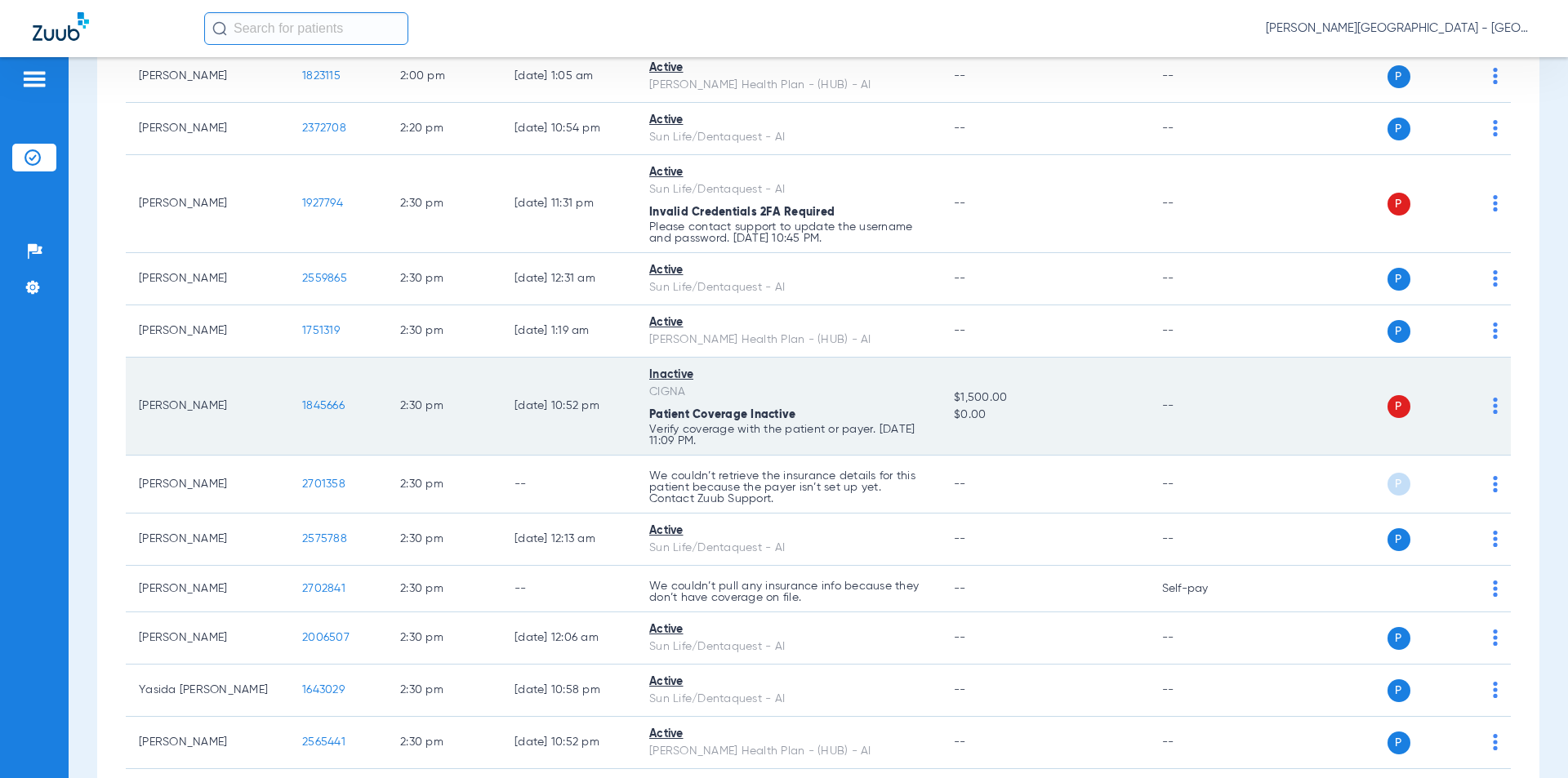 click on "1845666" 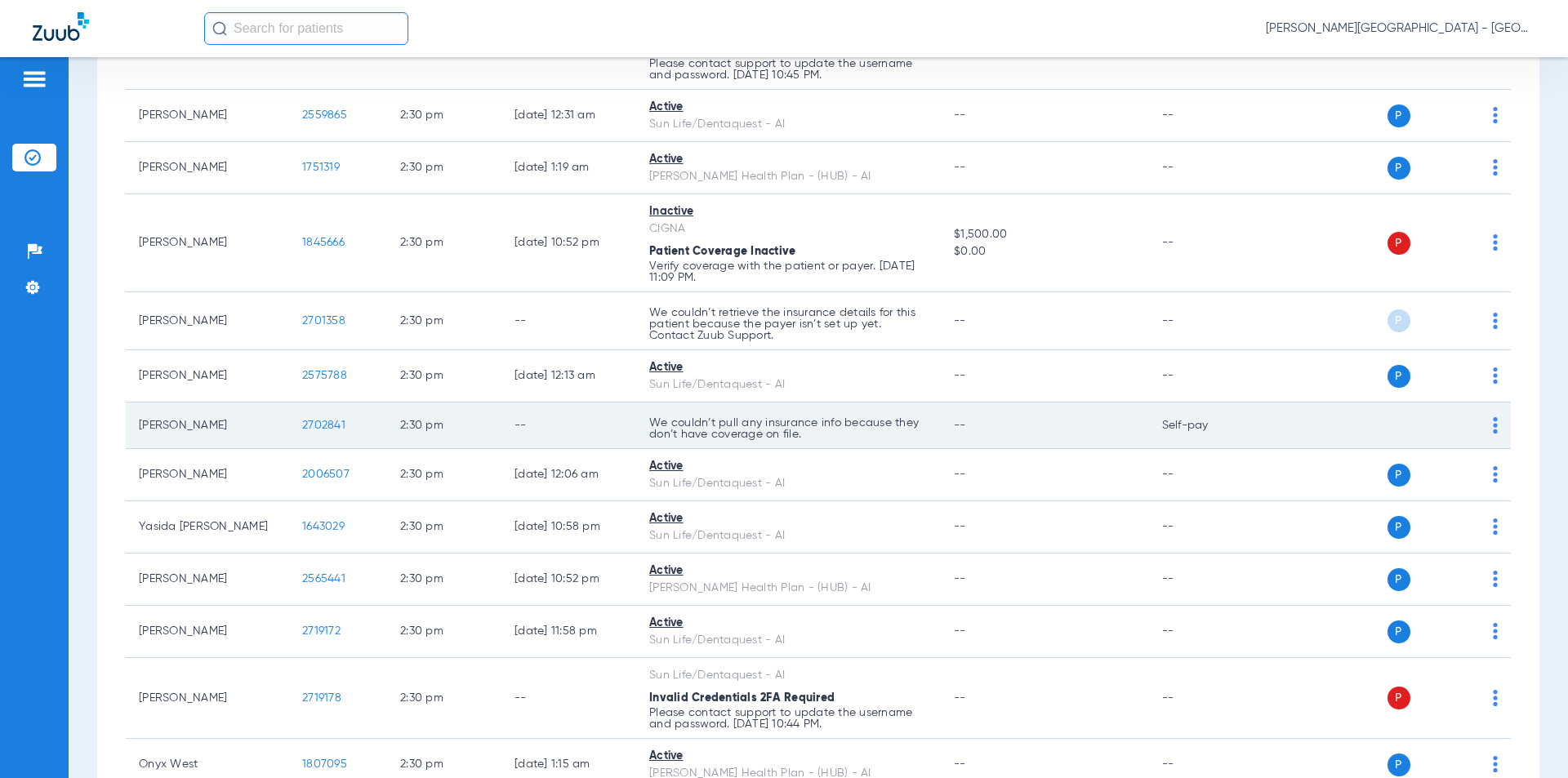 scroll, scrollTop: 12605, scrollLeft: 0, axis: vertical 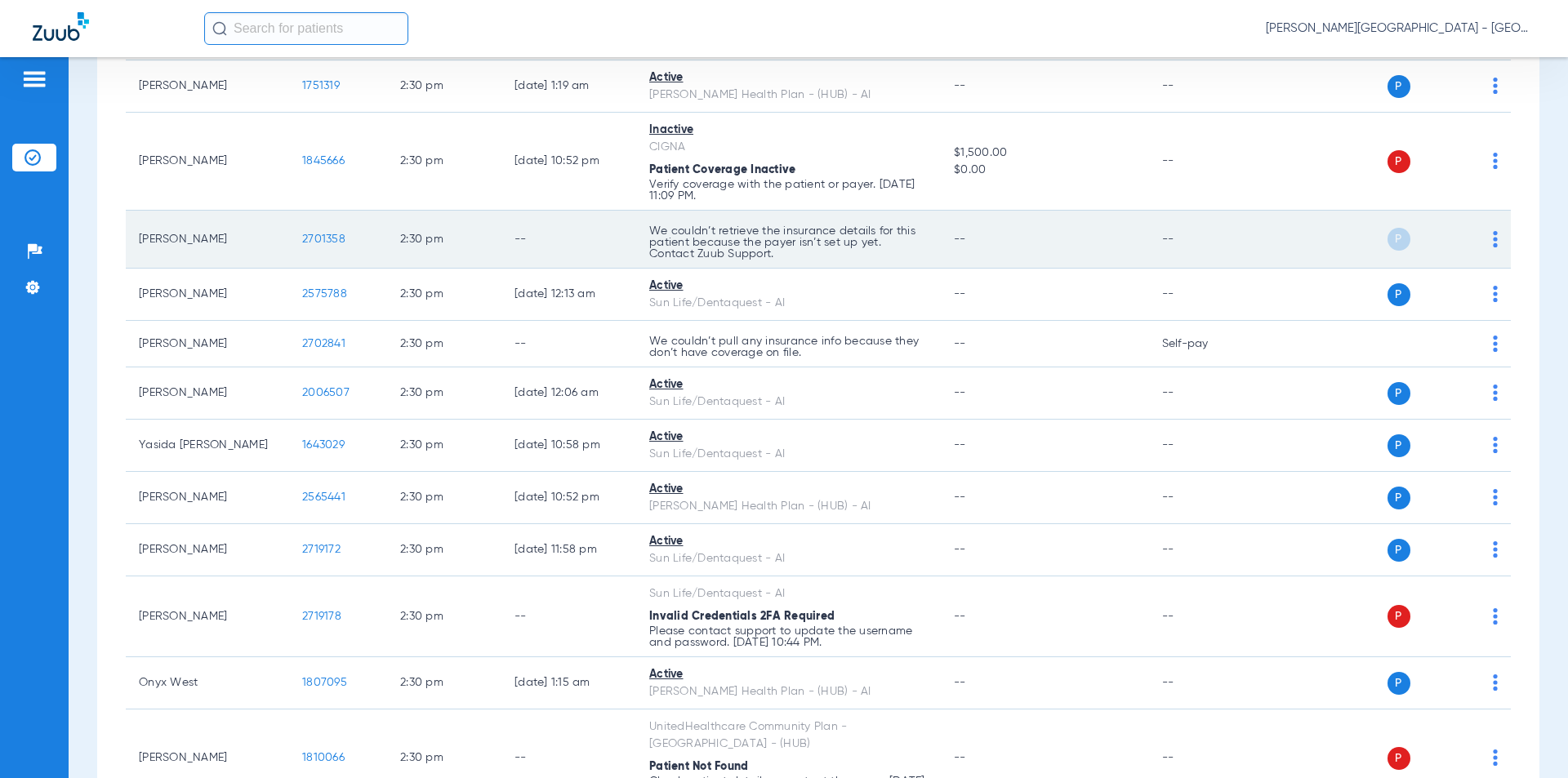 drag, startPoint x: 349, startPoint y: 196, endPoint x: 329, endPoint y: 202, distance: 20.880613 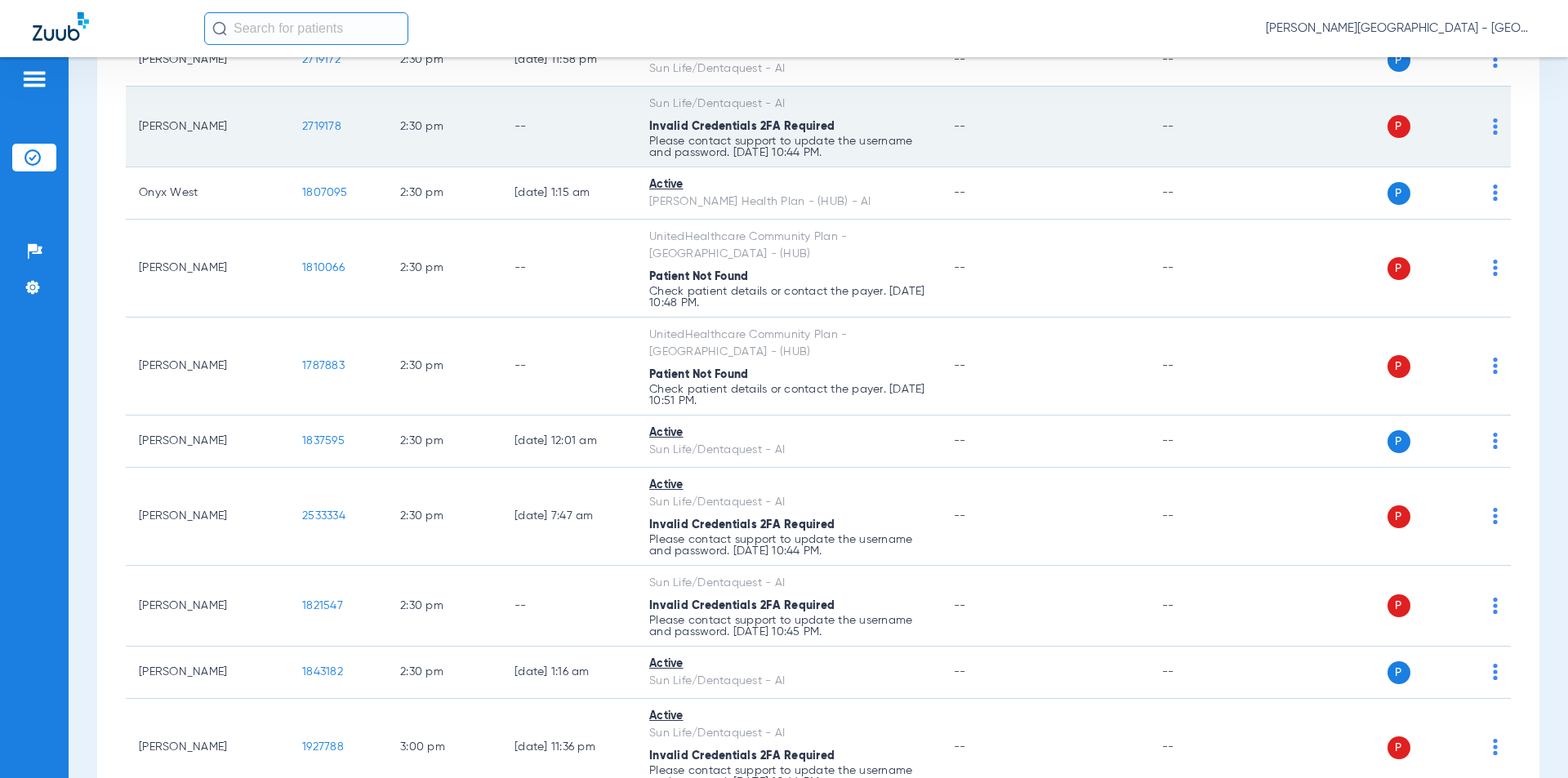 scroll, scrollTop: 13013, scrollLeft: 0, axis: vertical 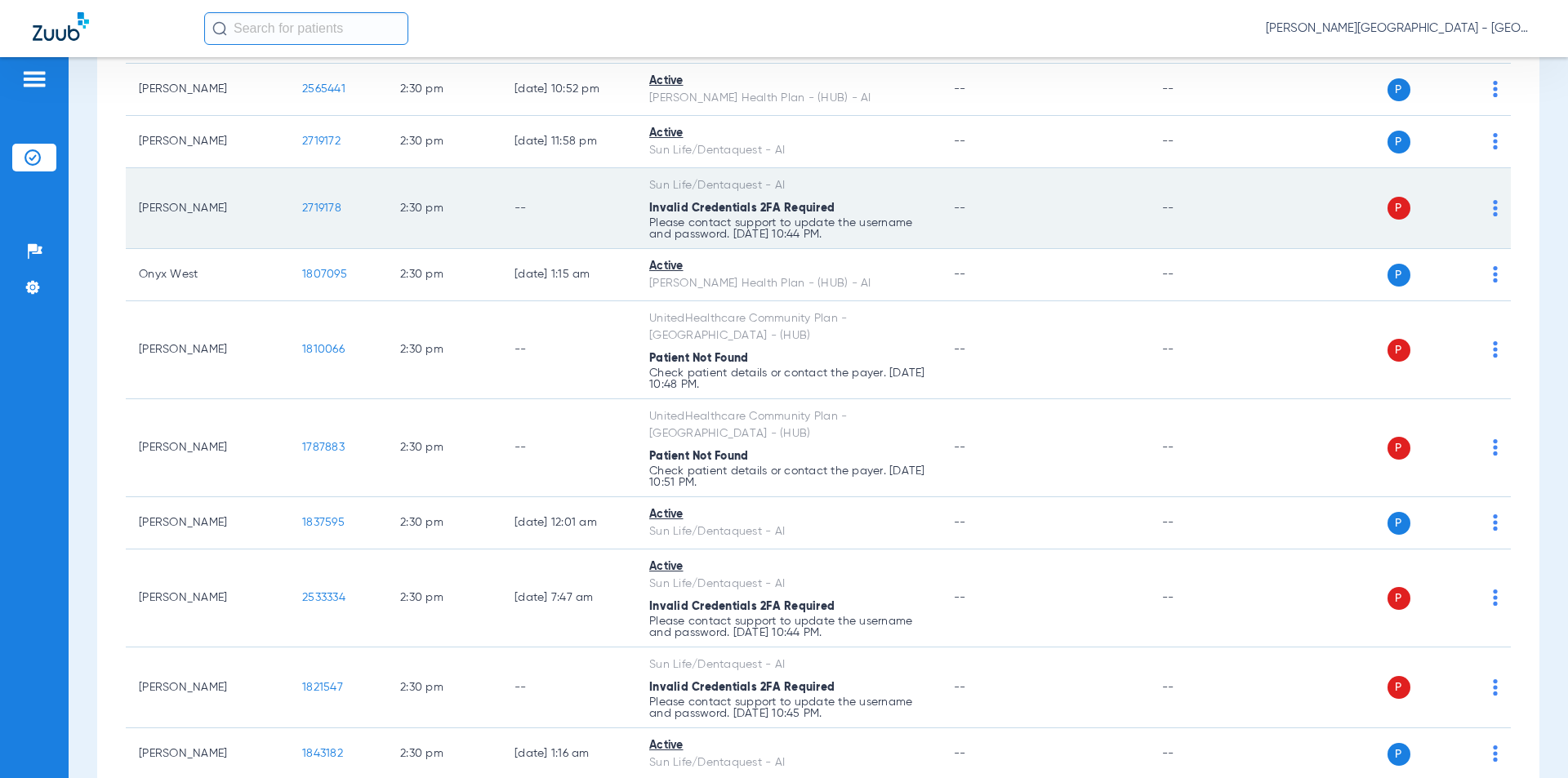drag, startPoint x: 257, startPoint y: 167, endPoint x: 249, endPoint y: 167, distance: 8 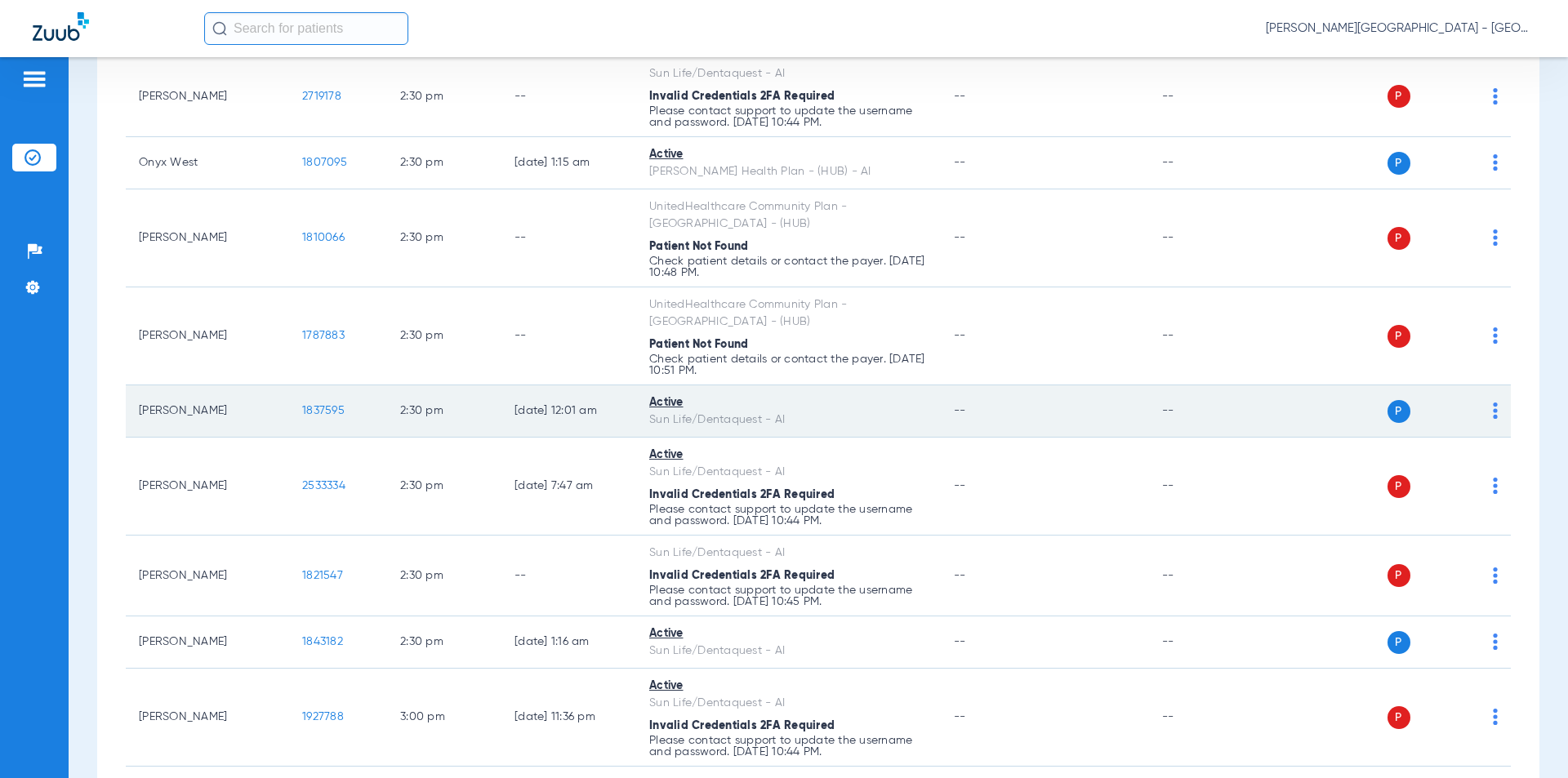 scroll, scrollTop: 13206, scrollLeft: 0, axis: vertical 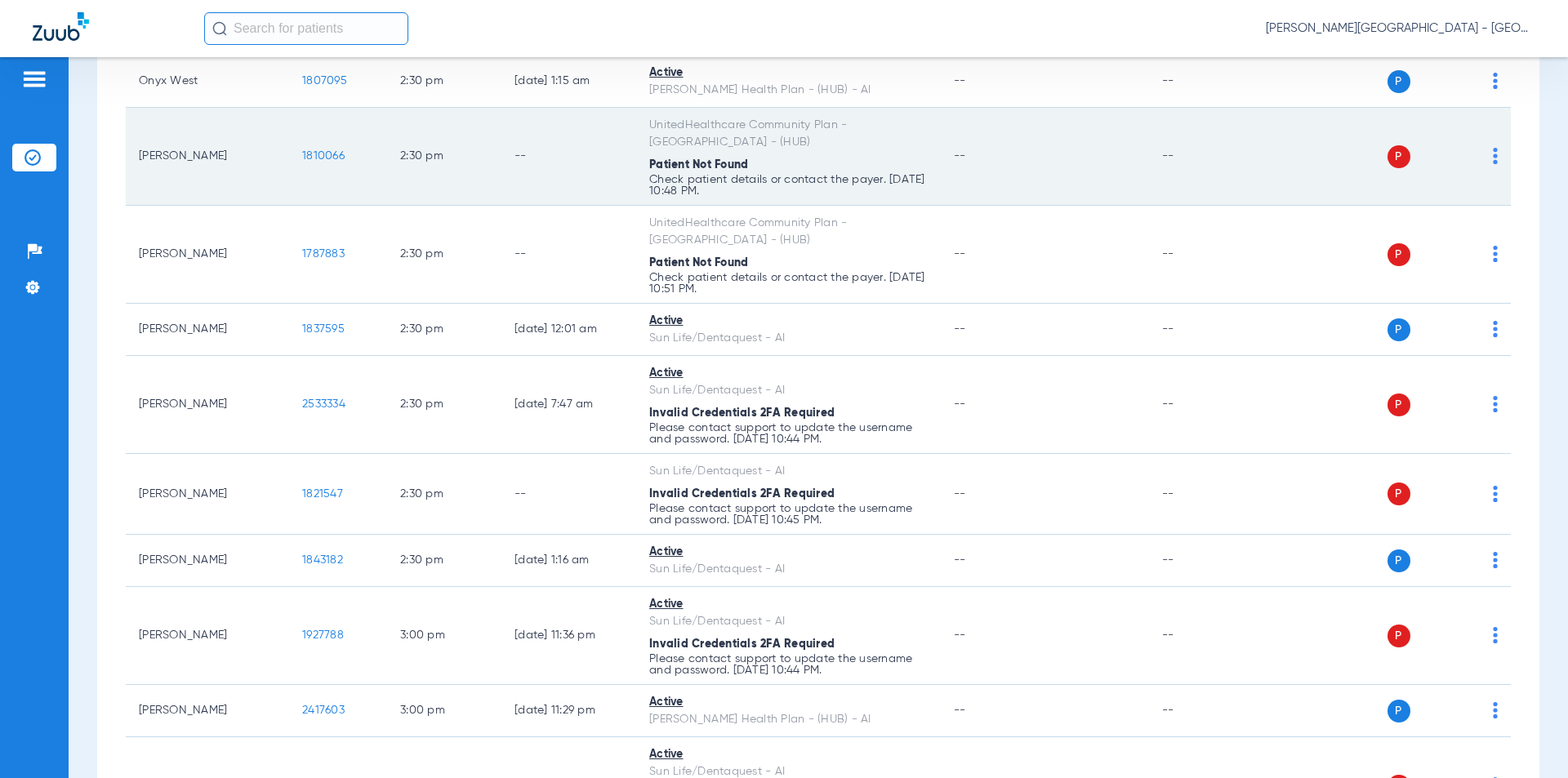 drag, startPoint x: 355, startPoint y: 96, endPoint x: 283, endPoint y: 96, distance: 72 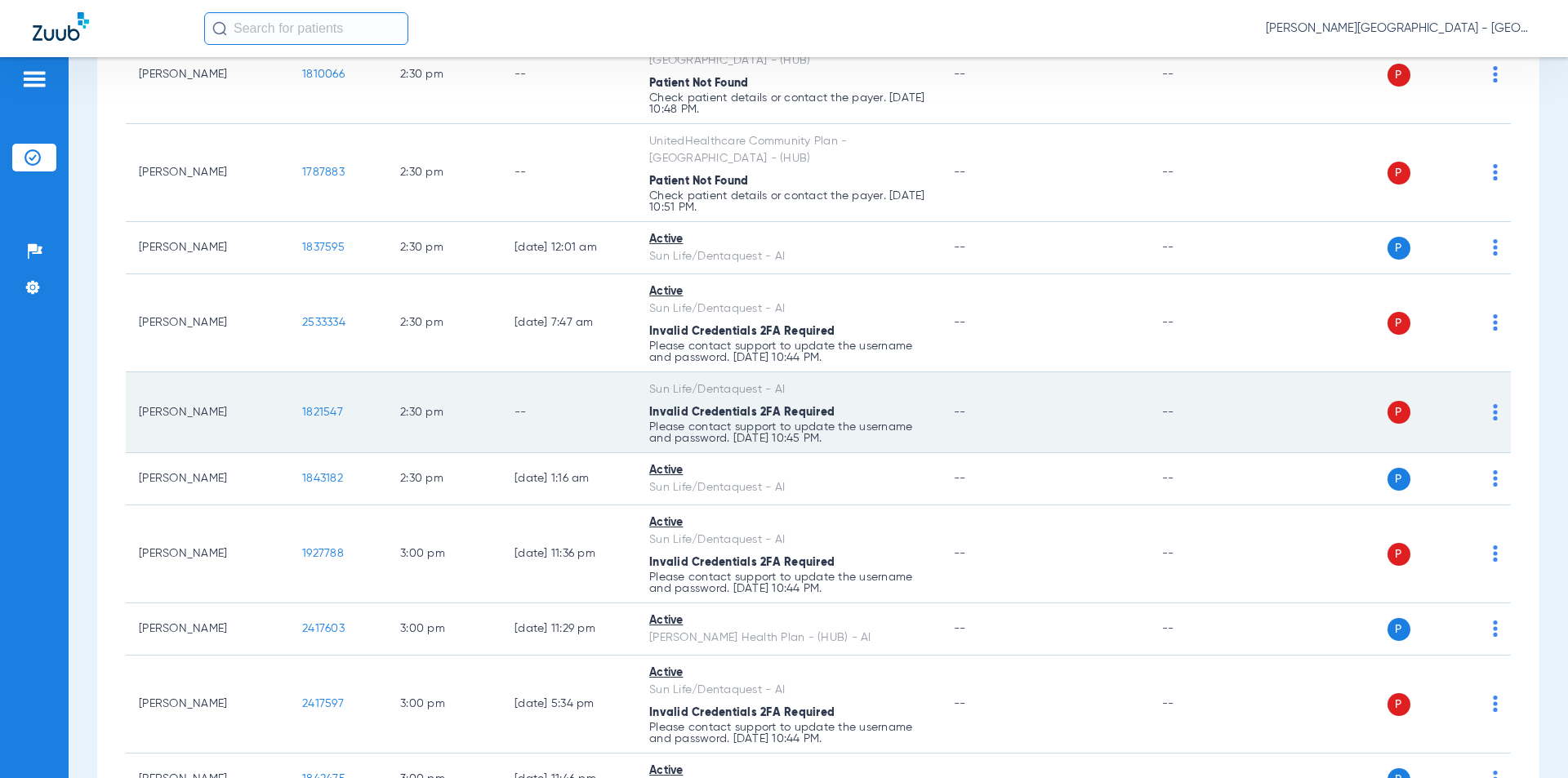 scroll, scrollTop: 13370, scrollLeft: 0, axis: vertical 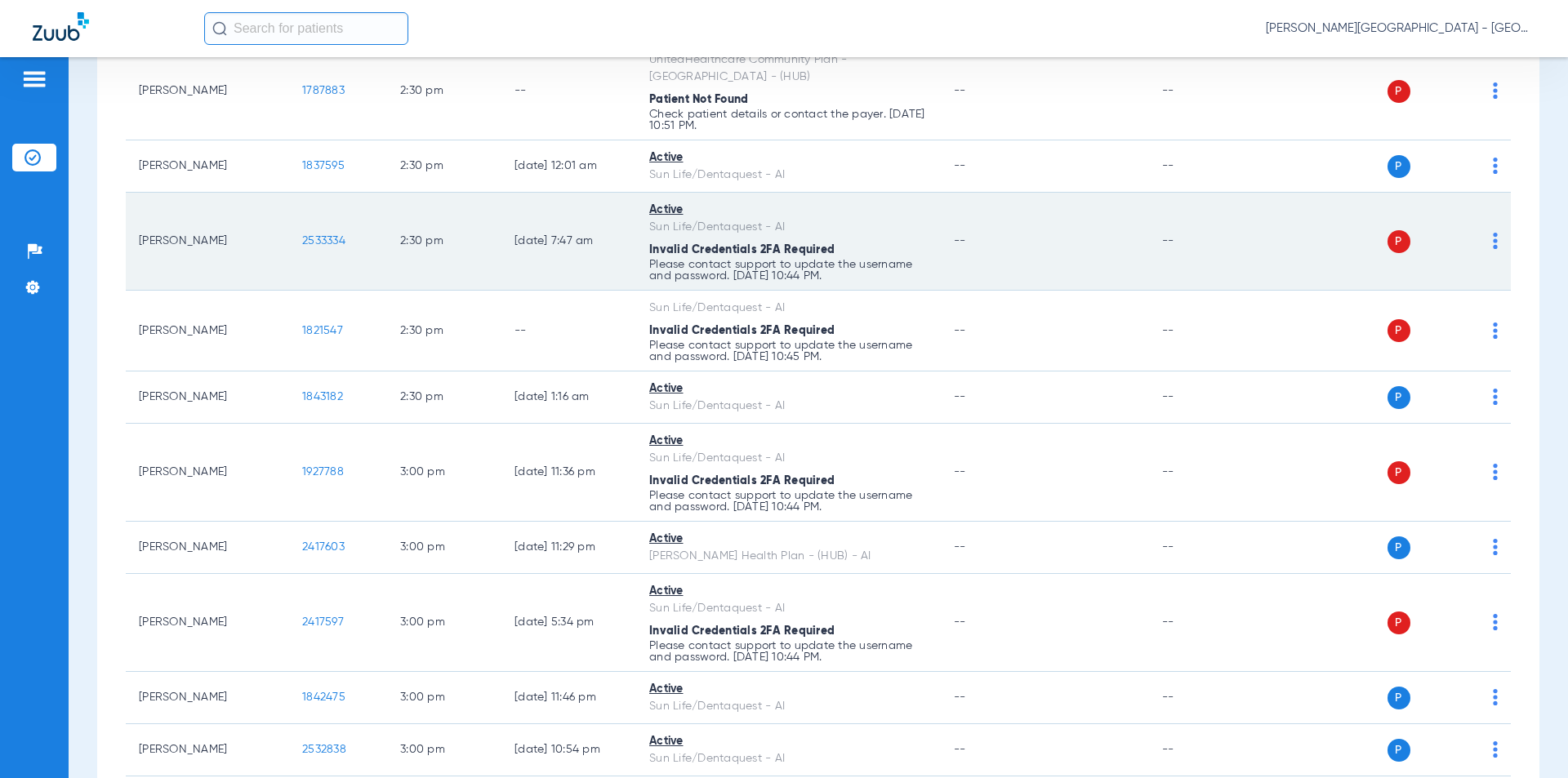 drag, startPoint x: 350, startPoint y: 158, endPoint x: 291, endPoint y: 160, distance: 59.03389 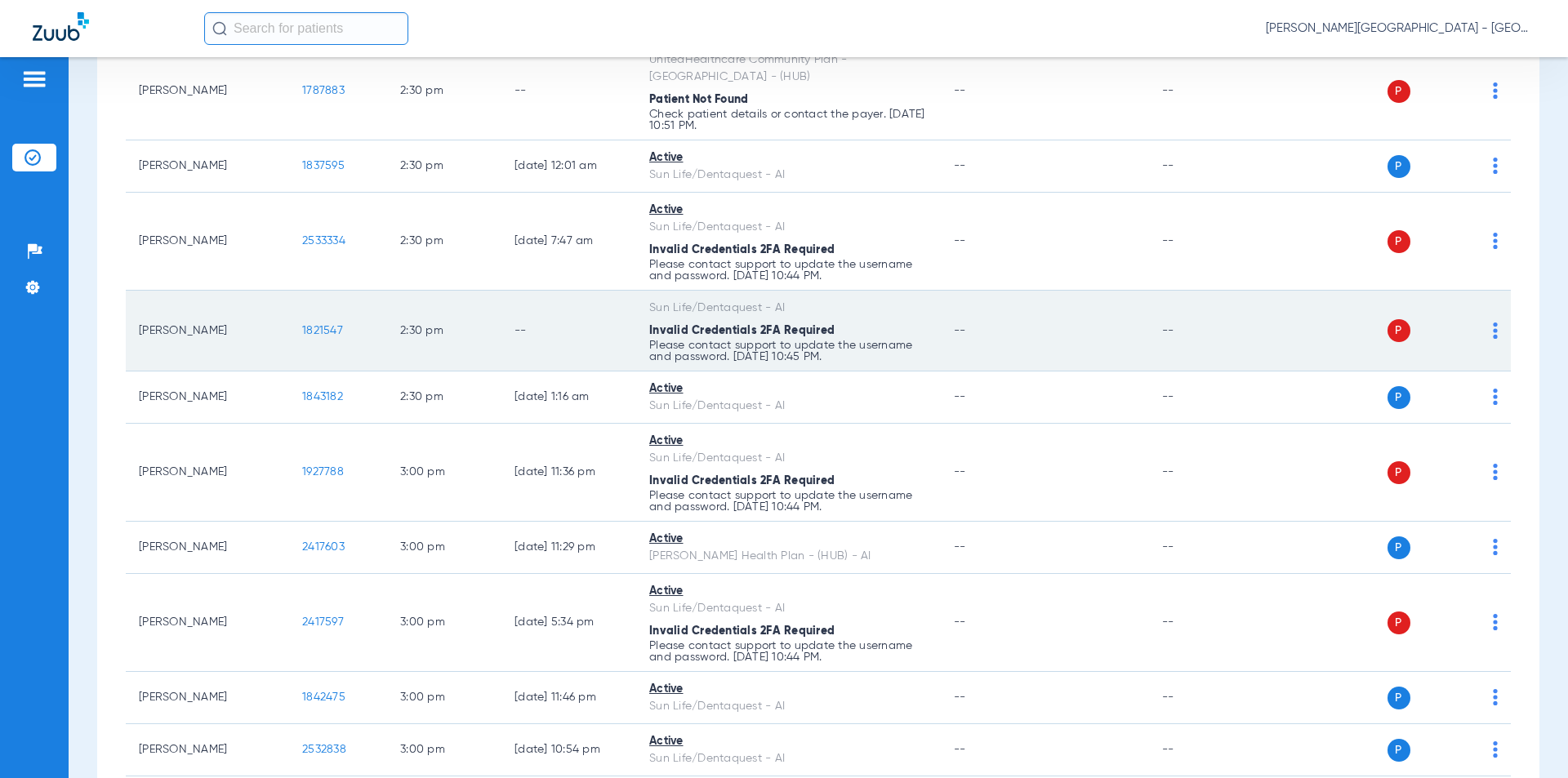 click on "[PERSON_NAME]   1821547   2:30 PM   --   Sun Life/Dentaquest - AI  Invalid Credentials 2FA Required Please contact support to update the username and password. [DATE] 10:45 PM. --  --  P S" 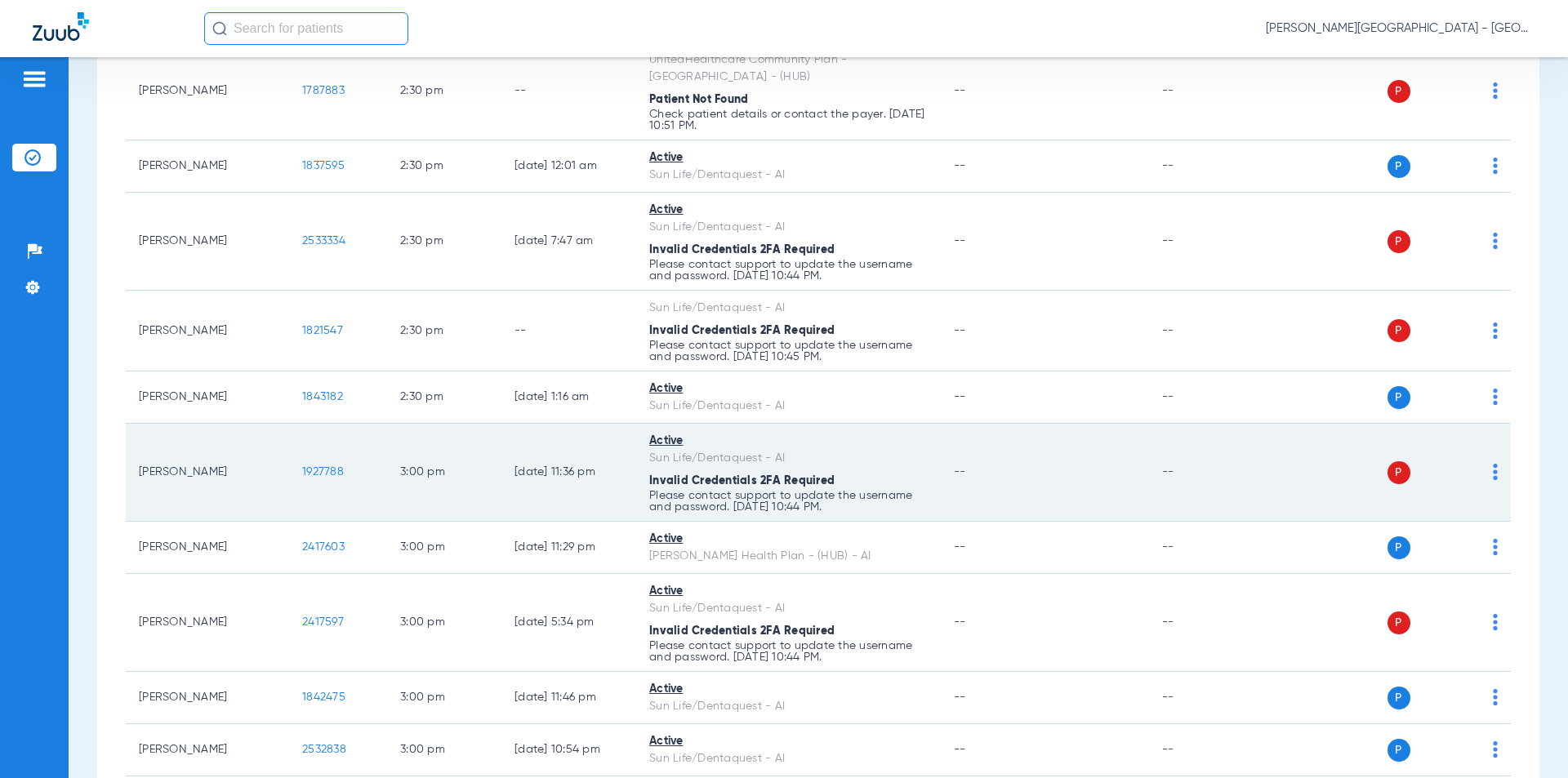drag, startPoint x: 347, startPoint y: 383, endPoint x: 323, endPoint y: 389, distance: 24.738634 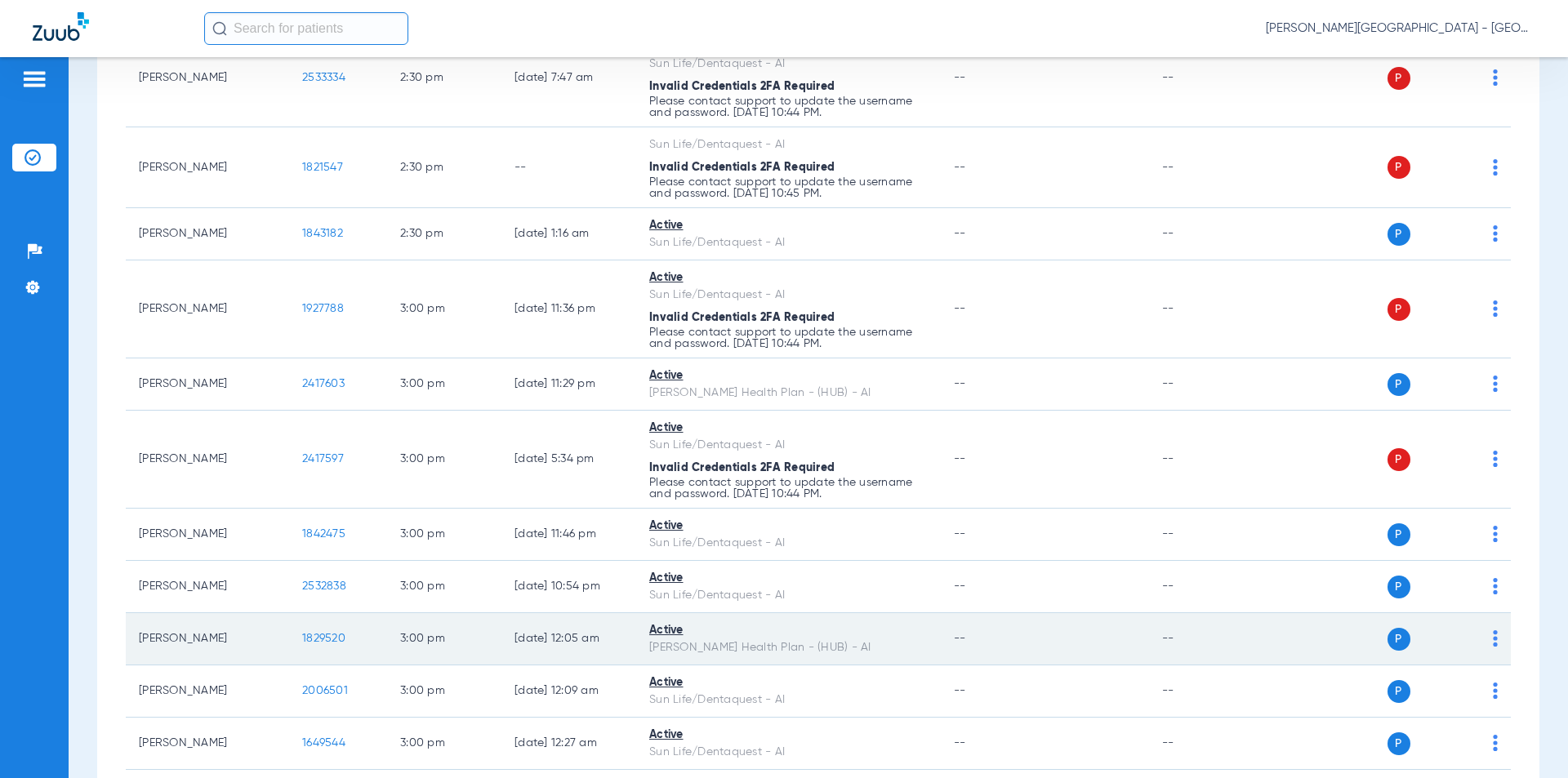 scroll, scrollTop: 13696, scrollLeft: 0, axis: vertical 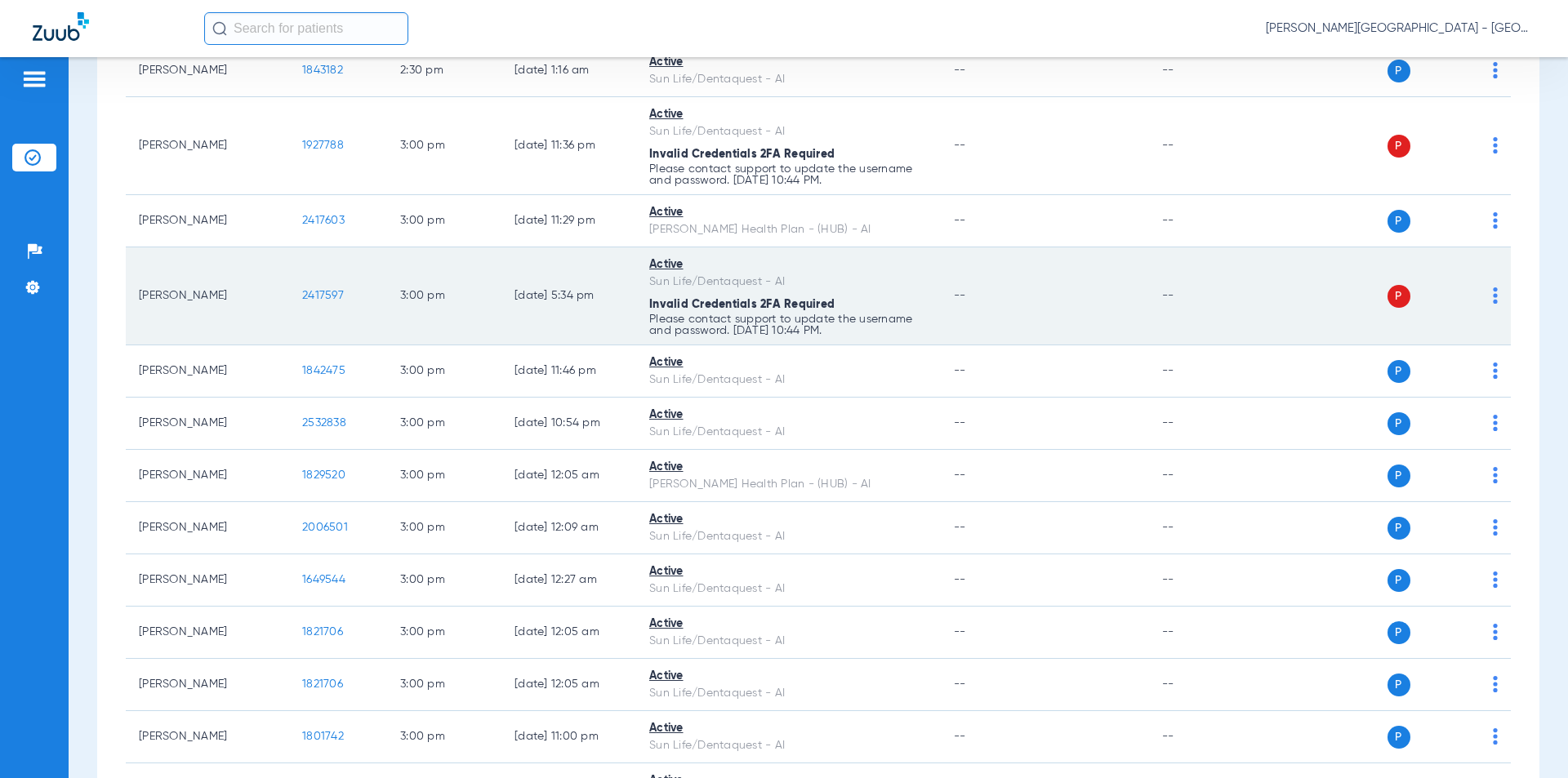 drag, startPoint x: 305, startPoint y: 216, endPoint x: 293, endPoint y: 213, distance: 12.369317 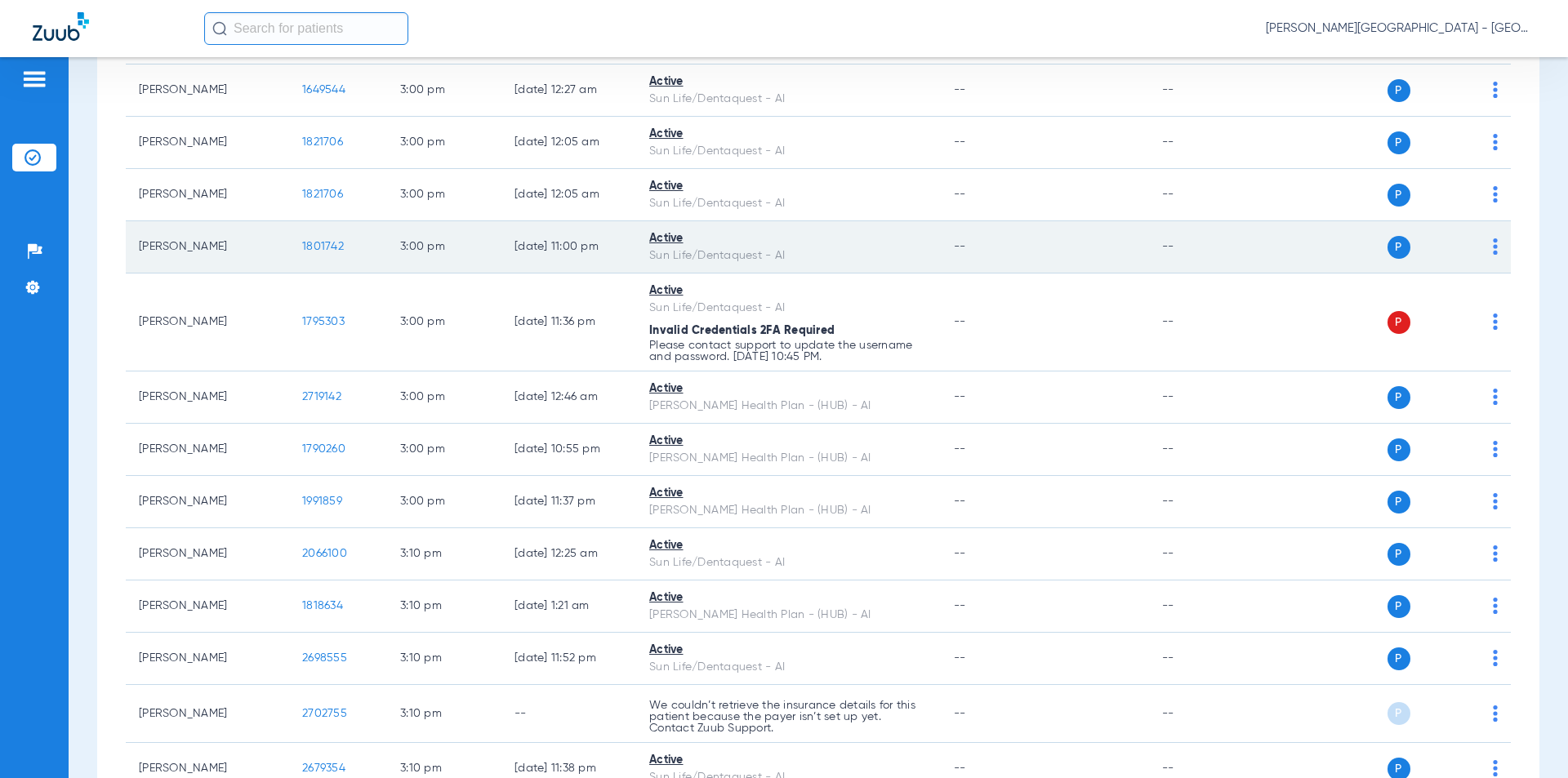 scroll, scrollTop: 14268, scrollLeft: 0, axis: vertical 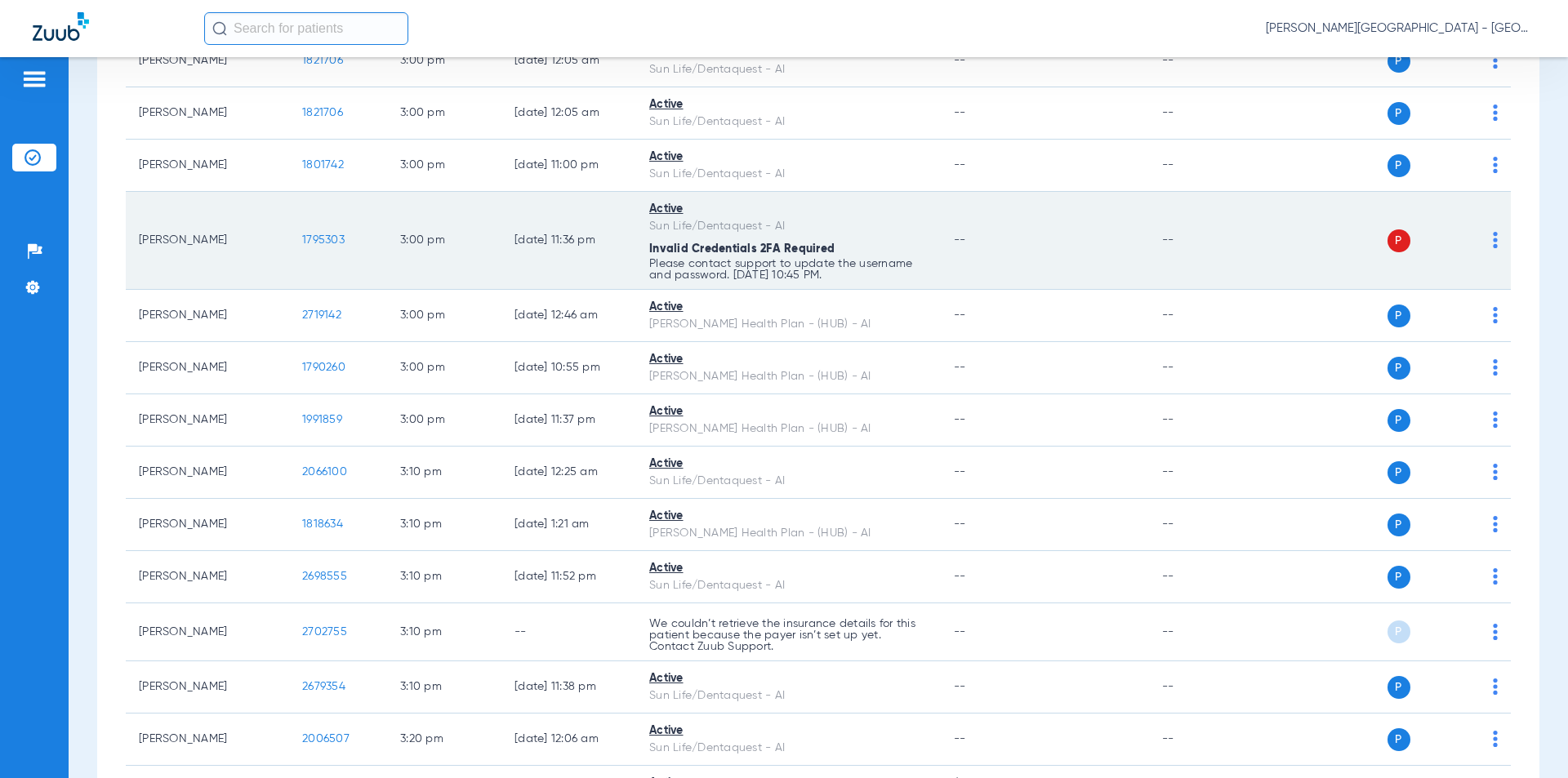 drag, startPoint x: 316, startPoint y: 161, endPoint x: 289, endPoint y: 160, distance: 27.01851 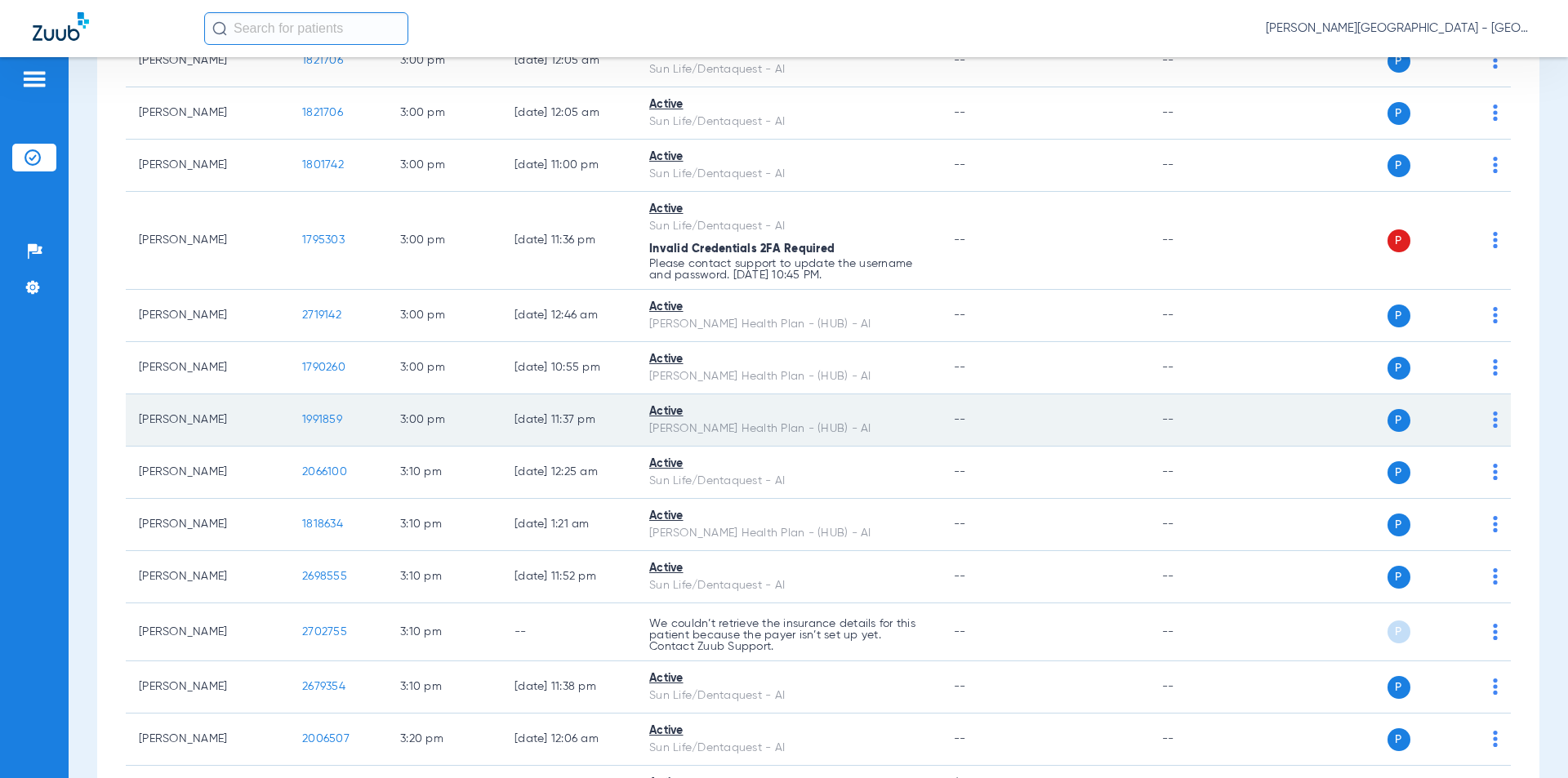 scroll, scrollTop: 14431, scrollLeft: 0, axis: vertical 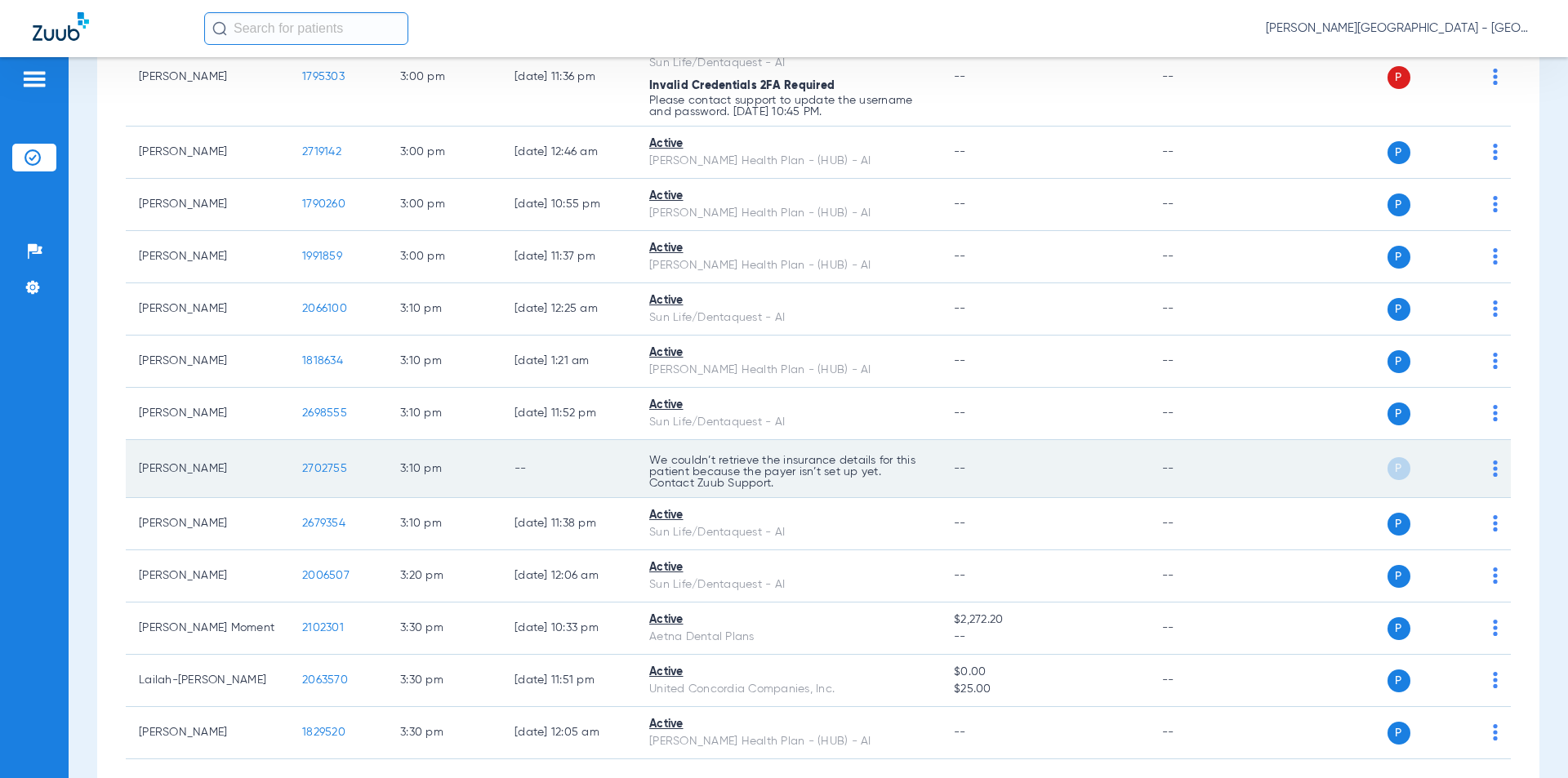 drag, startPoint x: 320, startPoint y: 392, endPoint x: 282, endPoint y: 387, distance: 38.32754 